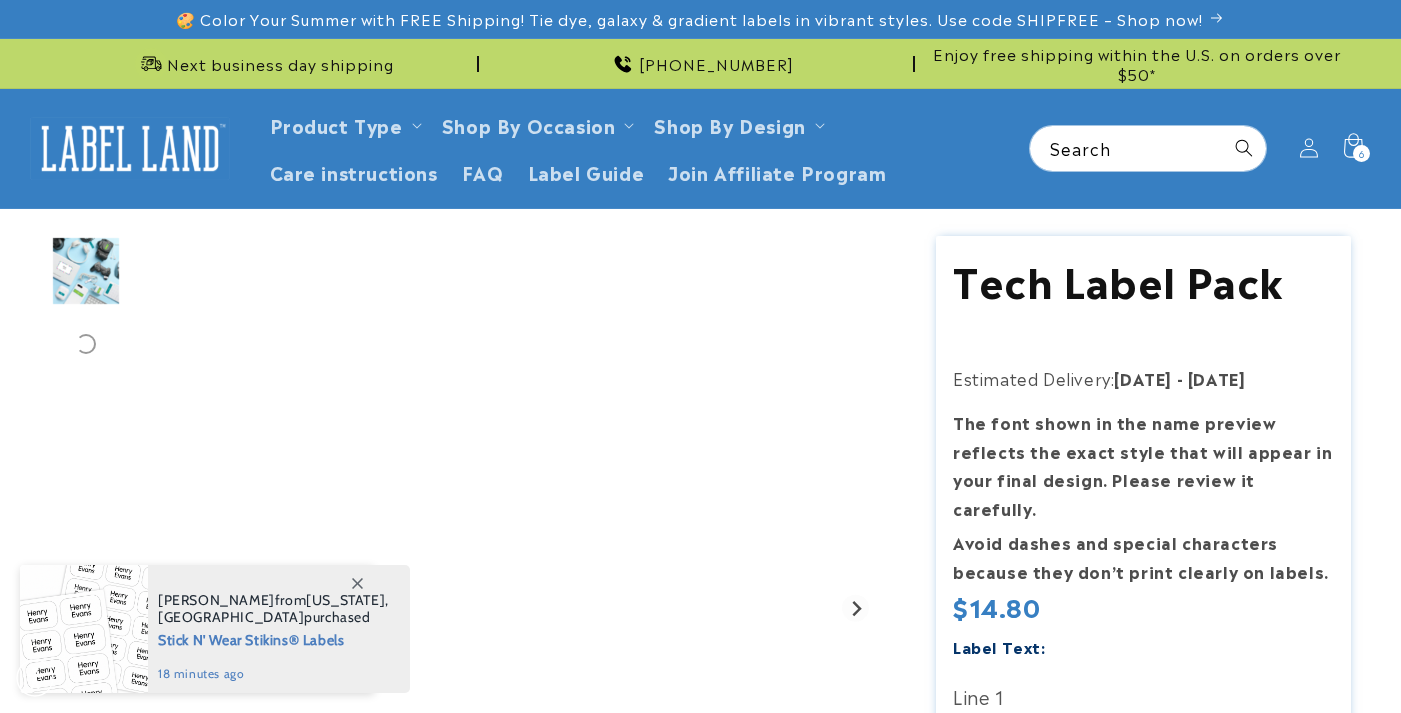 scroll, scrollTop: 0, scrollLeft: 0, axis: both 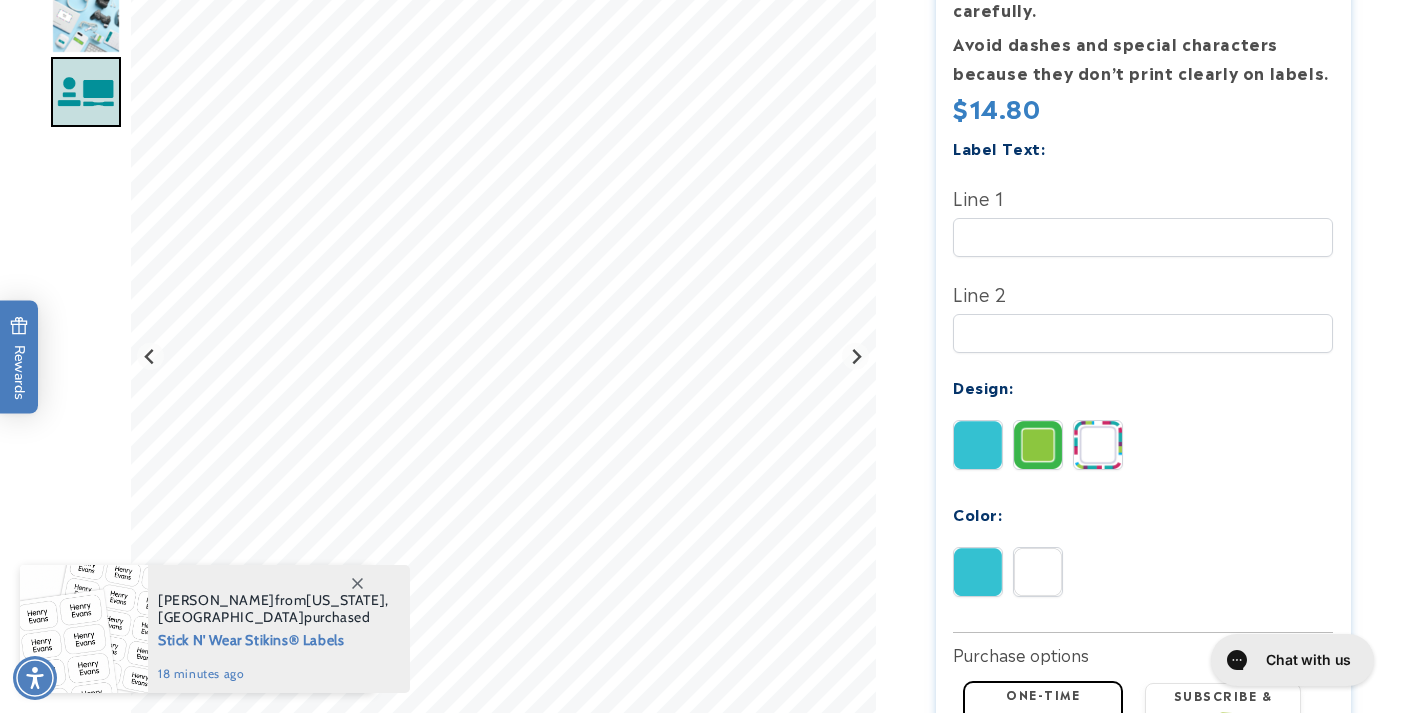 click at bounding box center [357, 583] 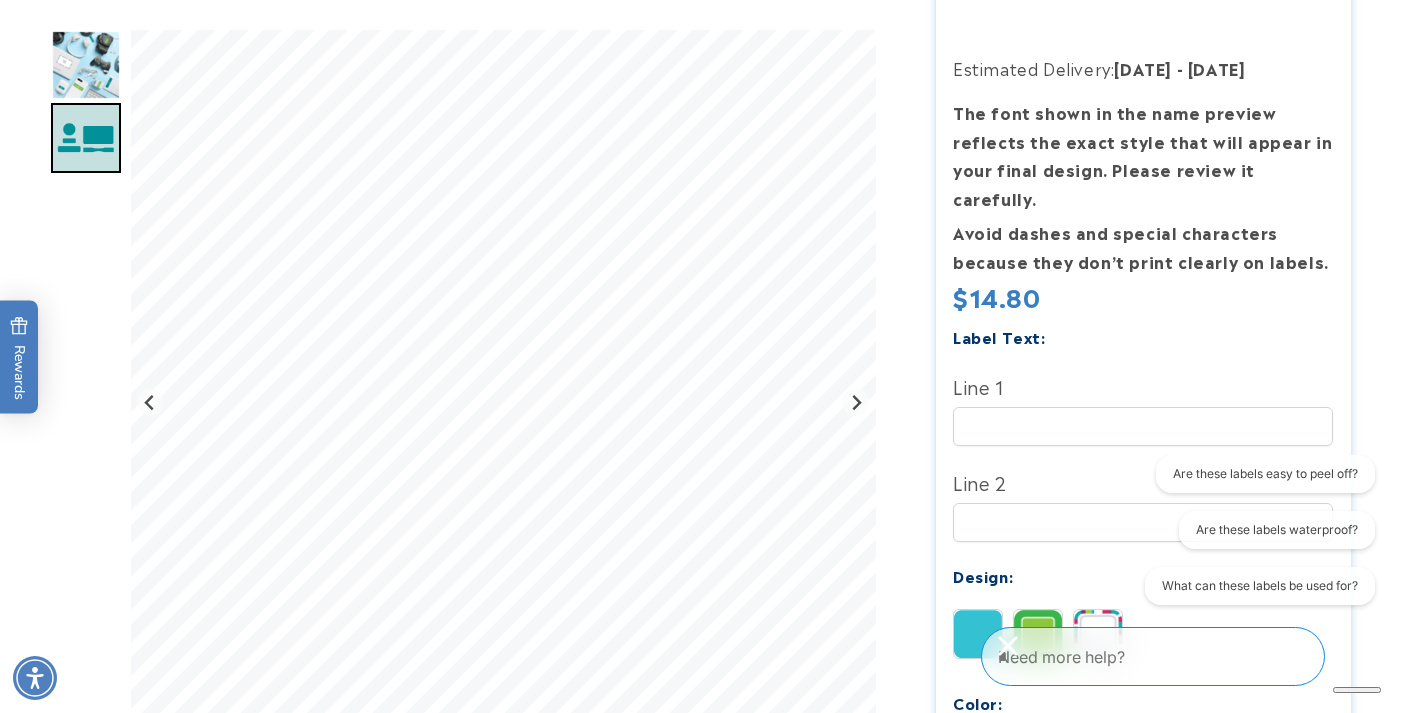 scroll, scrollTop: 321, scrollLeft: 0, axis: vertical 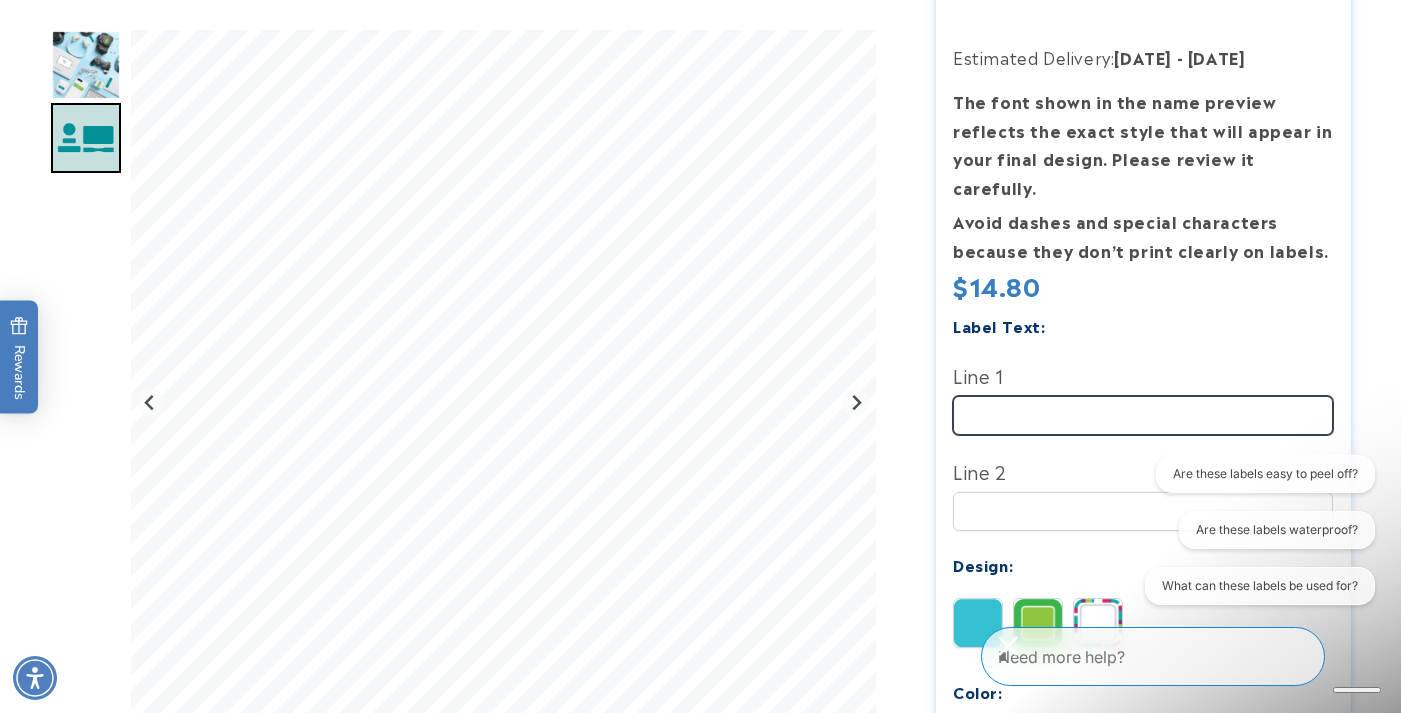 click on "Line 1" at bounding box center (1143, 415) 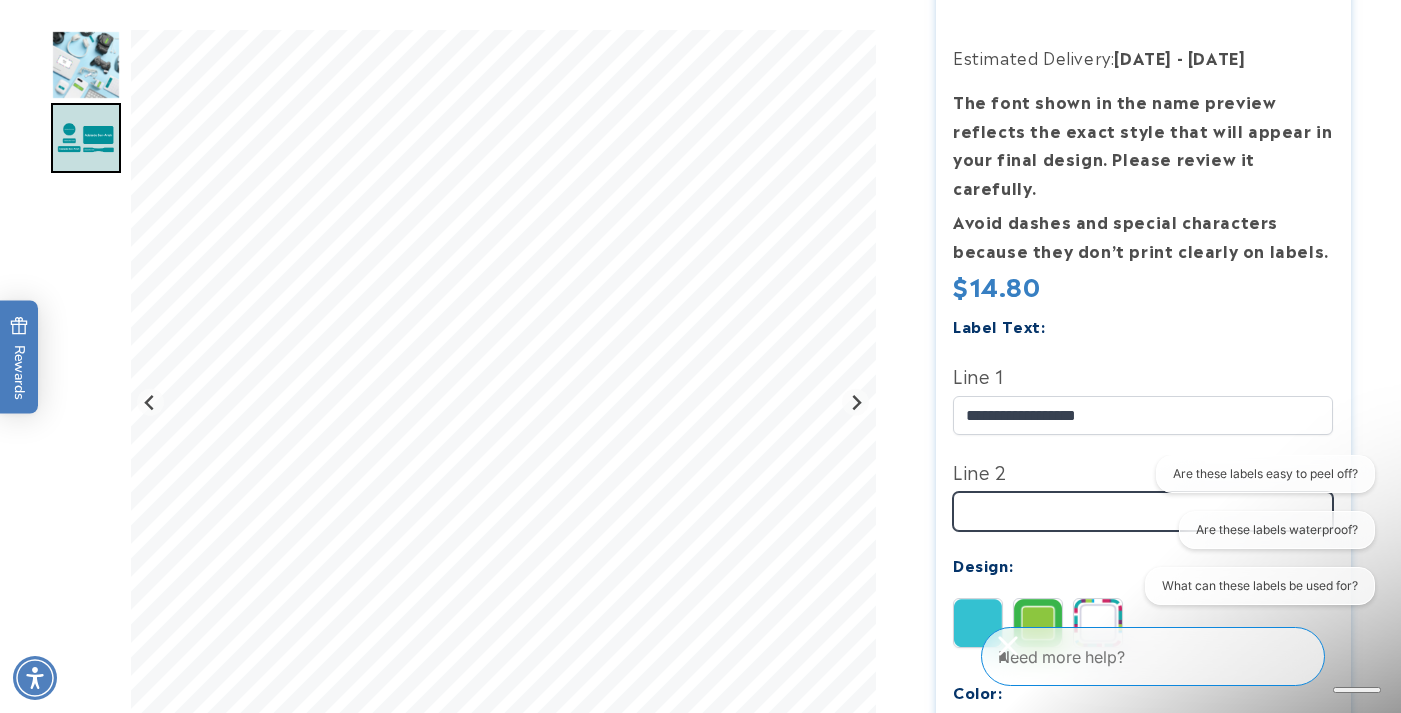 click on "Line 2" at bounding box center (1143, 511) 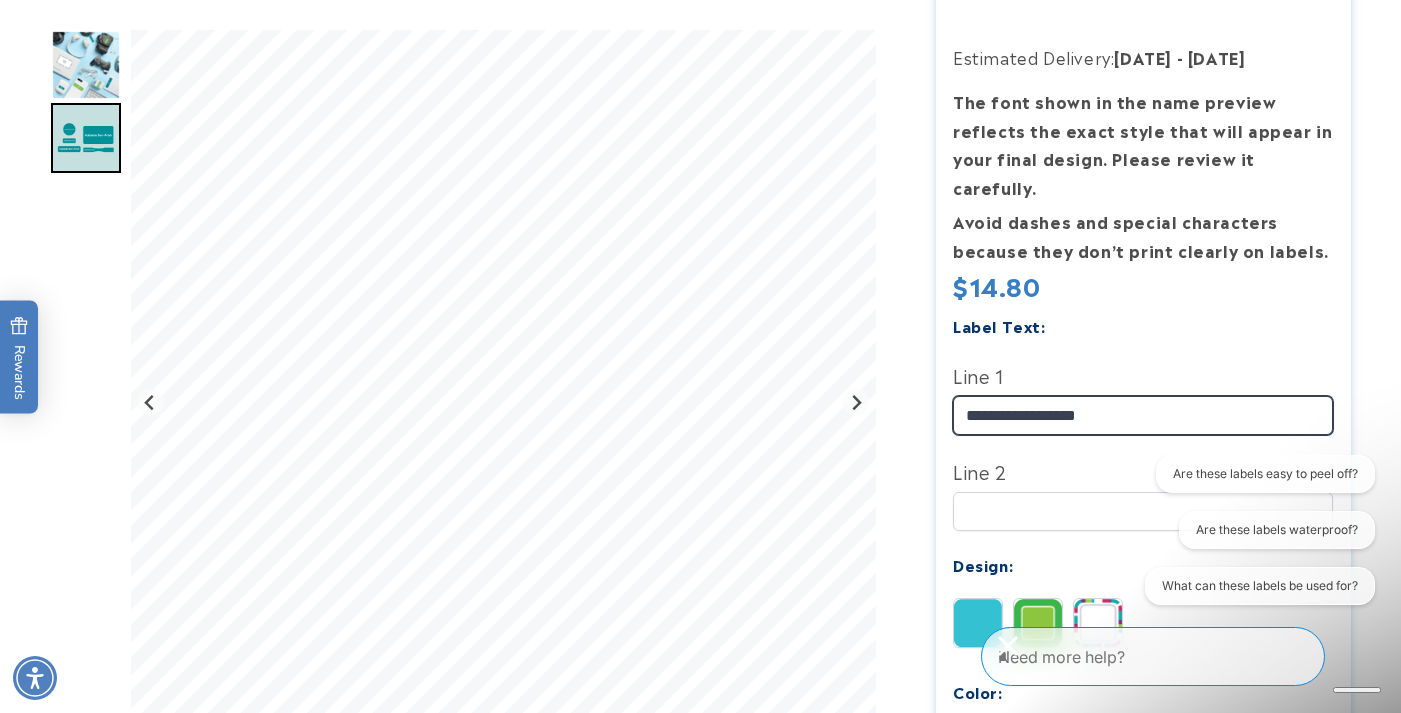 drag, startPoint x: 1028, startPoint y: 392, endPoint x: 957, endPoint y: 389, distance: 71.063354 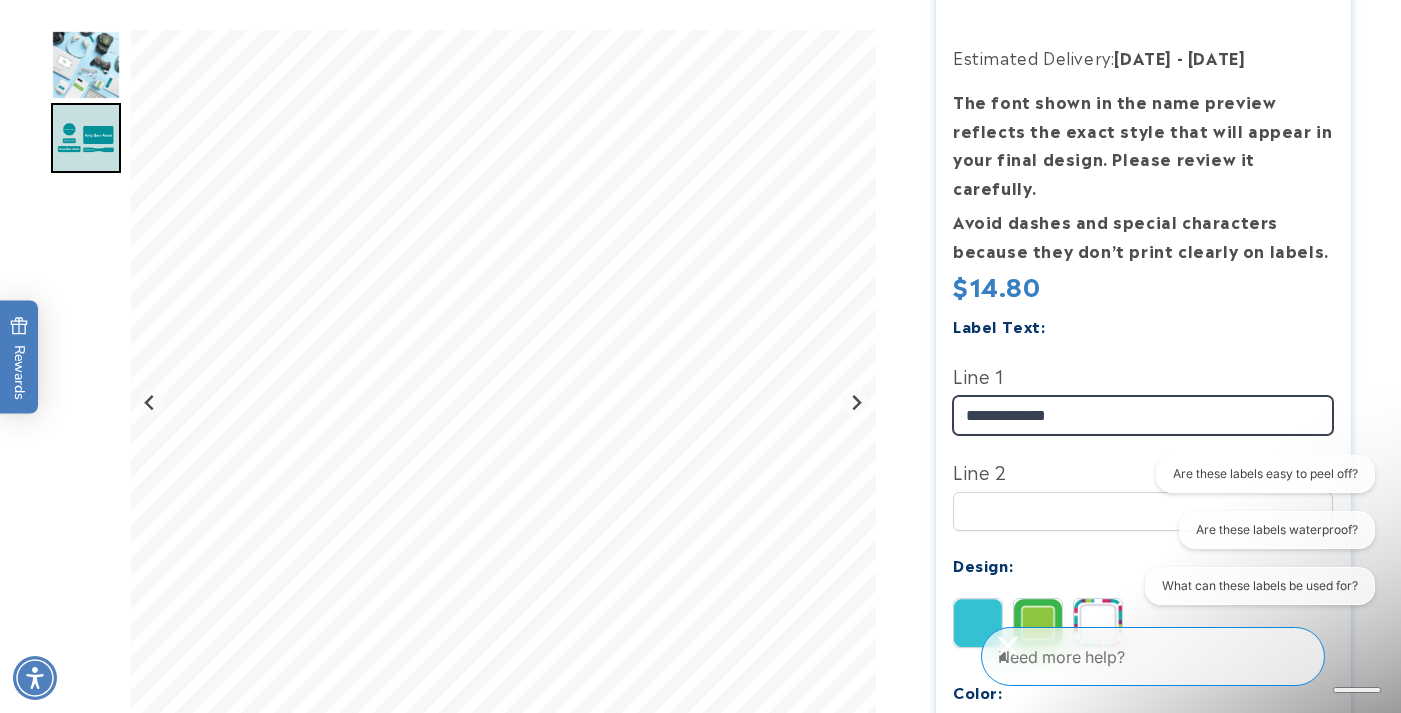 type on "**********" 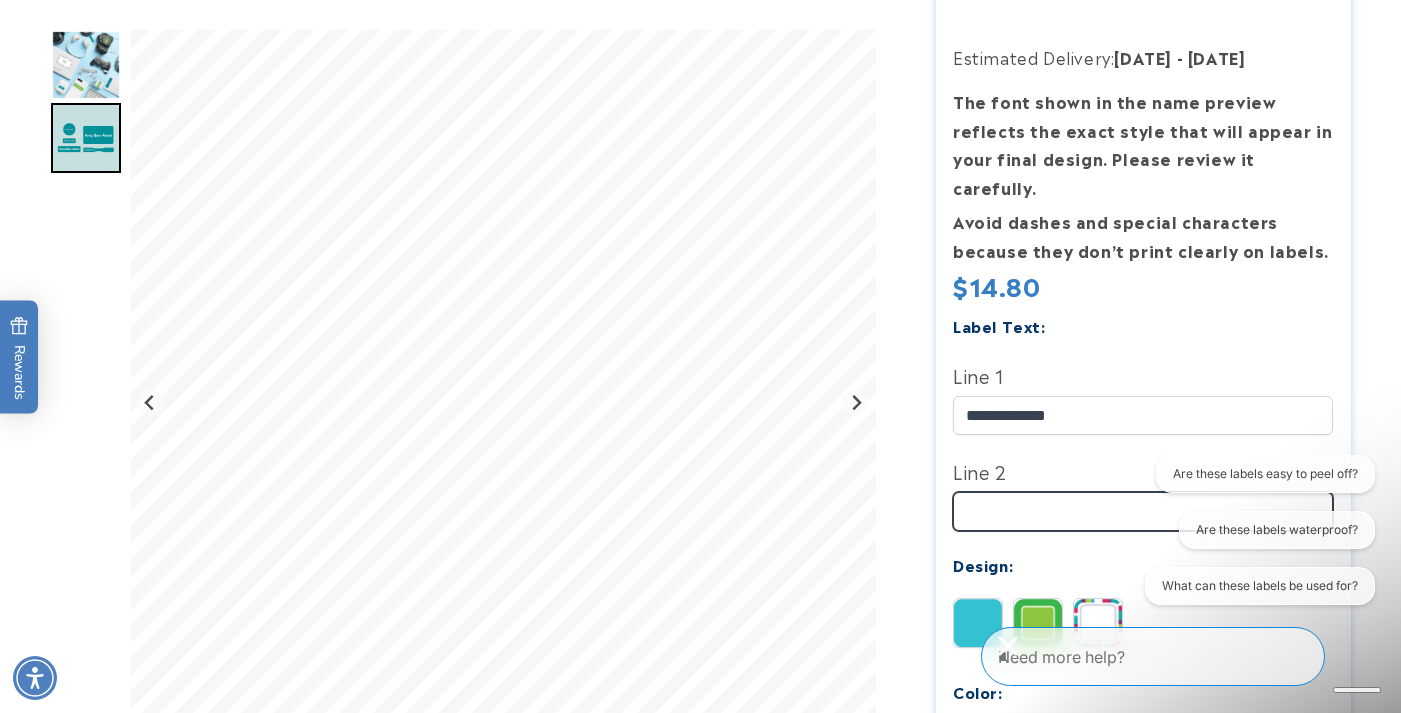 click on "Line 2" at bounding box center [1143, 511] 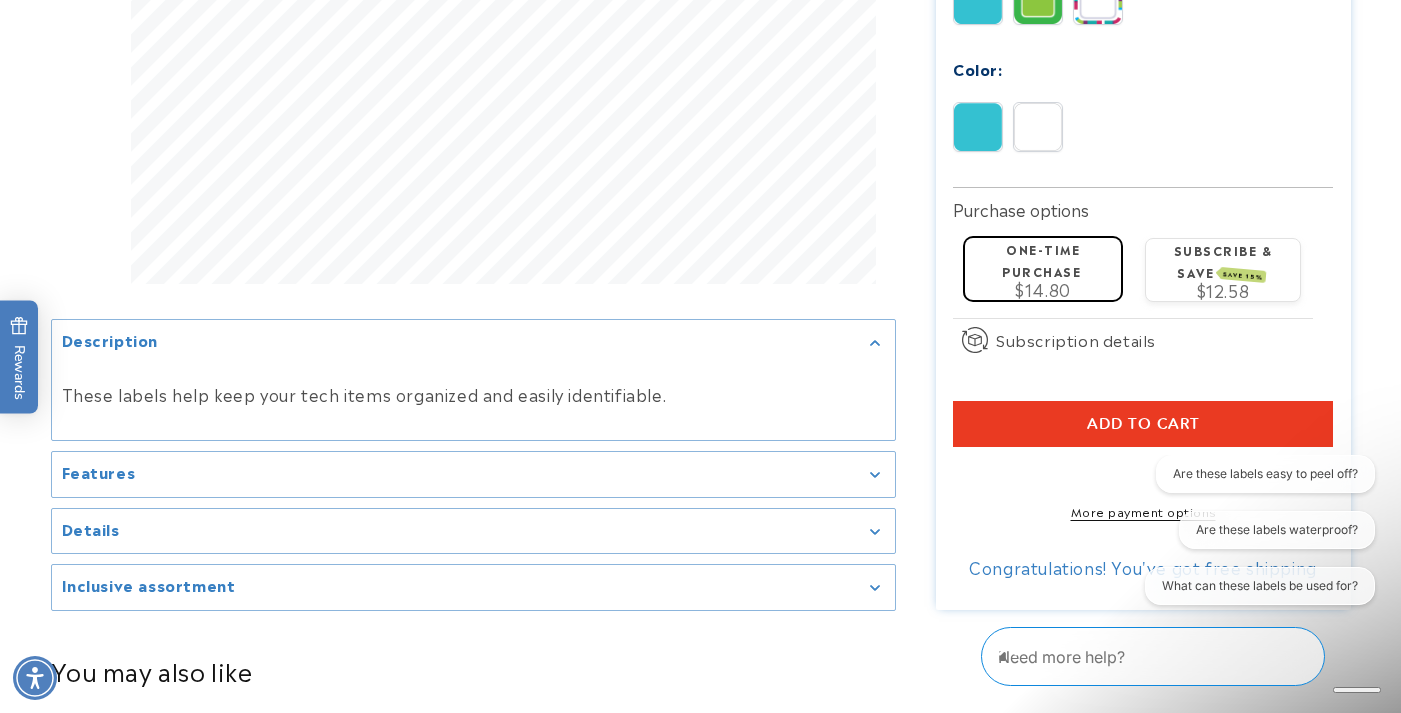 scroll, scrollTop: 945, scrollLeft: 0, axis: vertical 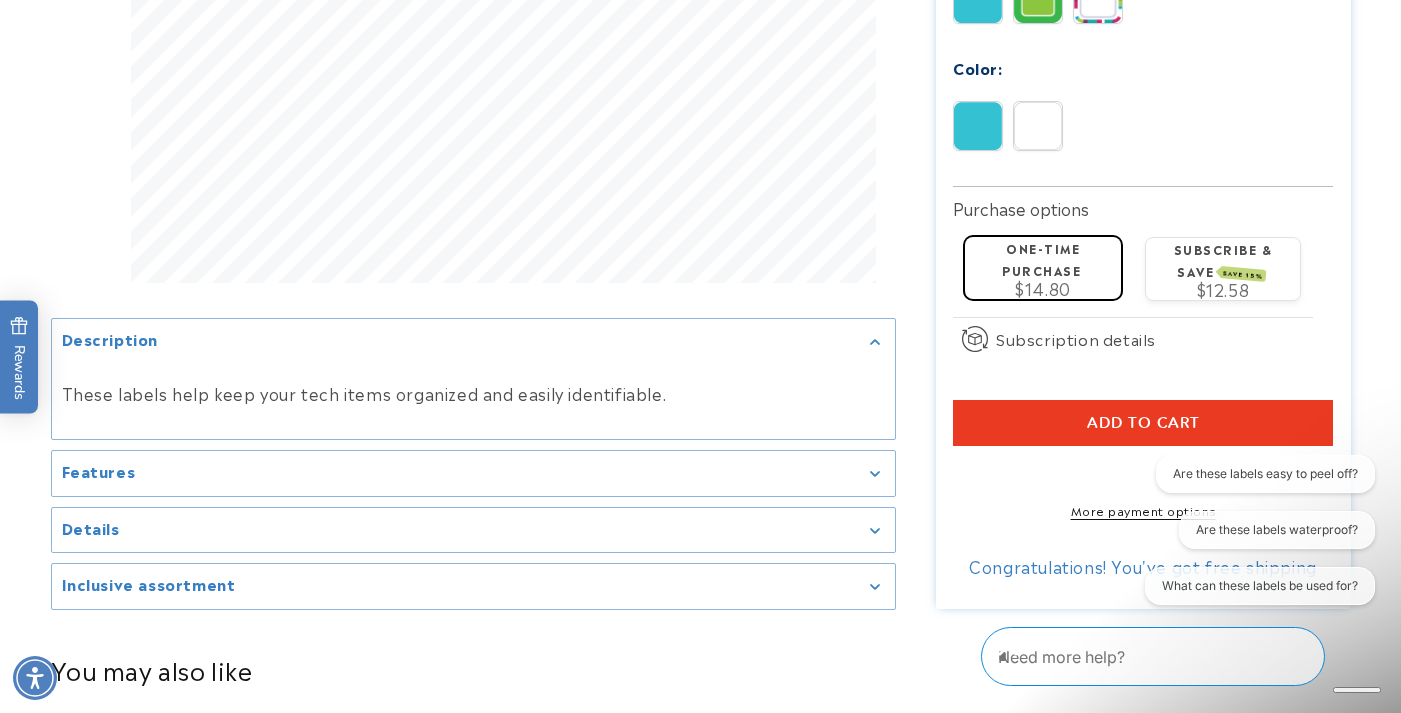 type on "**********" 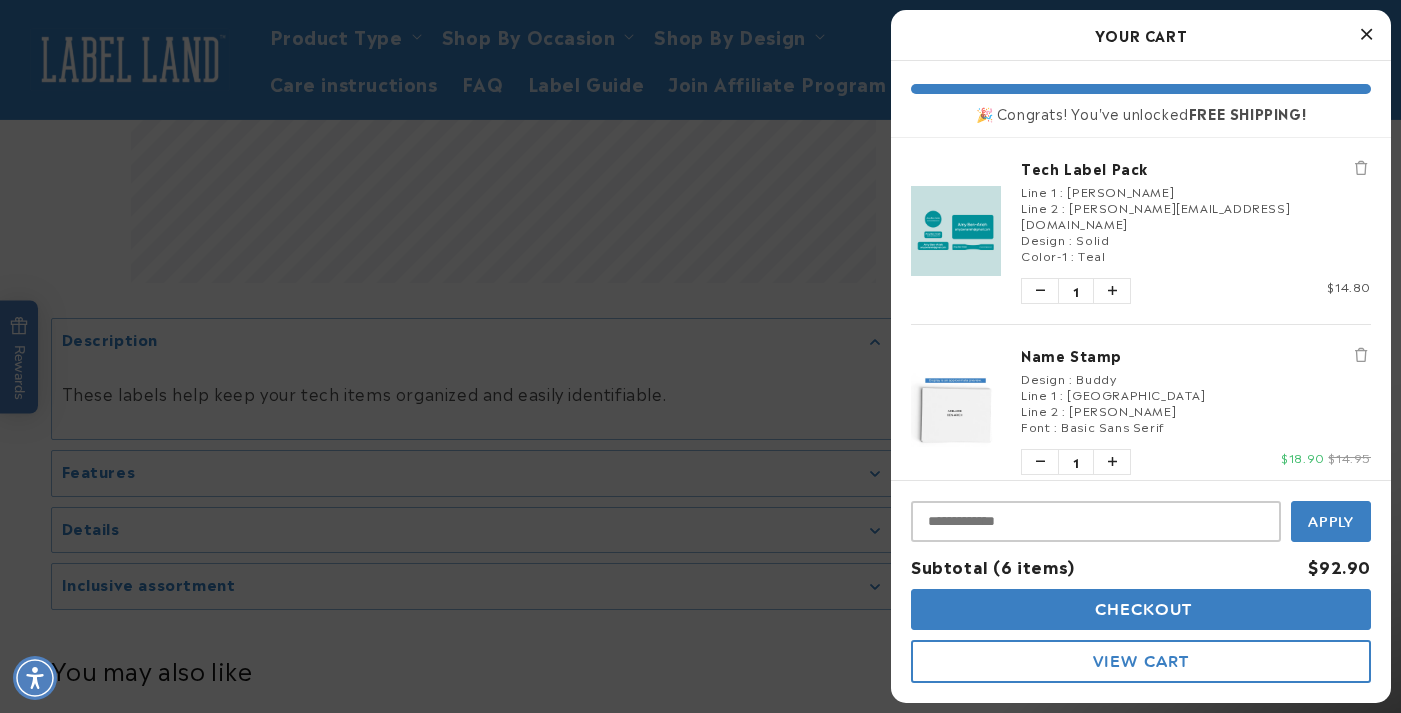 click at bounding box center [1366, 34] 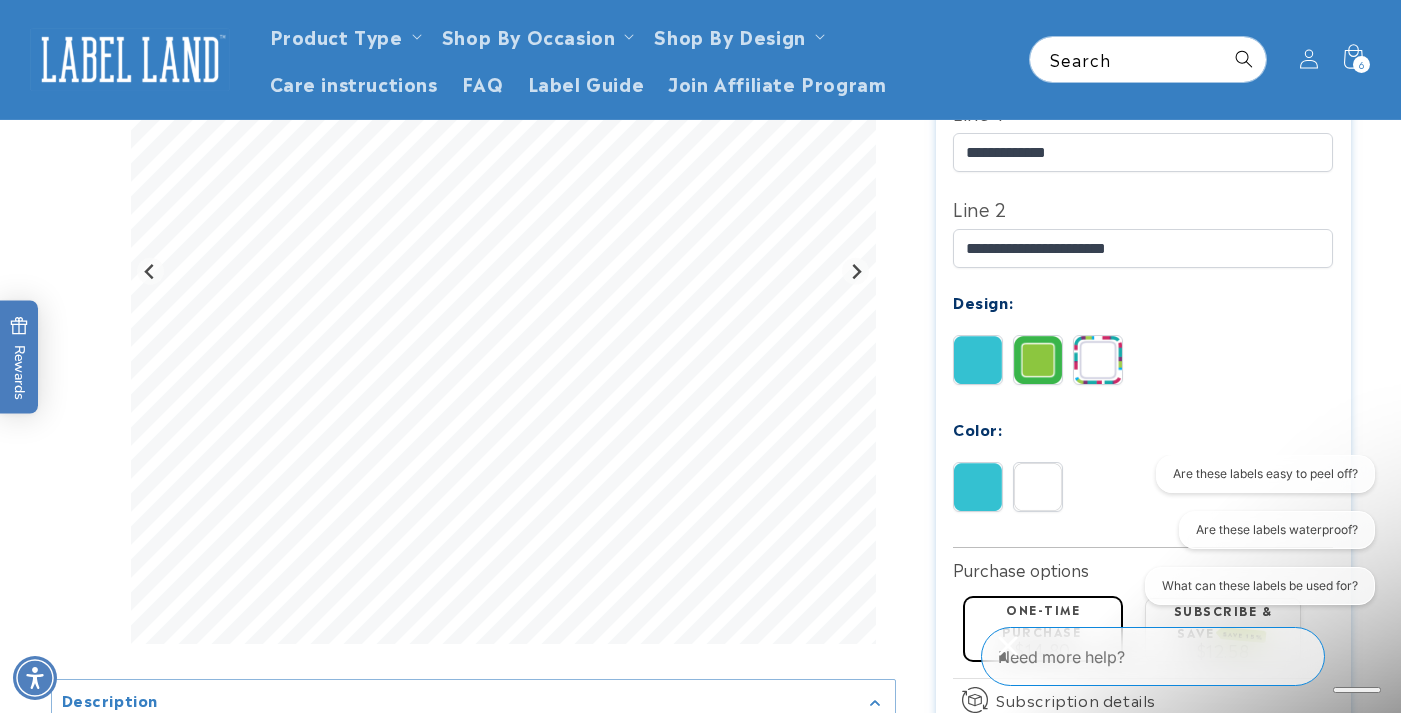 scroll, scrollTop: 579, scrollLeft: 0, axis: vertical 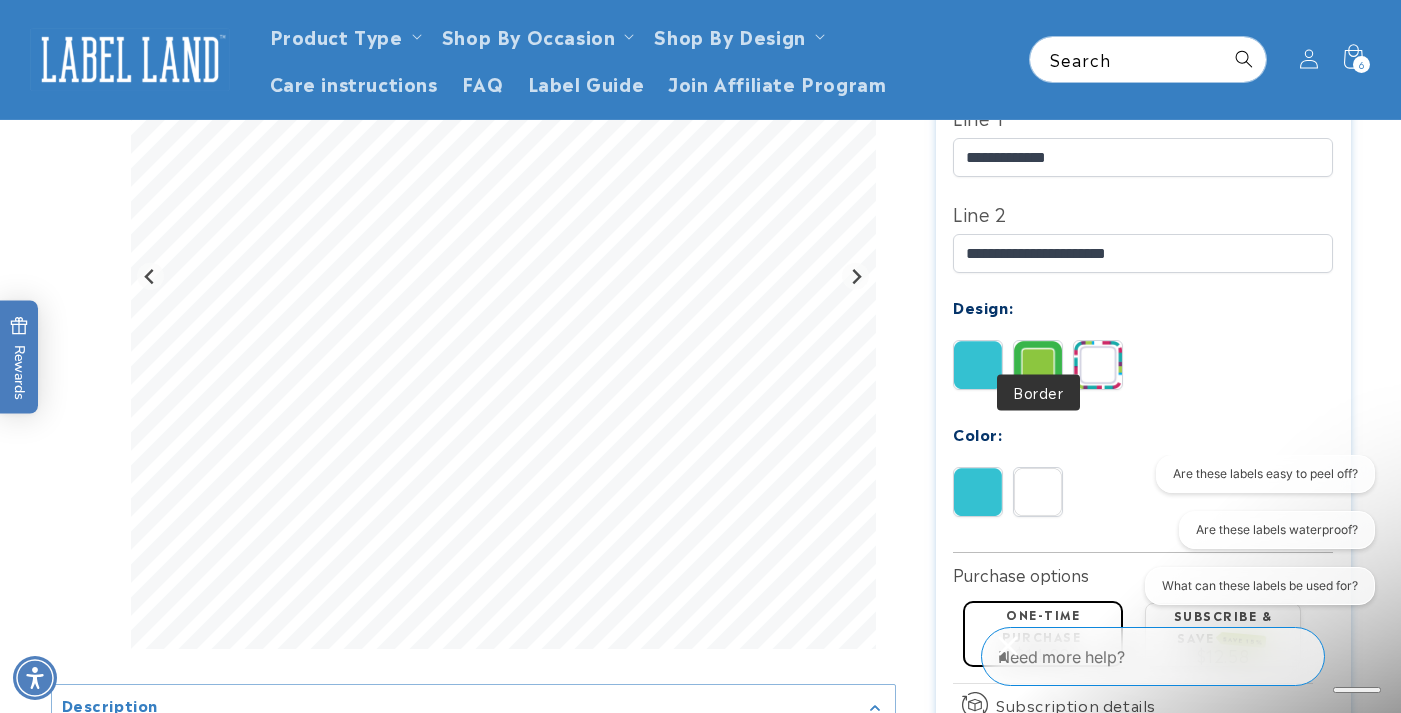 click at bounding box center [1038, 365] 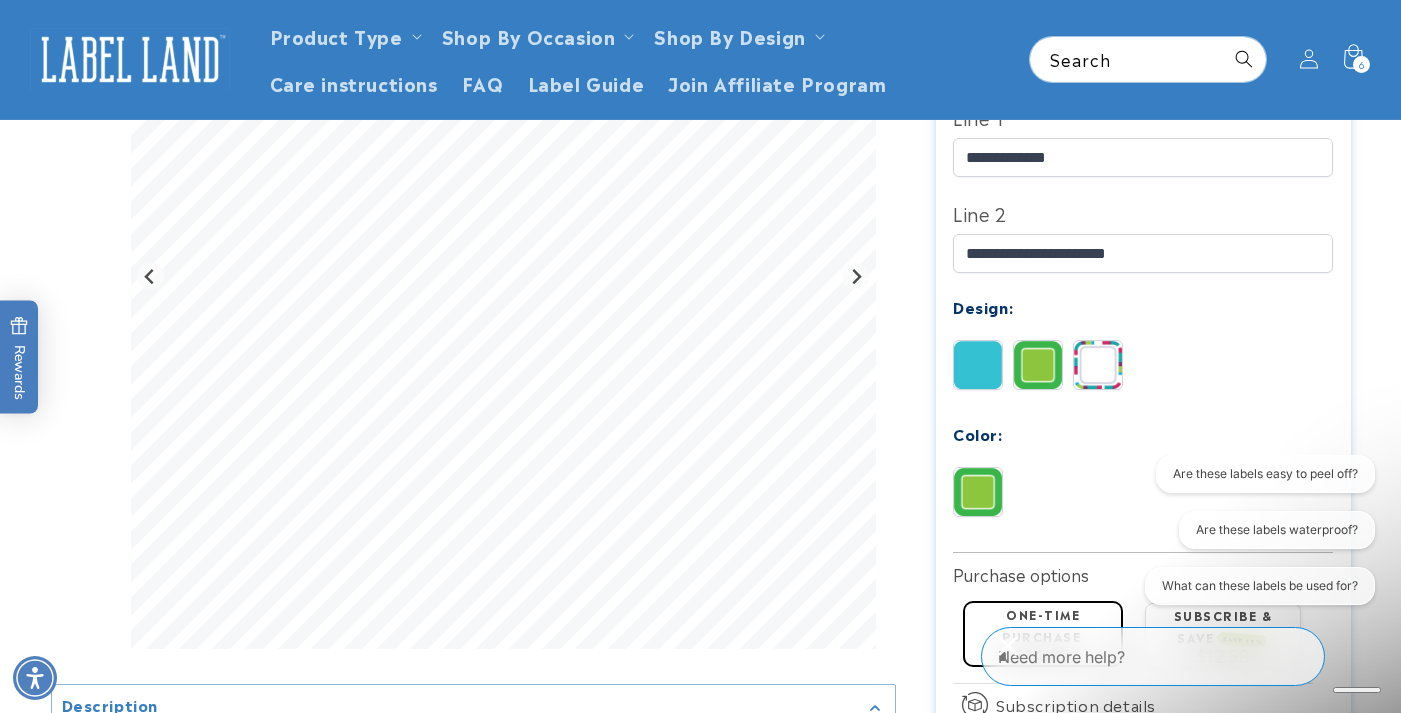 scroll, scrollTop: 501, scrollLeft: 0, axis: vertical 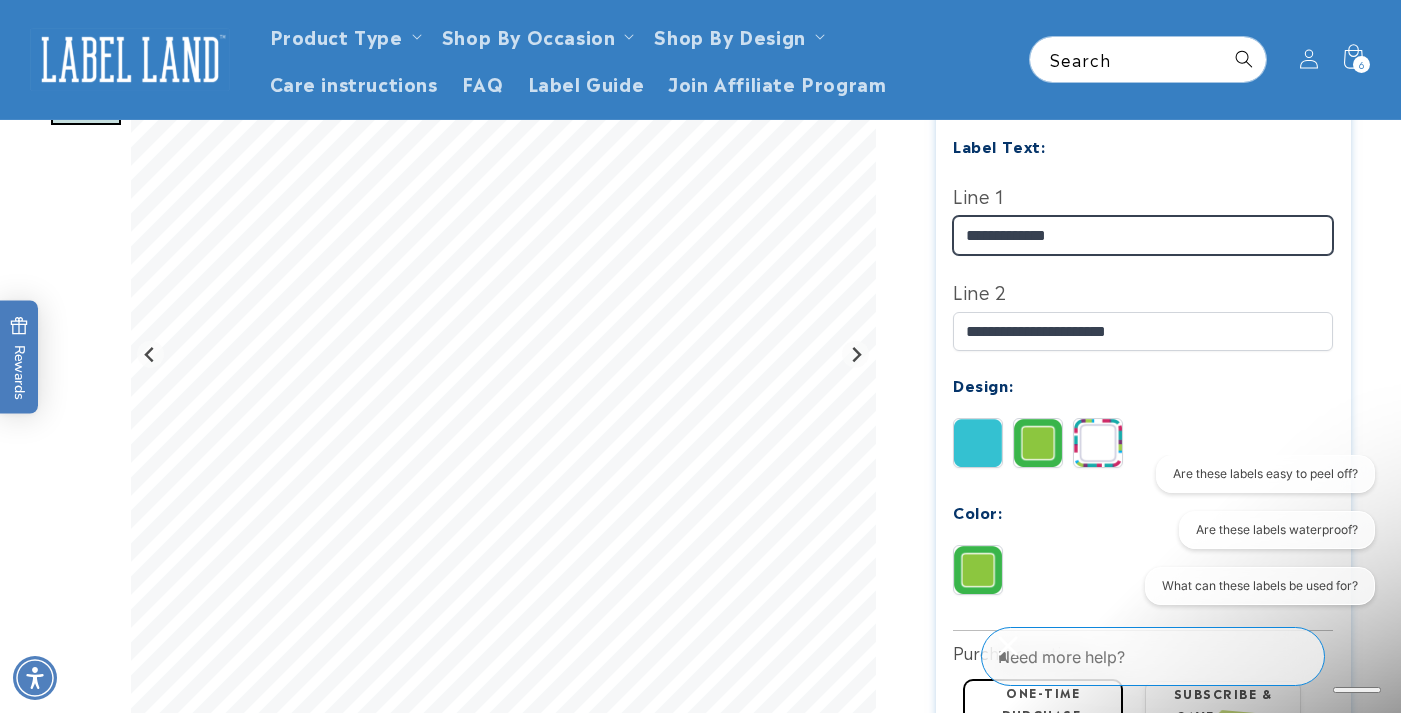 drag, startPoint x: 991, startPoint y: 206, endPoint x: 948, endPoint y: 205, distance: 43.011627 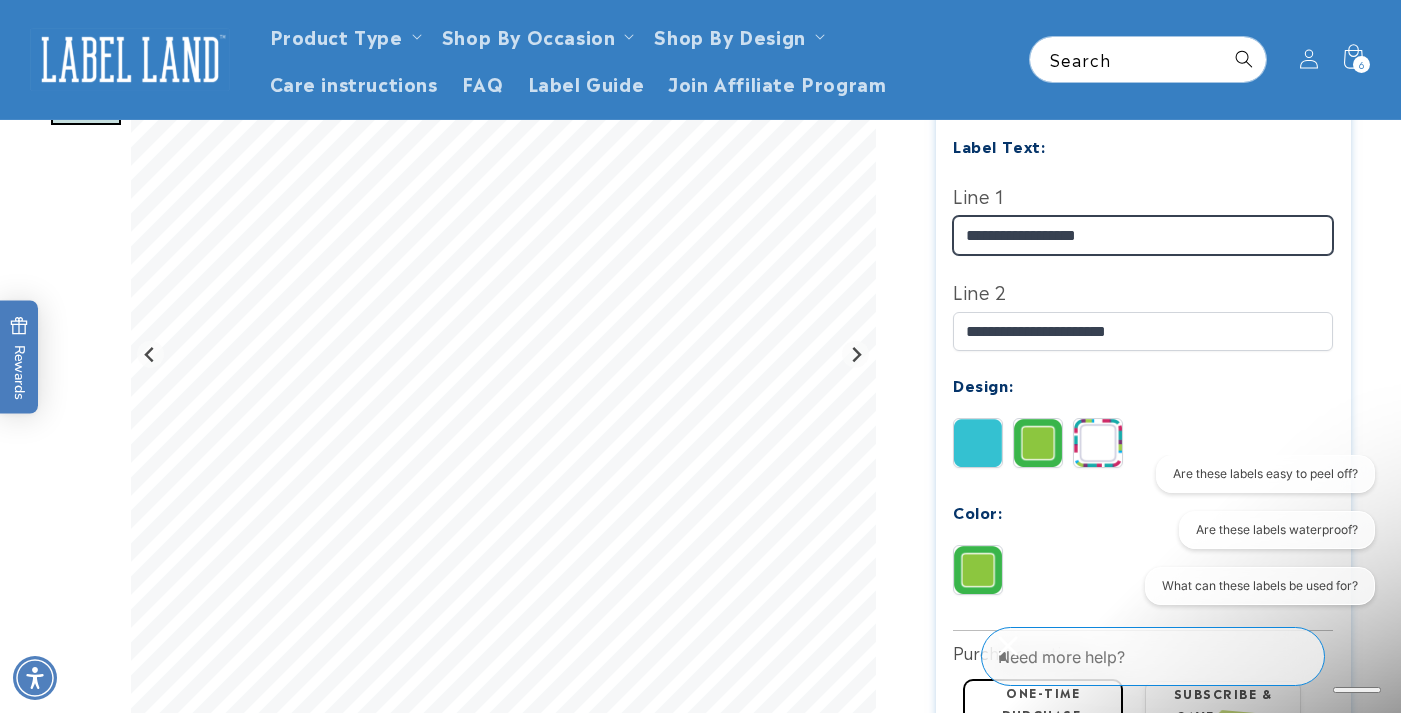 type on "**********" 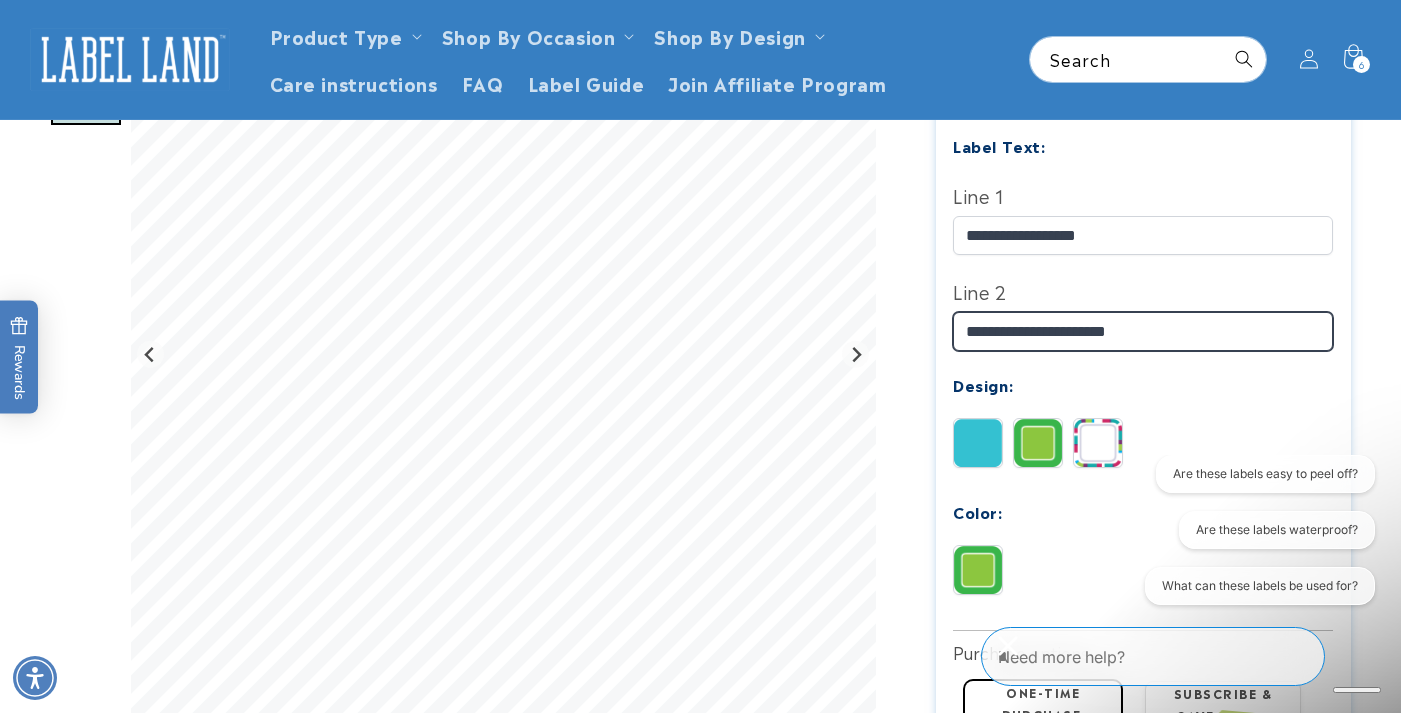 drag, startPoint x: 998, startPoint y: 307, endPoint x: 947, endPoint y: 304, distance: 51.088158 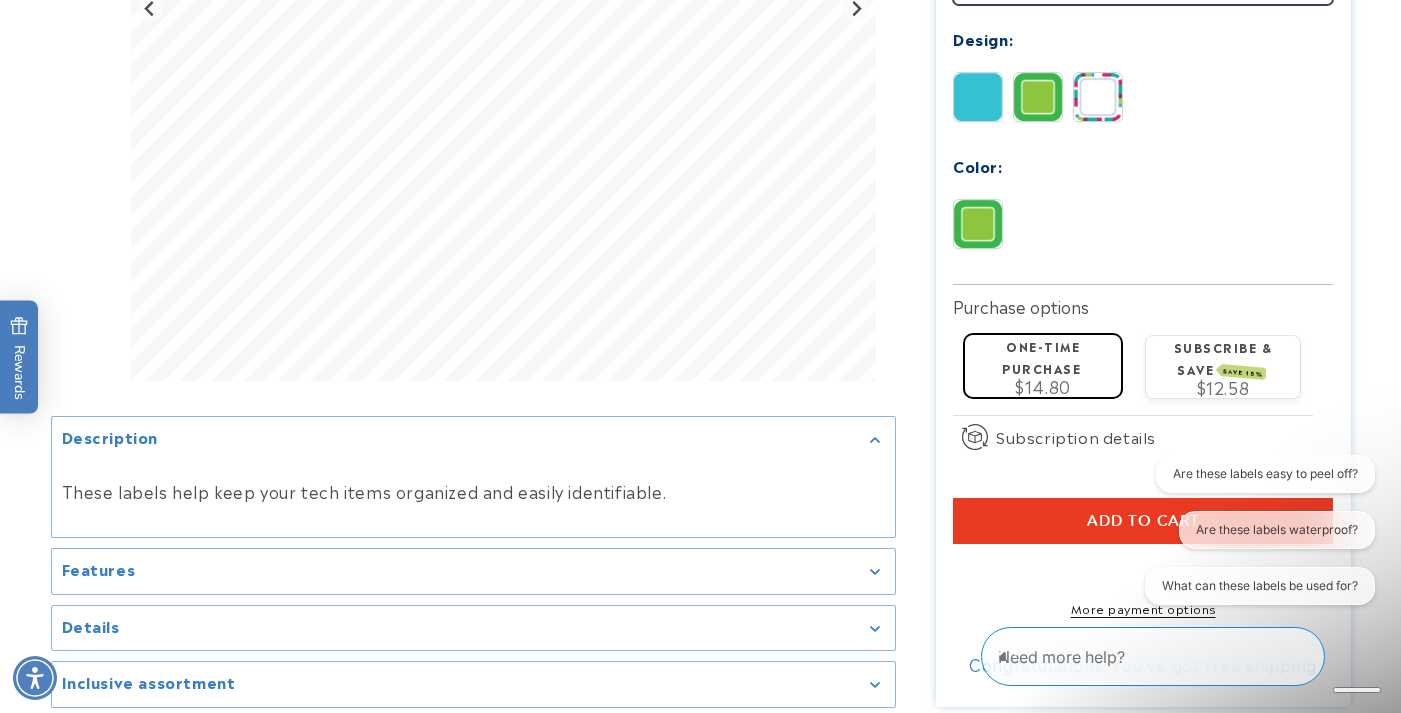 scroll, scrollTop: 891, scrollLeft: 0, axis: vertical 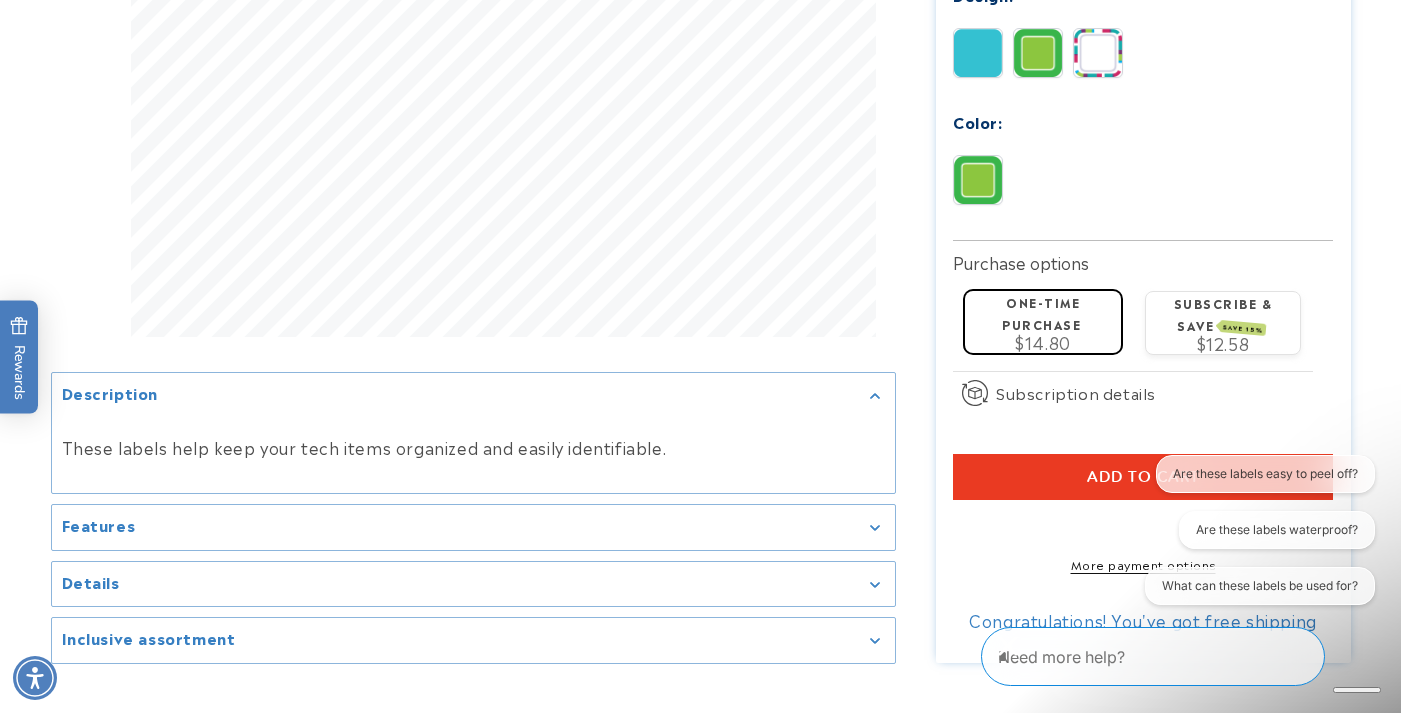 type on "**********" 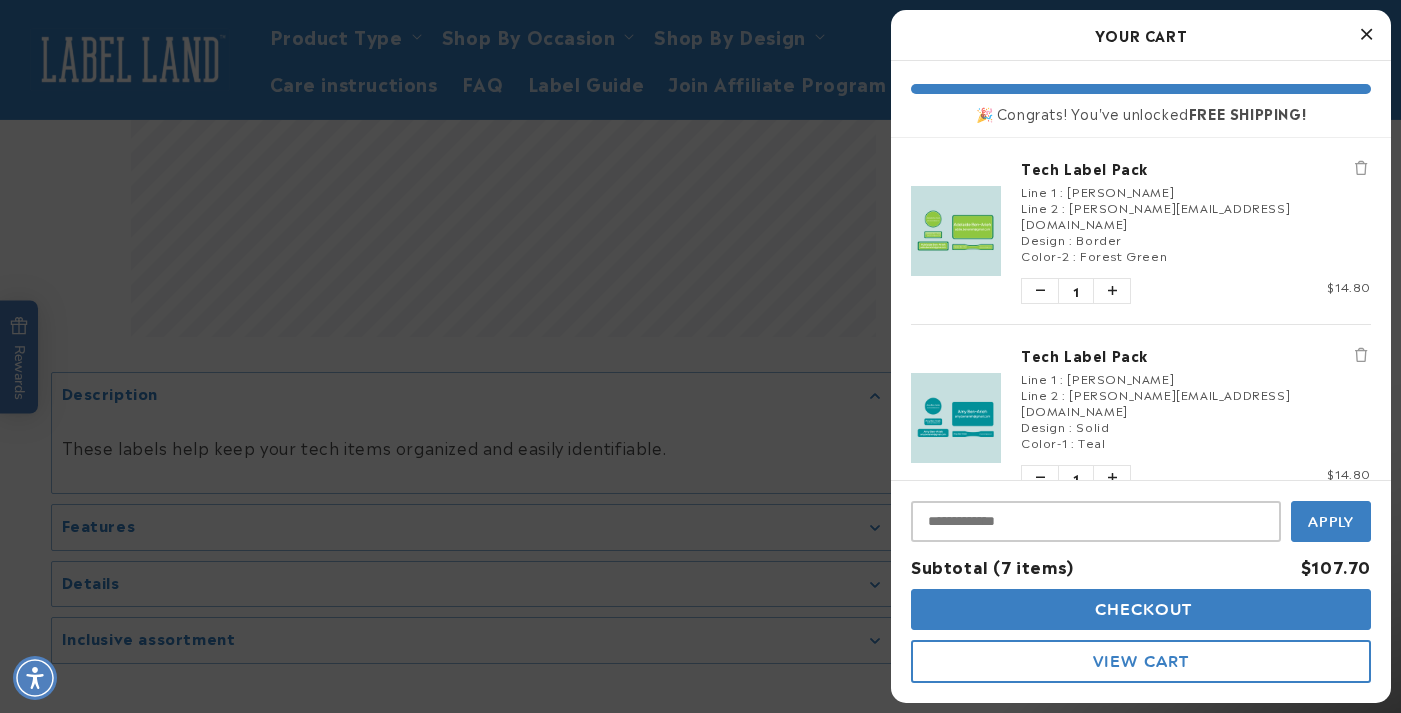 click at bounding box center [1366, 34] 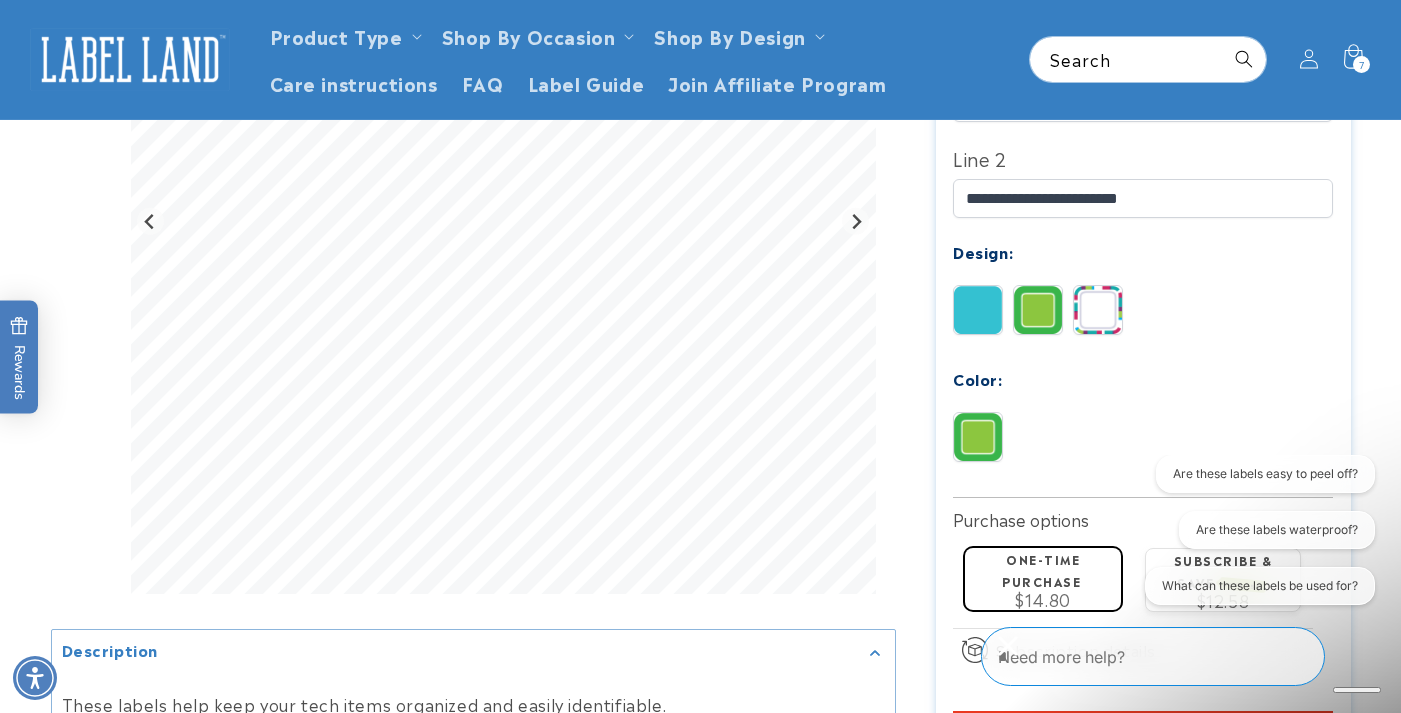 scroll, scrollTop: 626, scrollLeft: 0, axis: vertical 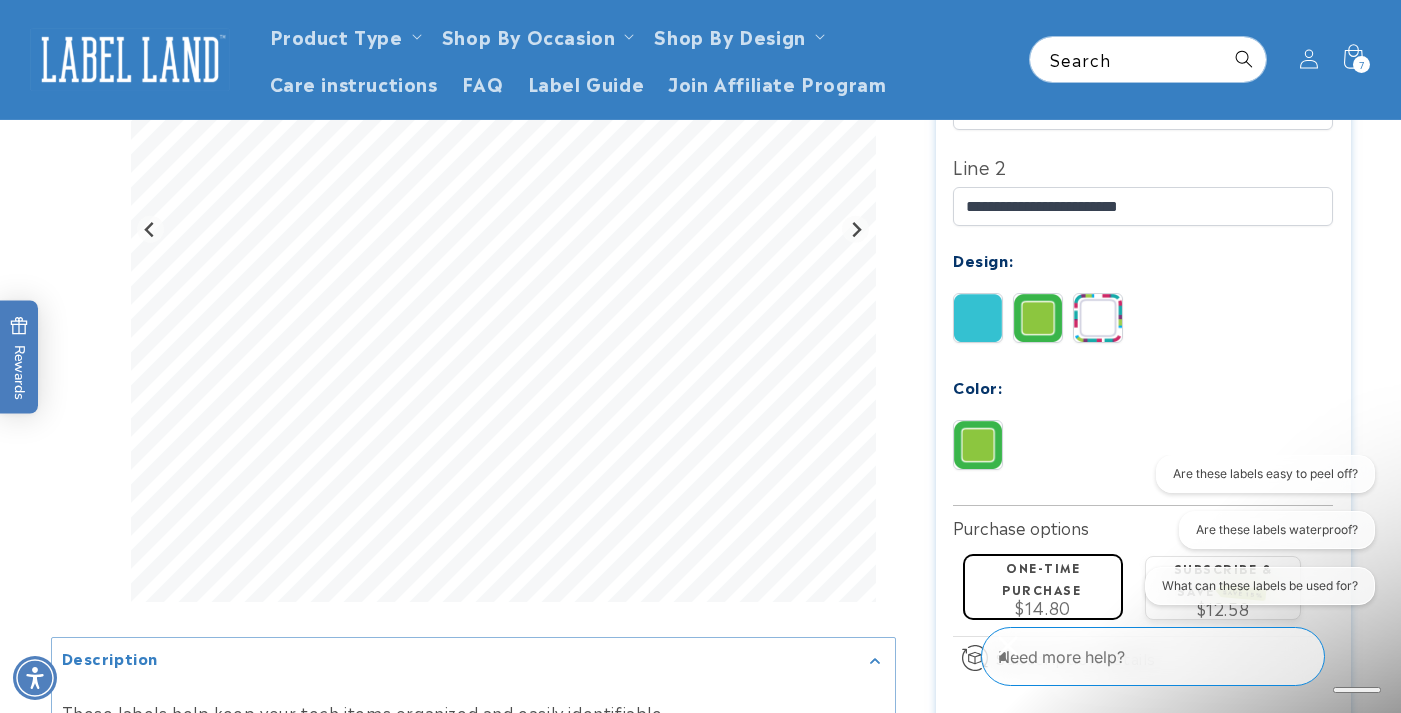 click at bounding box center (978, 318) 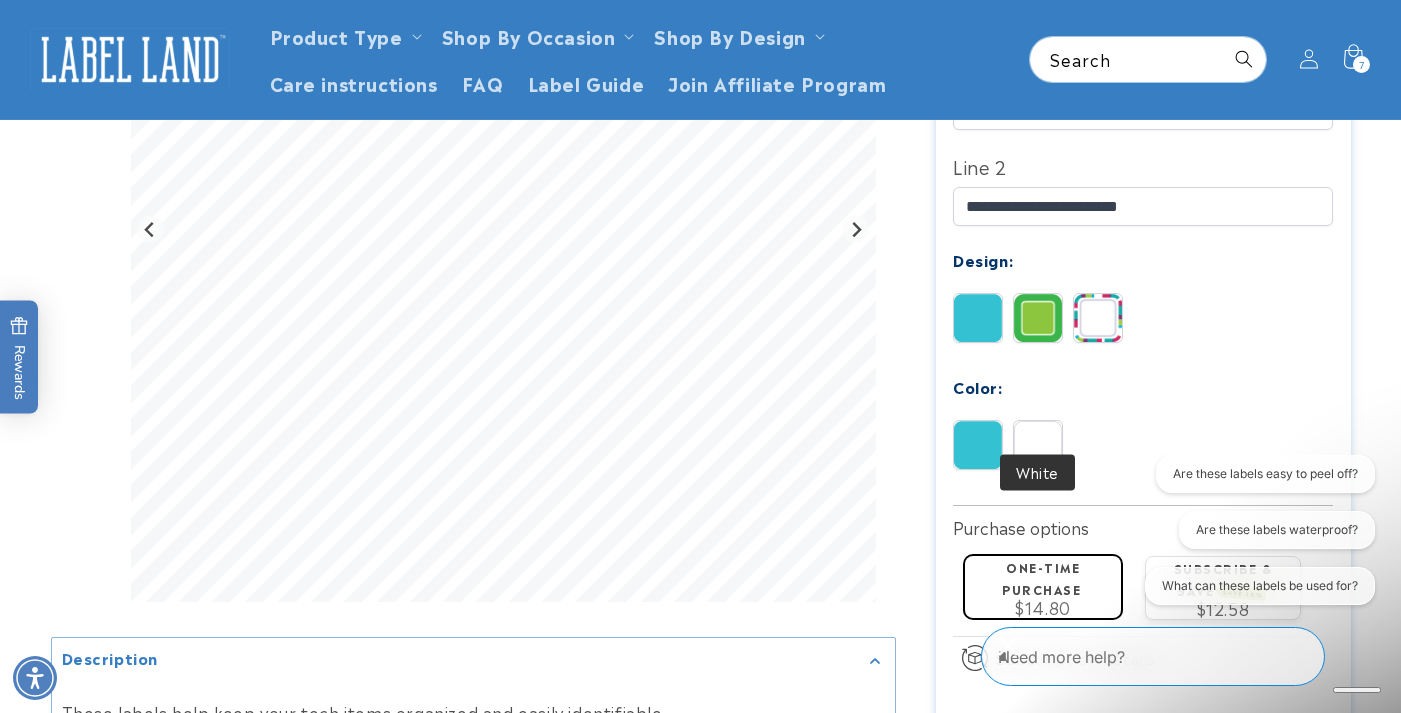 click at bounding box center (1038, 445) 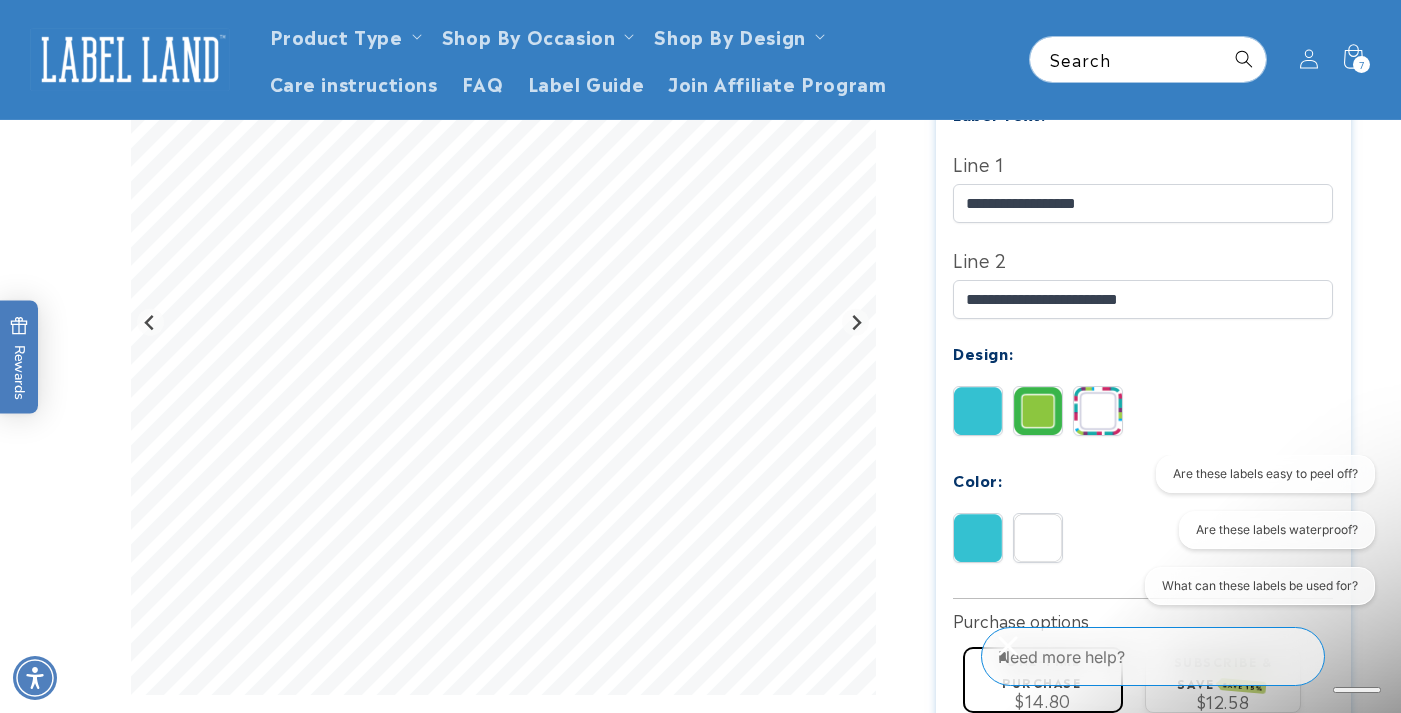 scroll, scrollTop: 529, scrollLeft: 0, axis: vertical 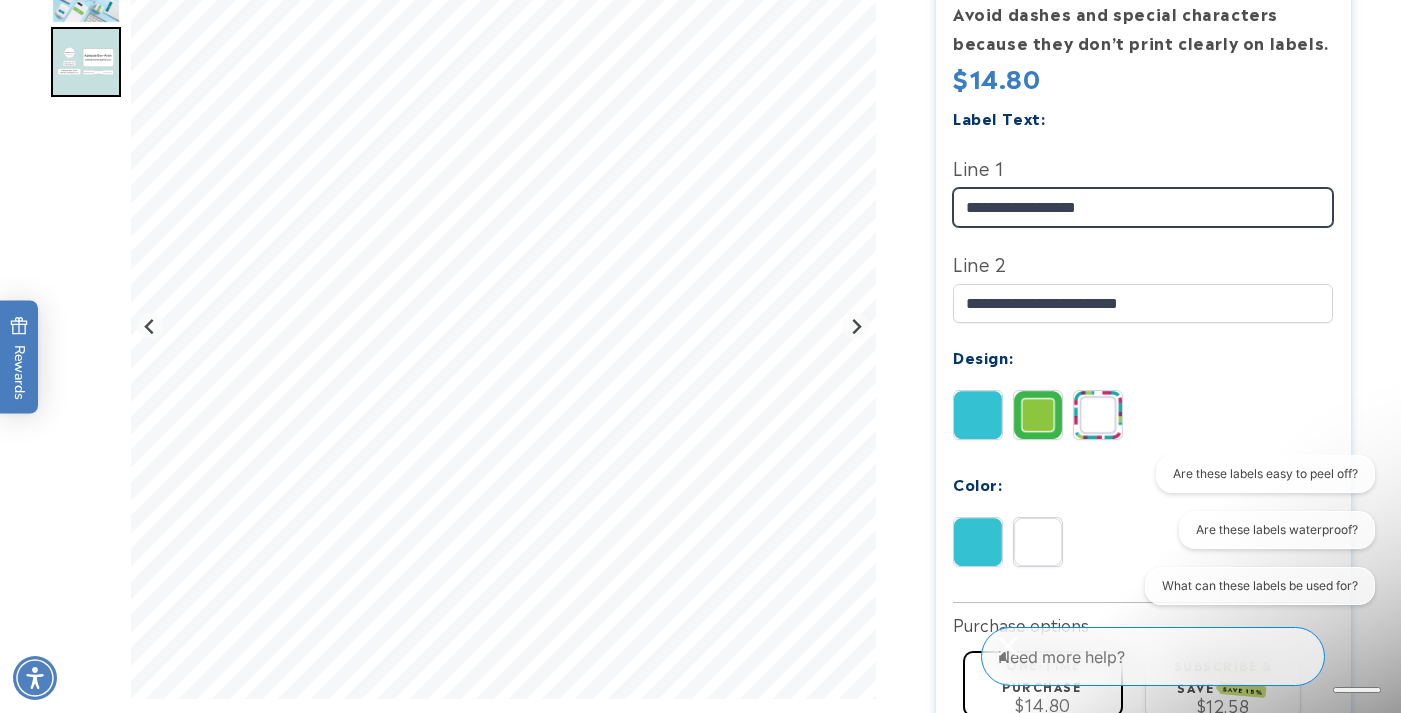 drag, startPoint x: 1027, startPoint y: 175, endPoint x: 933, endPoint y: 169, distance: 94.19129 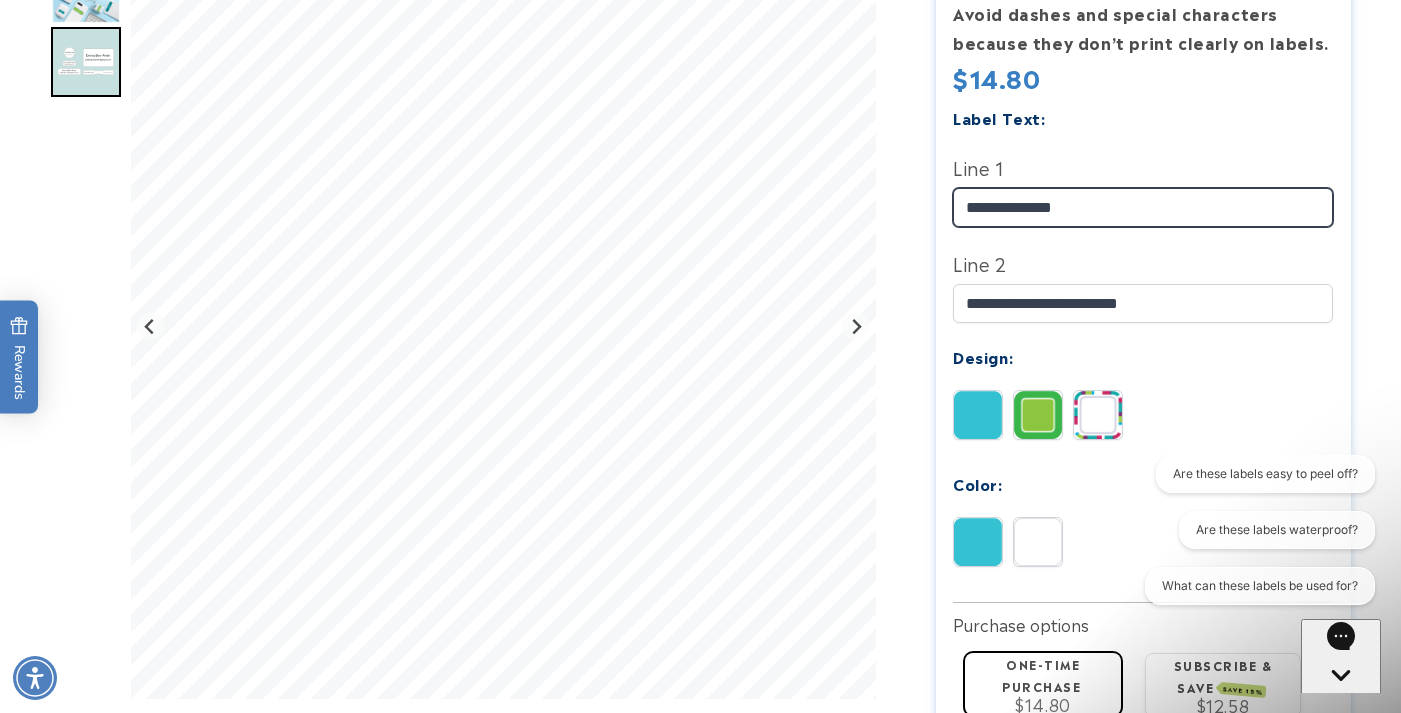 type on "**********" 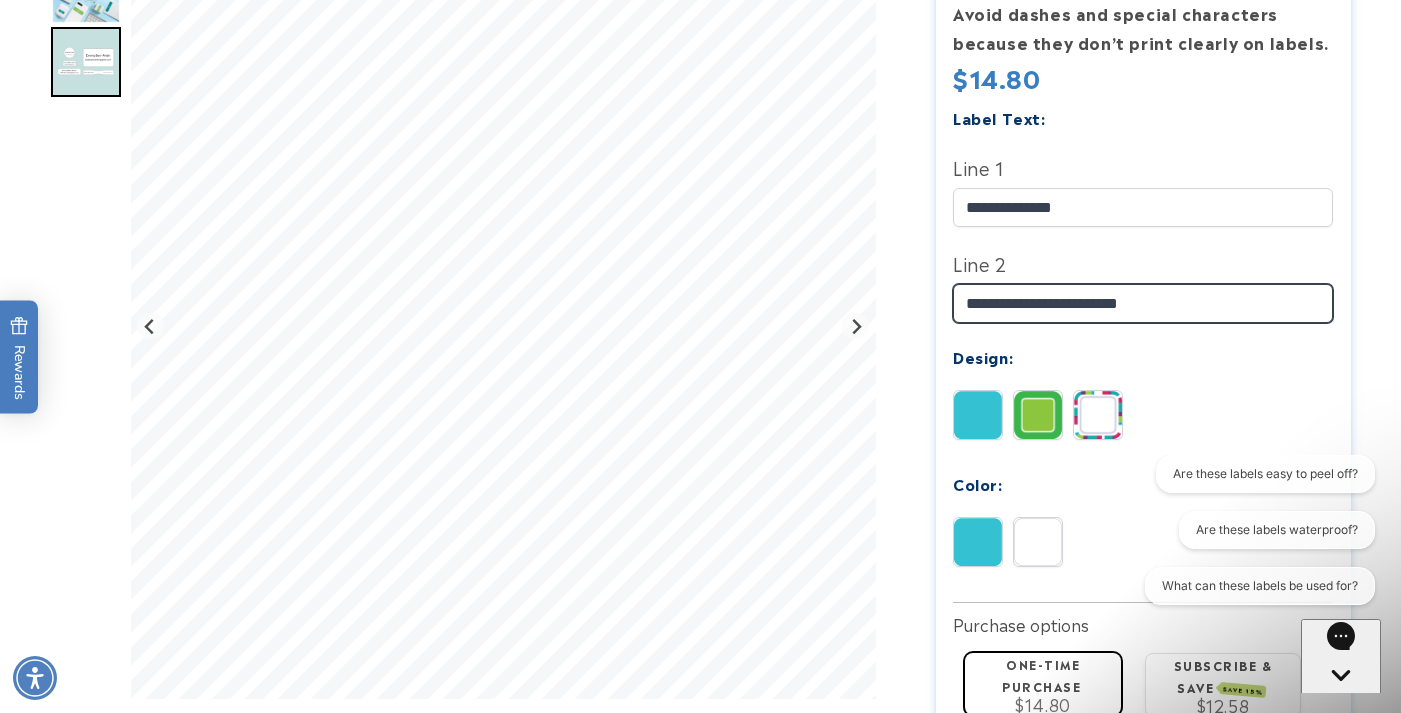 drag, startPoint x: 1004, startPoint y: 282, endPoint x: 947, endPoint y: 276, distance: 57.31492 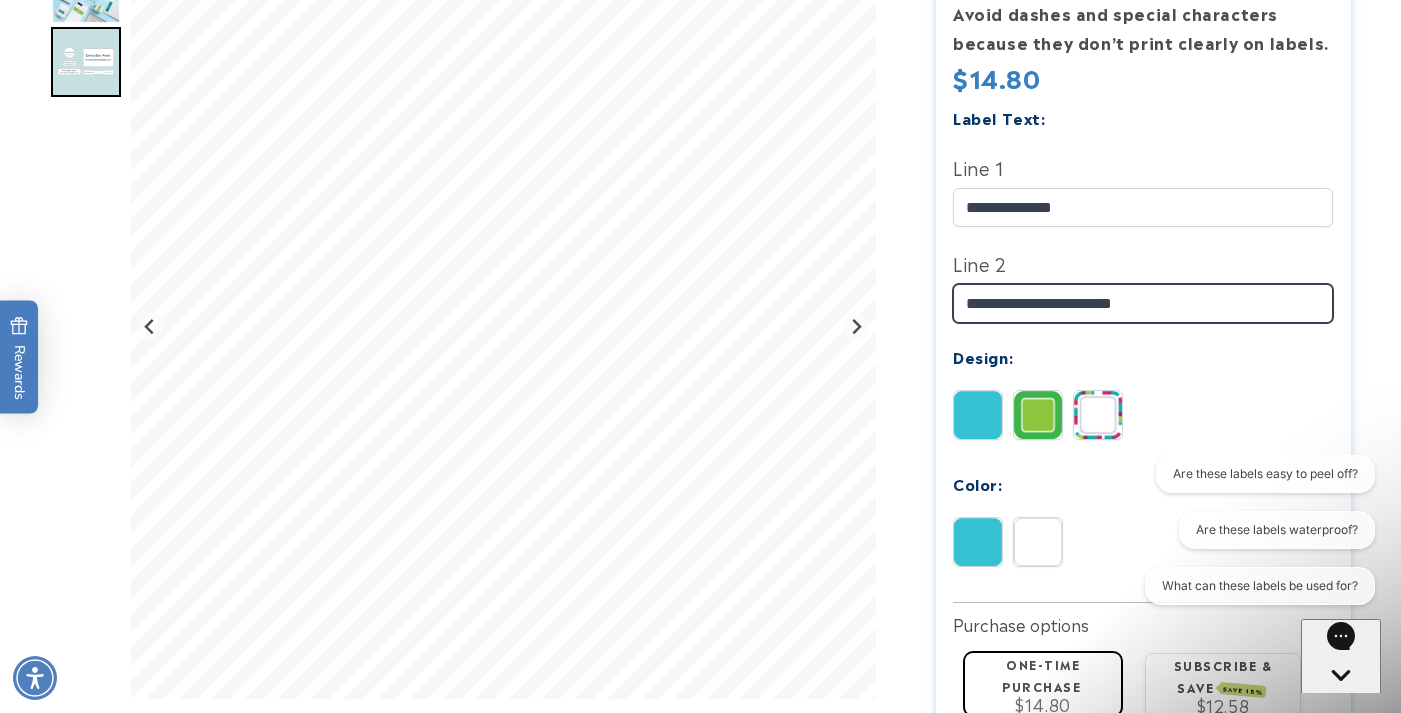 type on "**********" 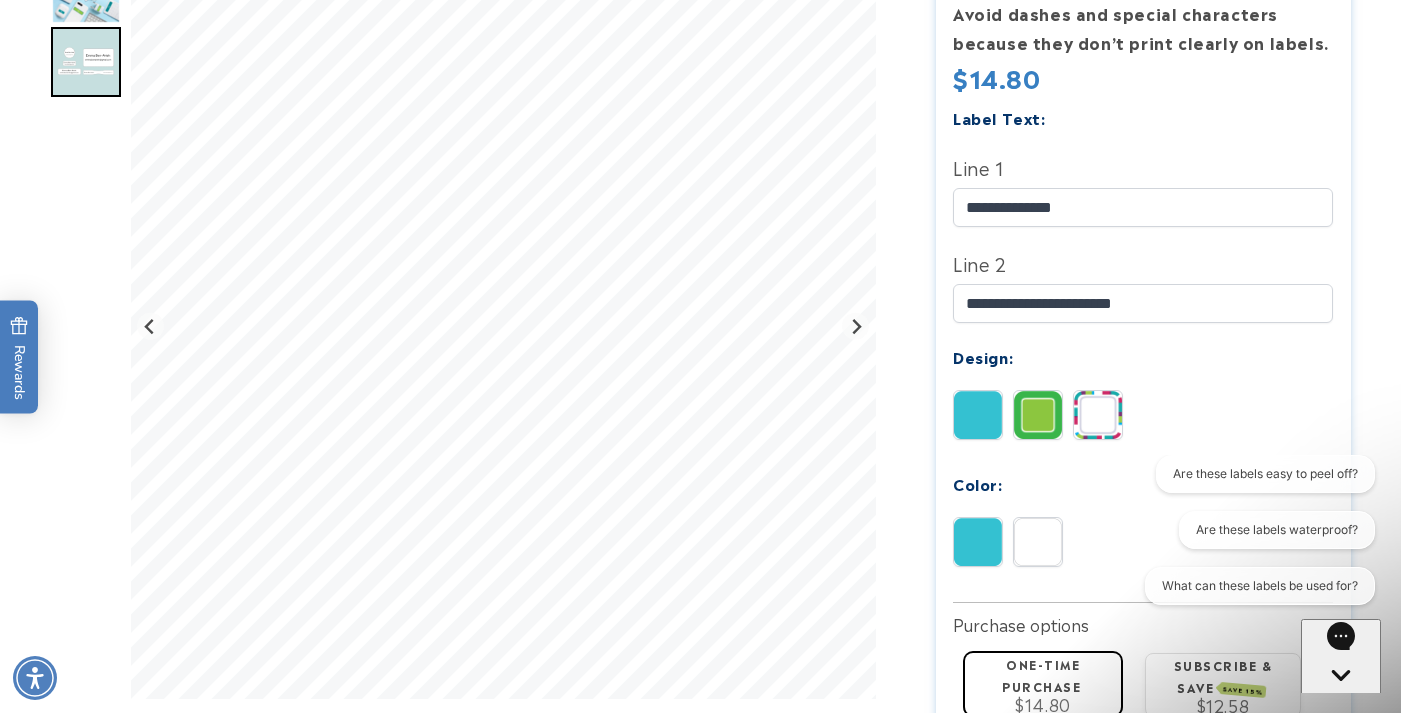 click on "Solid
Border
Stripes" 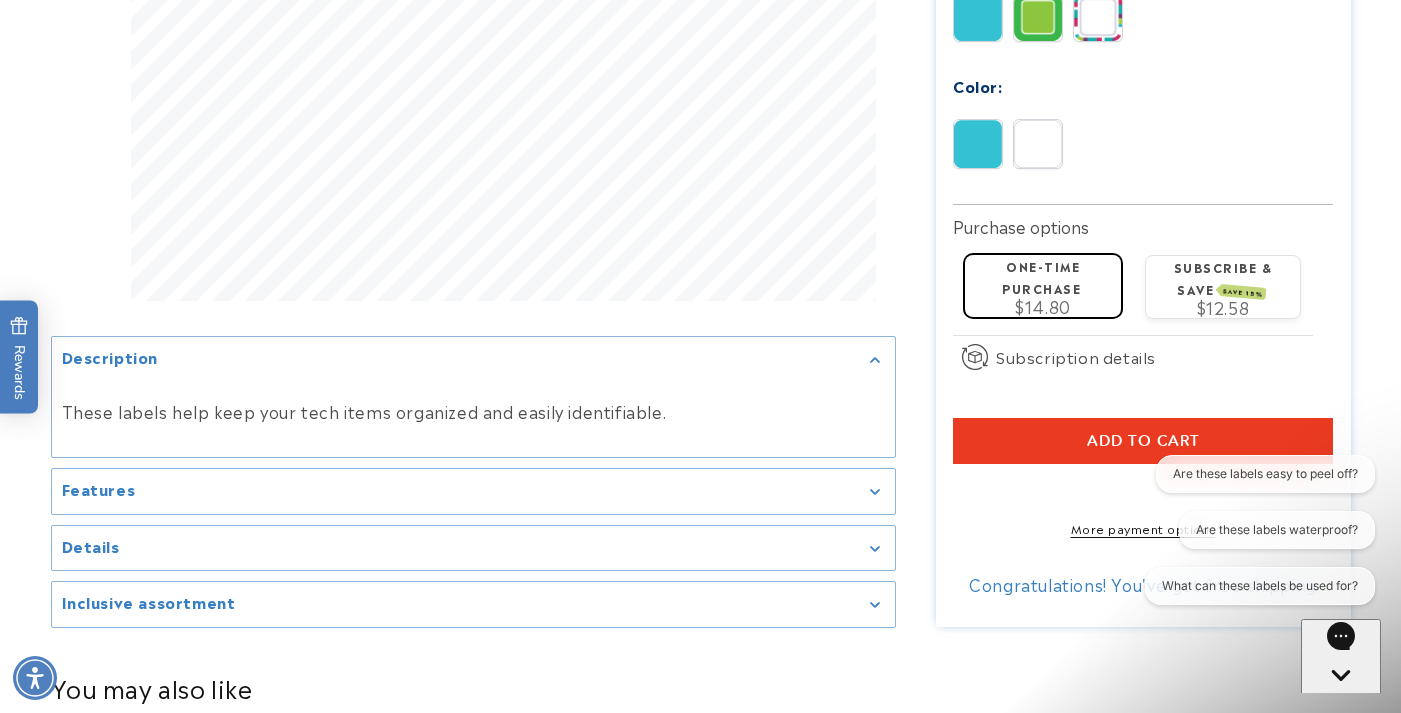 scroll, scrollTop: 928, scrollLeft: 0, axis: vertical 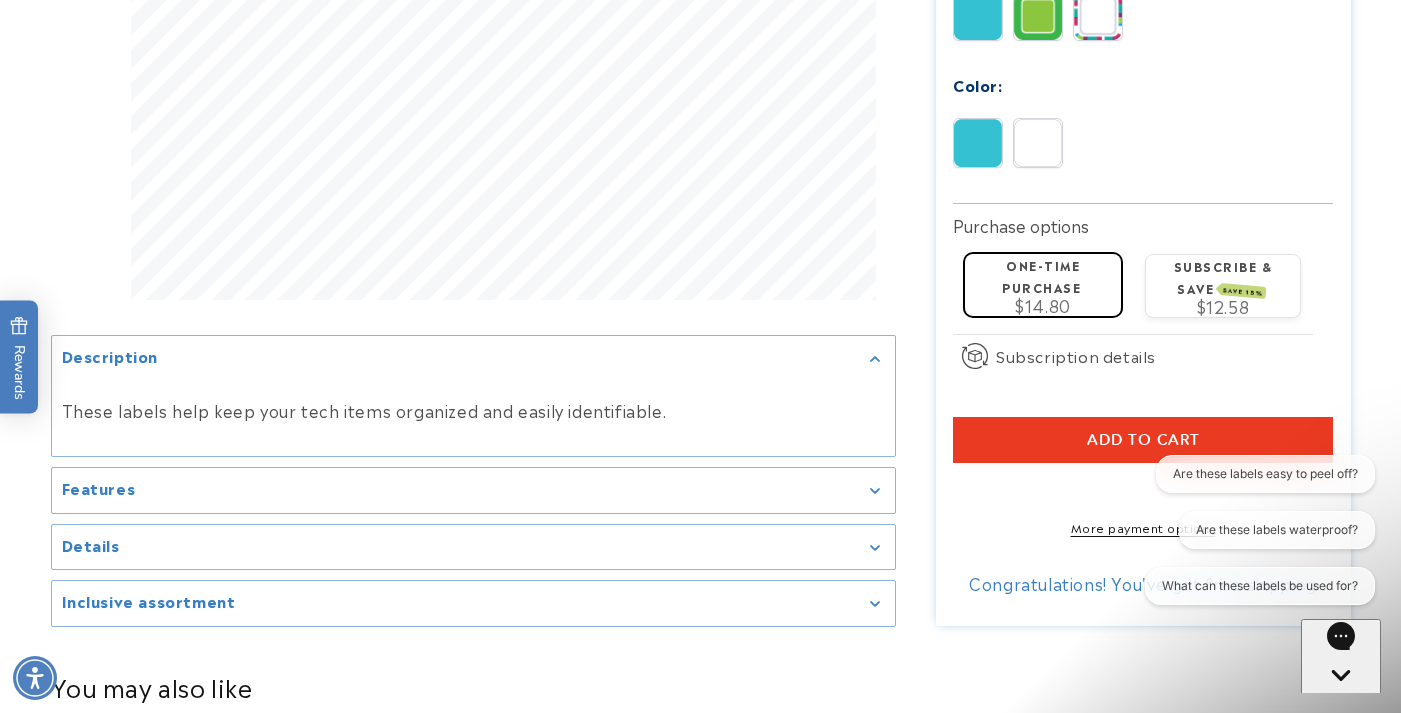 click on "Add to cart" at bounding box center (1143, 440) 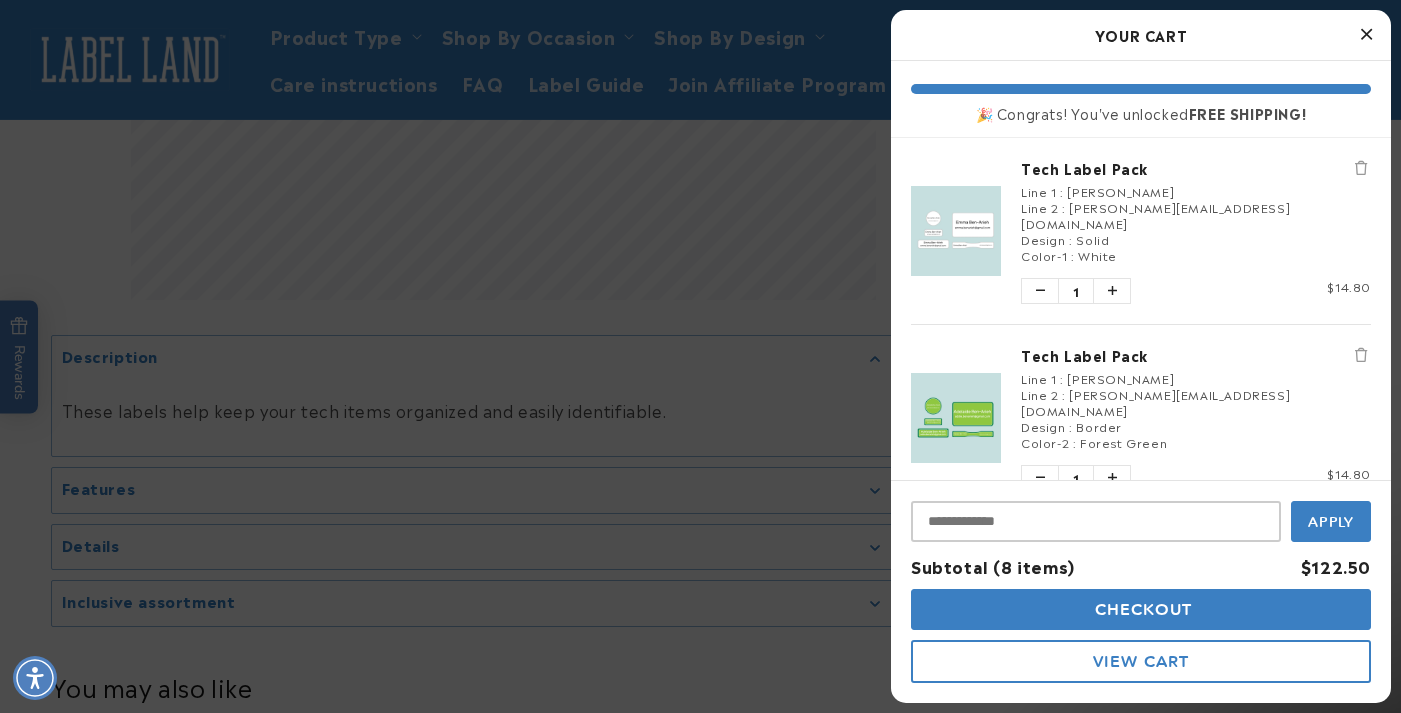 click at bounding box center [1366, 34] 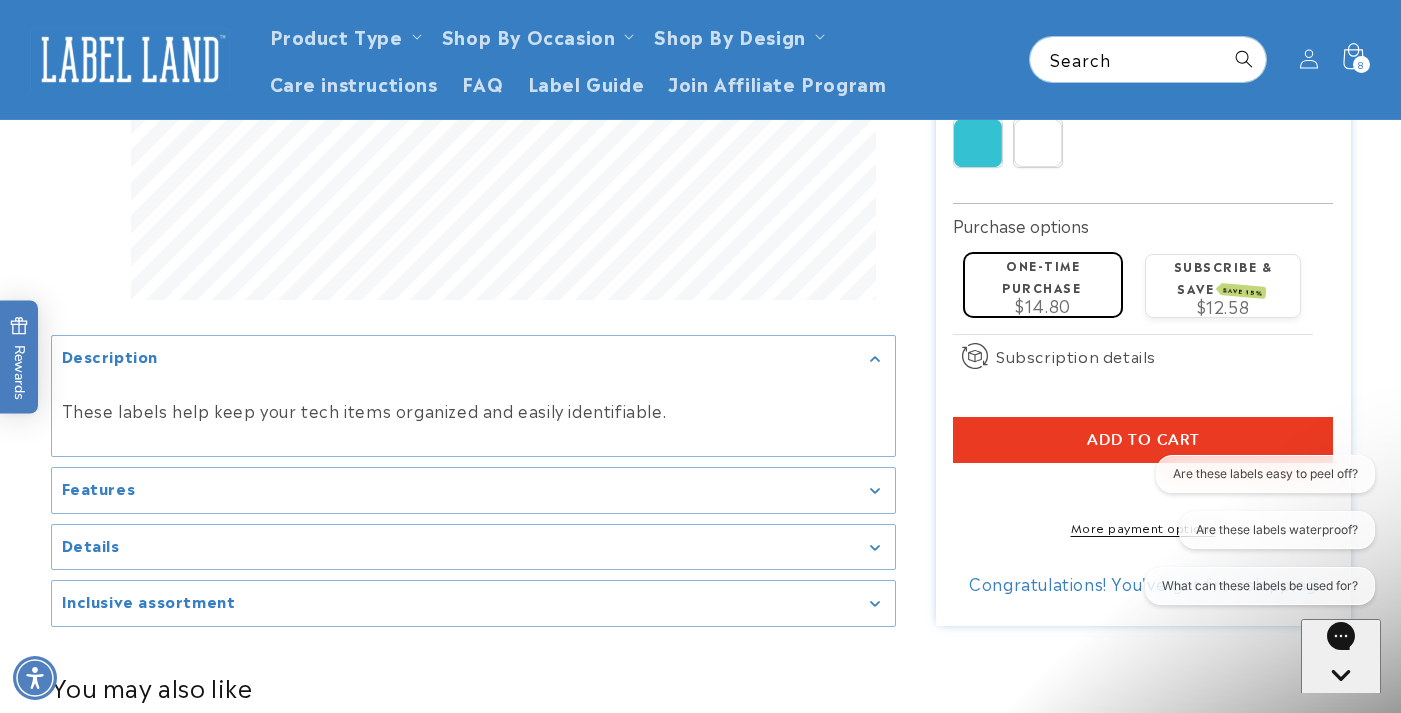 click 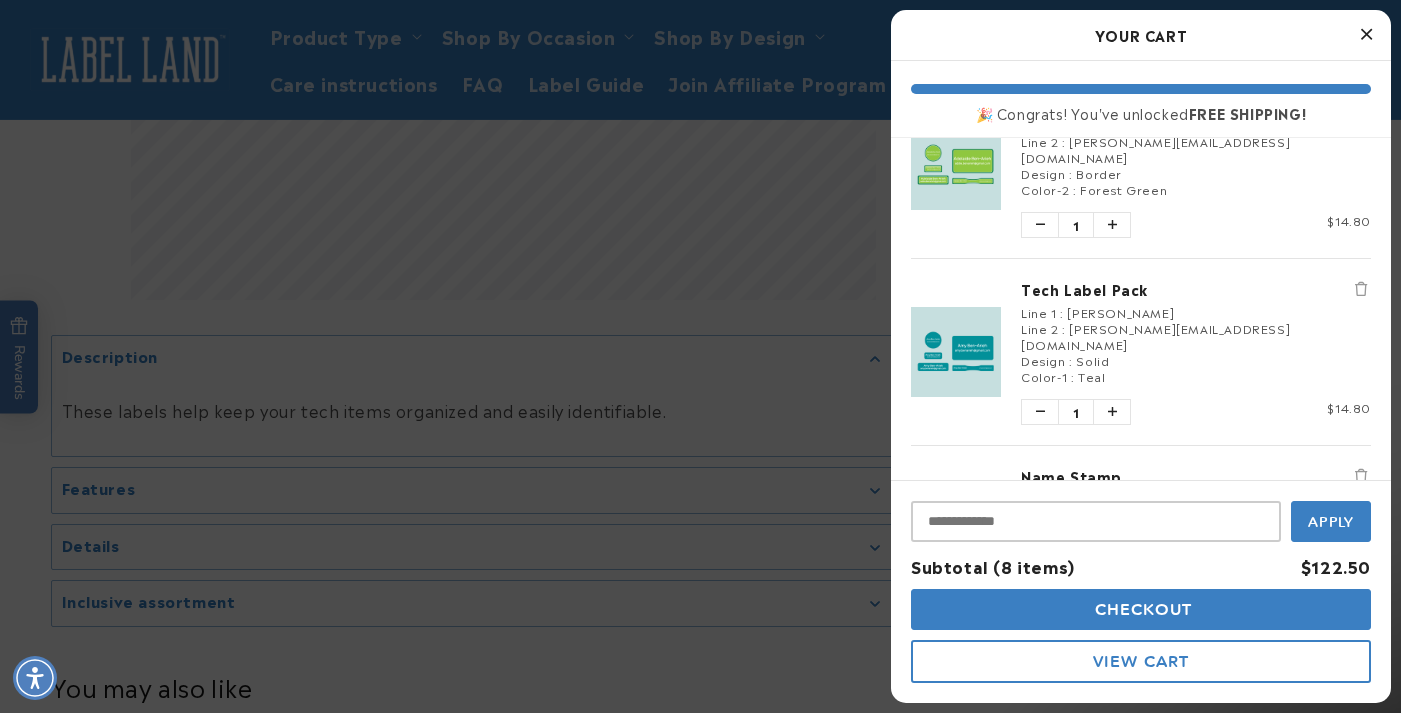 scroll, scrollTop: 369, scrollLeft: 0, axis: vertical 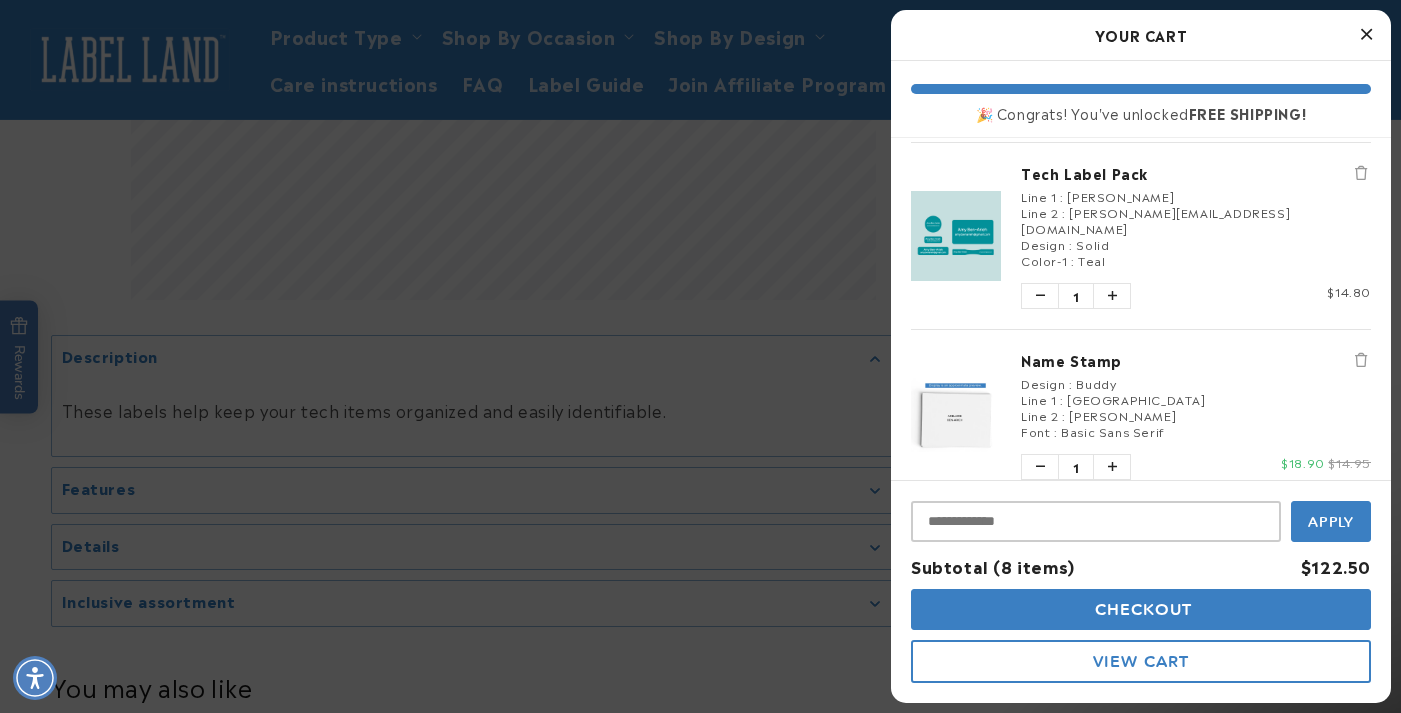 click at bounding box center [1361, 360] 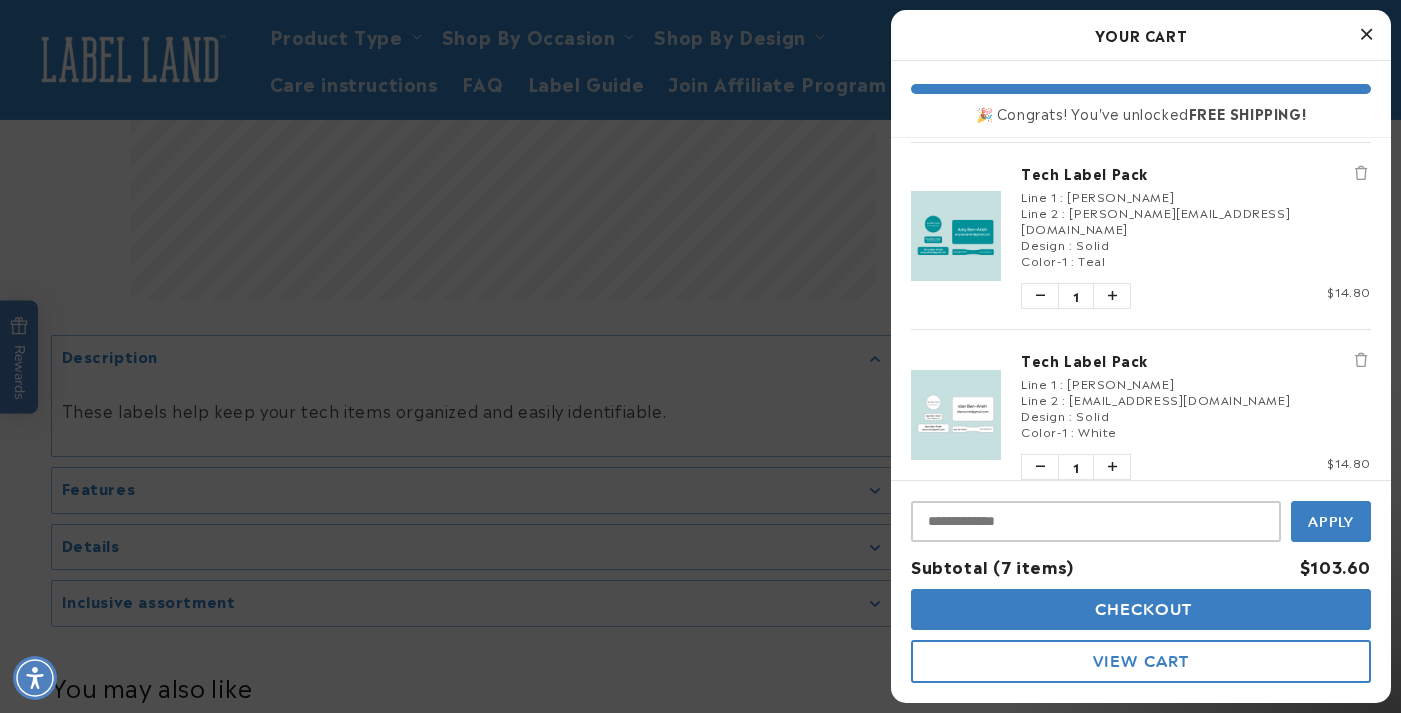 click at bounding box center (1361, 360) 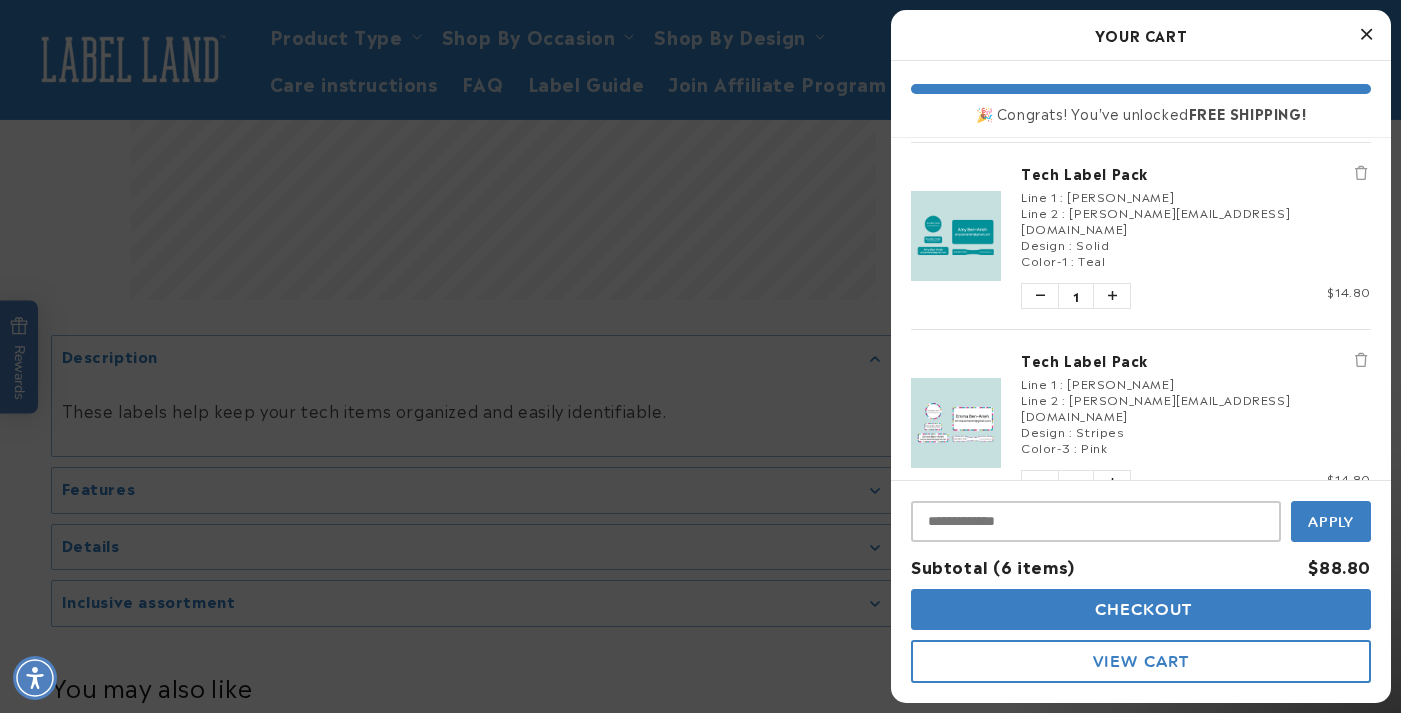 click at bounding box center (1361, 360) 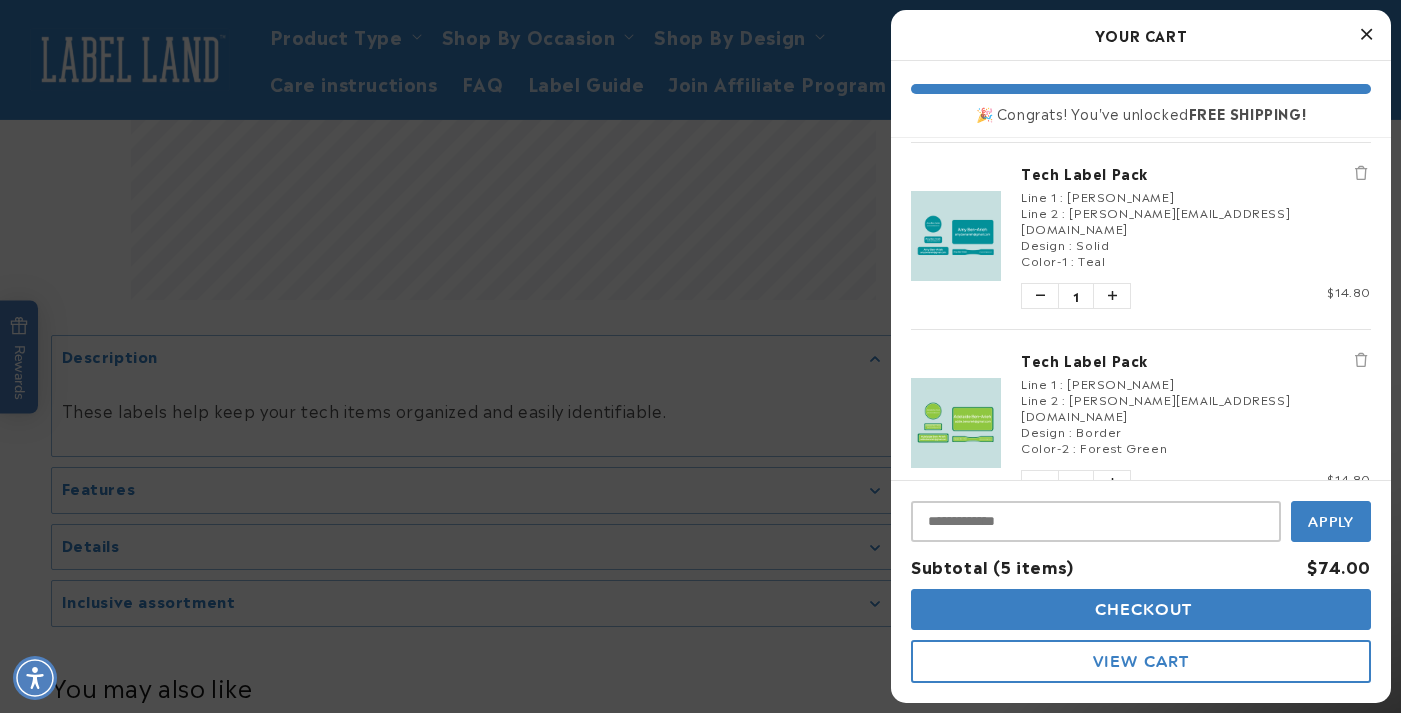 click at bounding box center (1361, 360) 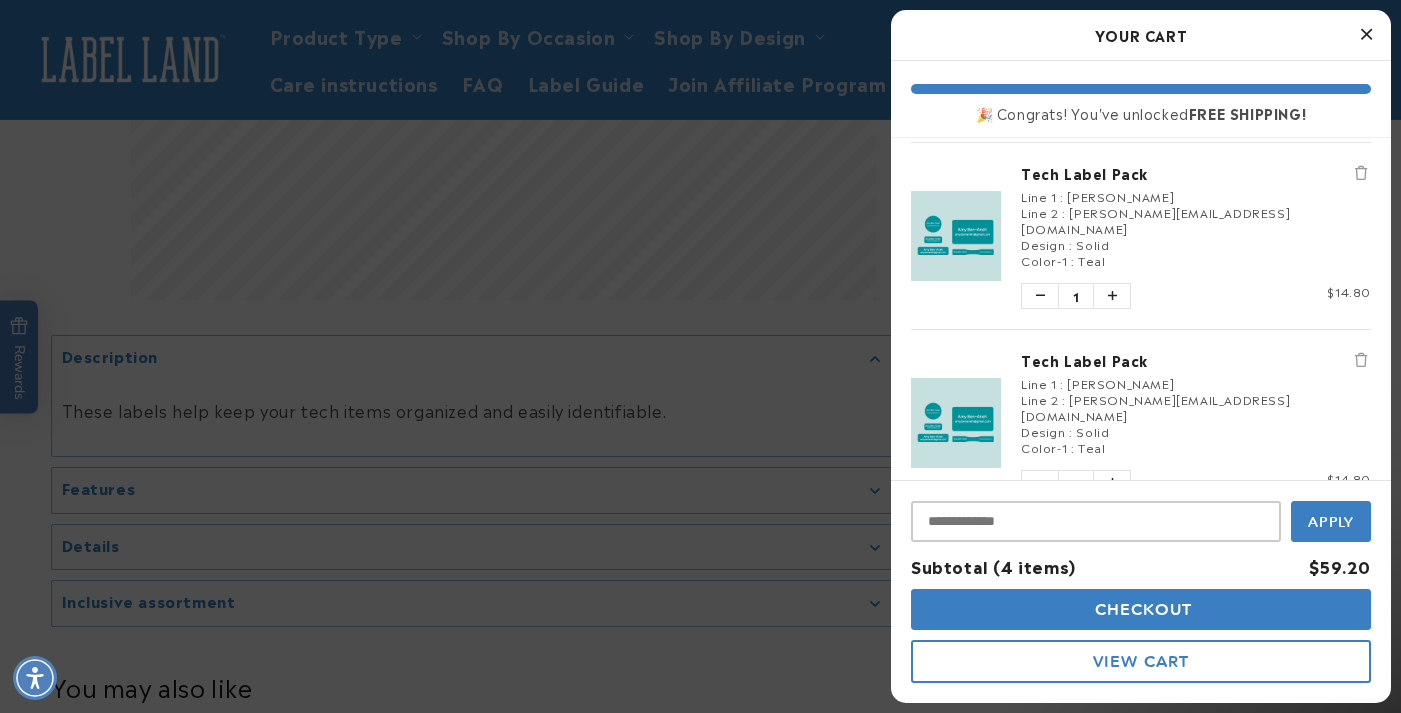 click at bounding box center (1361, 360) 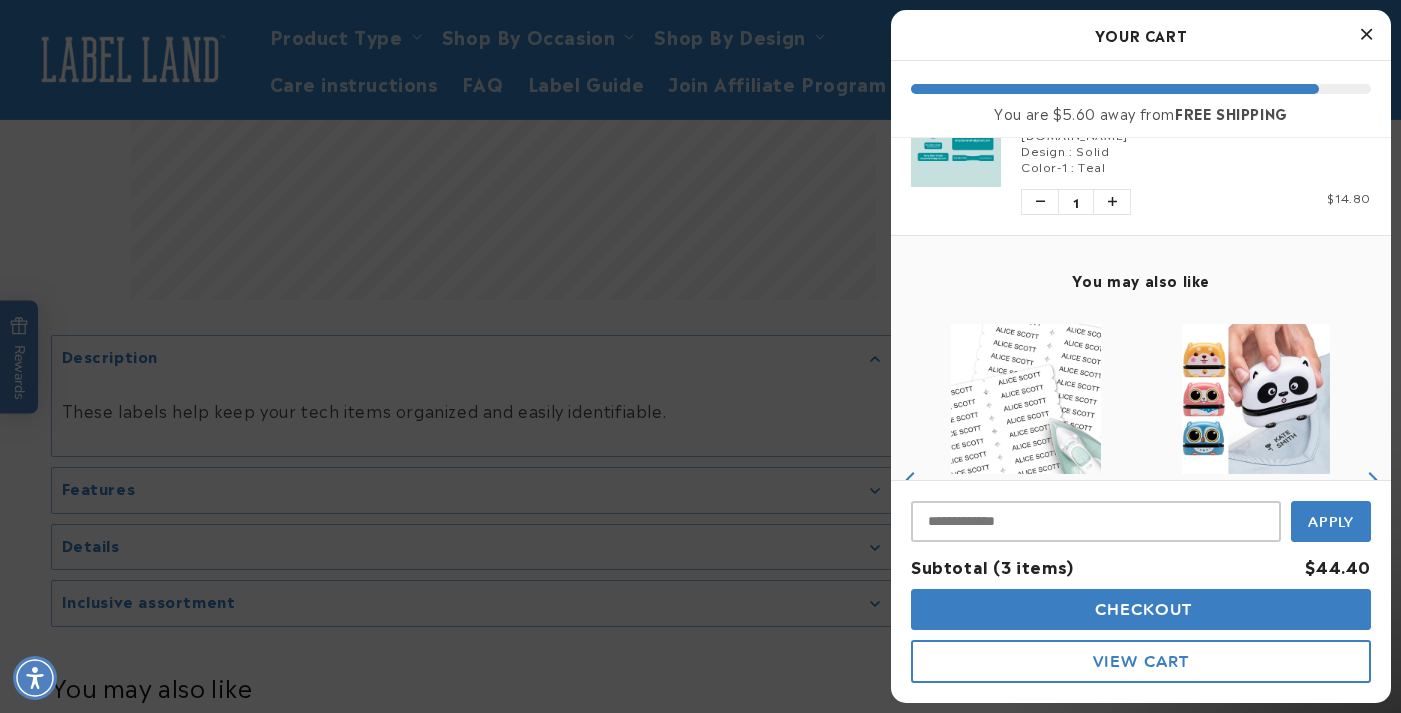 scroll, scrollTop: 465, scrollLeft: 0, axis: vertical 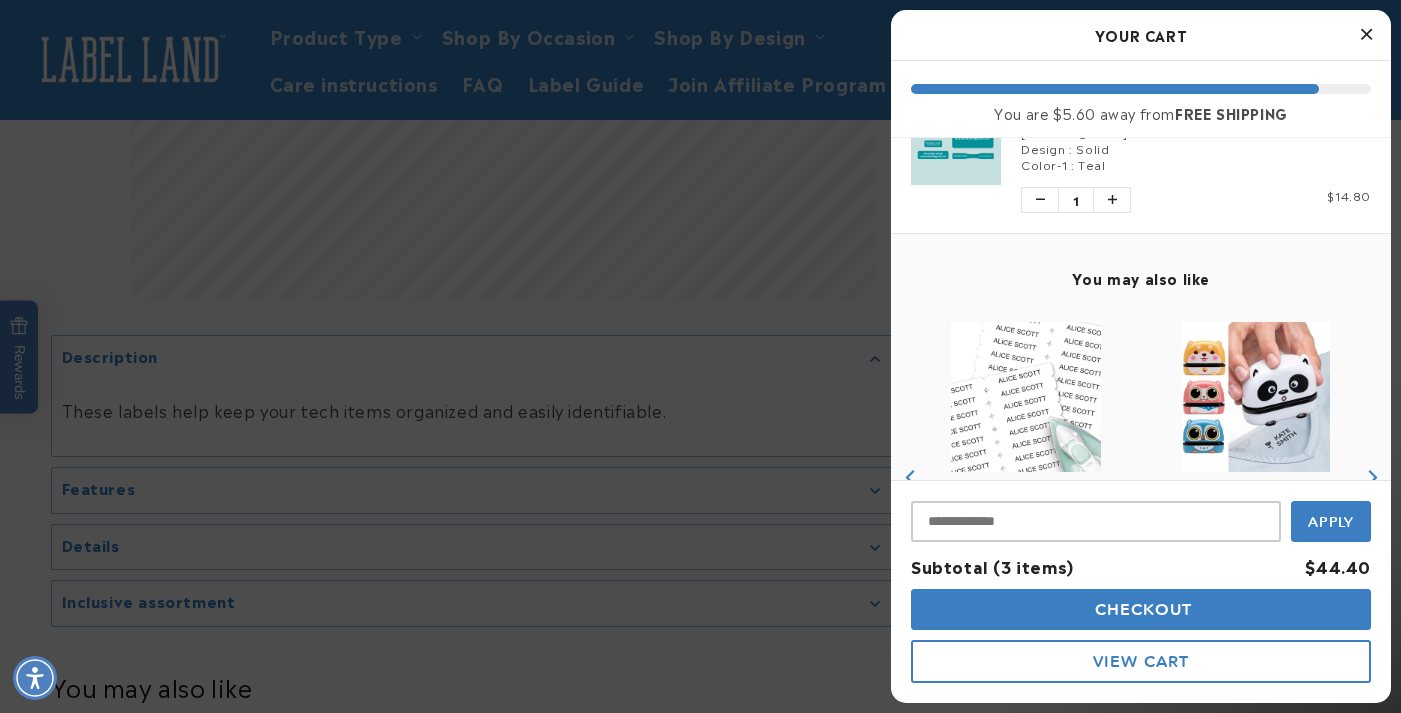 click at bounding box center (1256, 397) 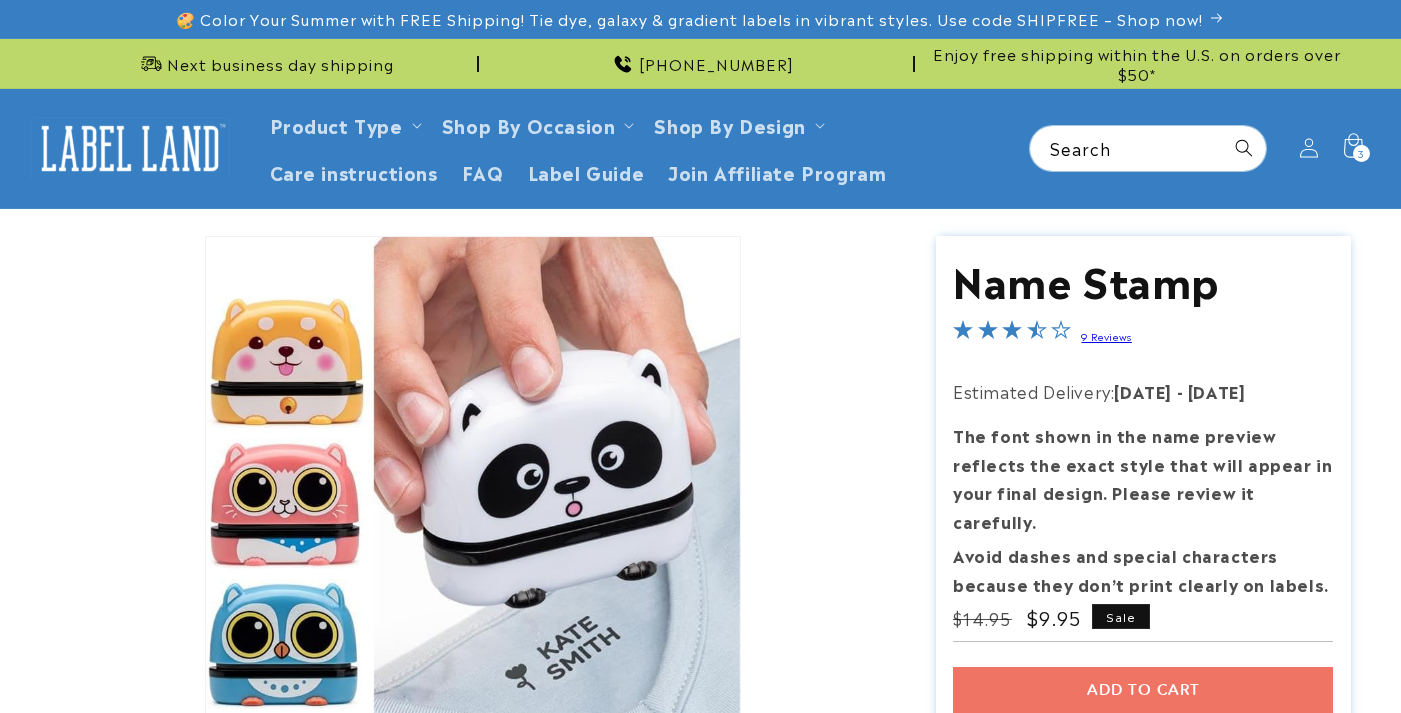 scroll, scrollTop: 0, scrollLeft: 0, axis: both 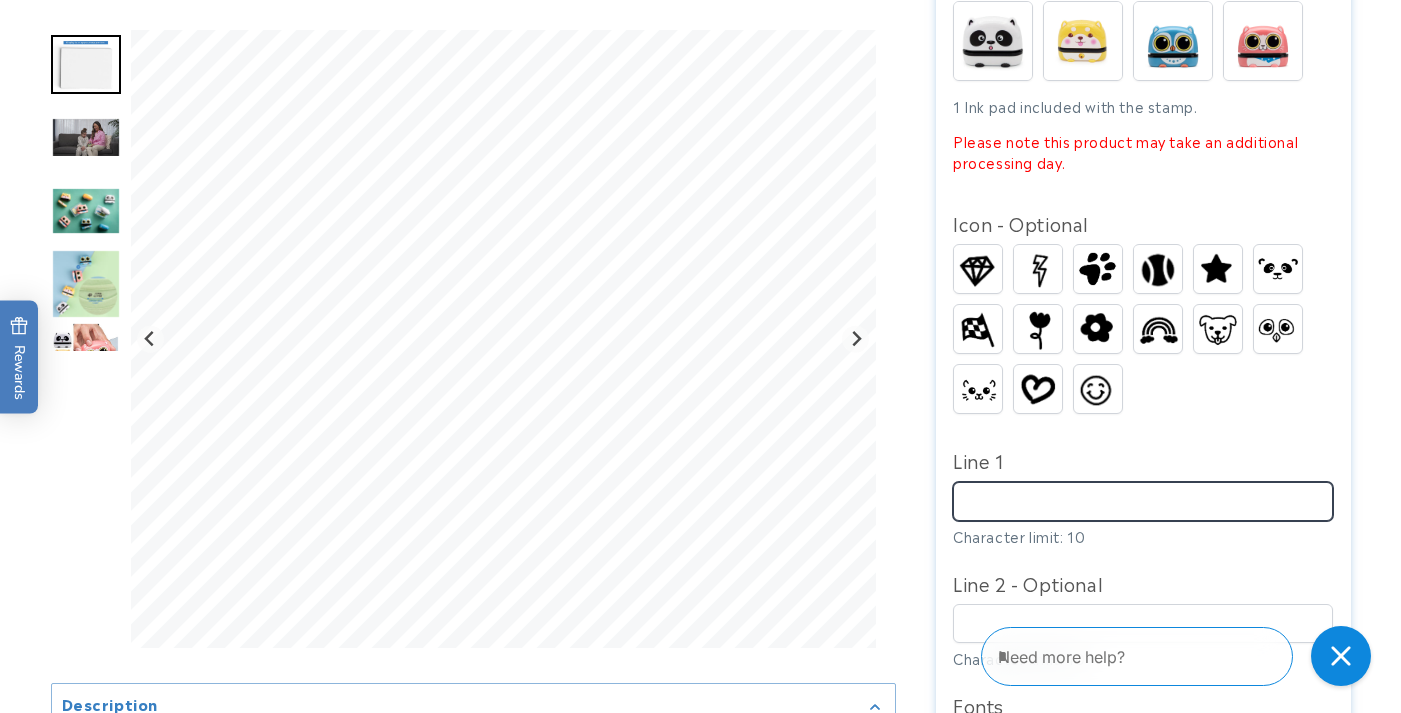 click on "Line 1" at bounding box center (1143, 501) 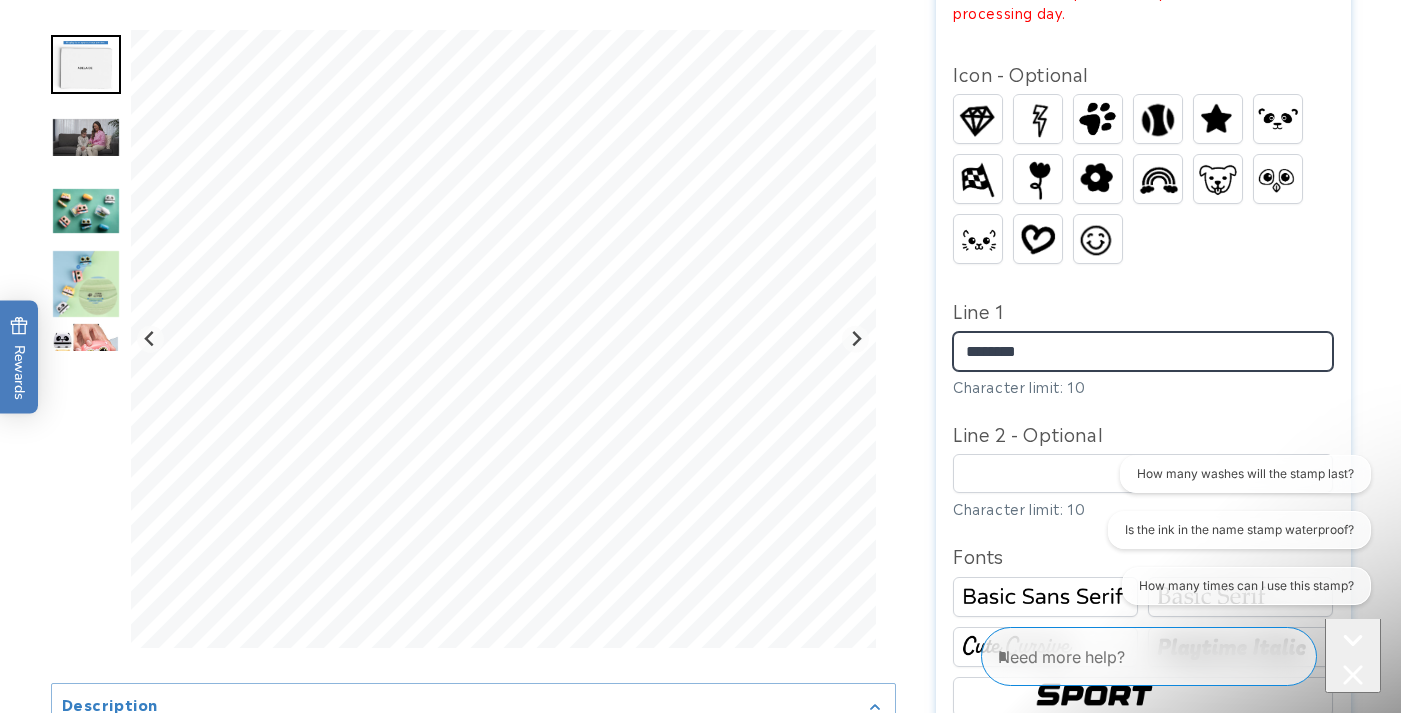 scroll, scrollTop: 842, scrollLeft: 0, axis: vertical 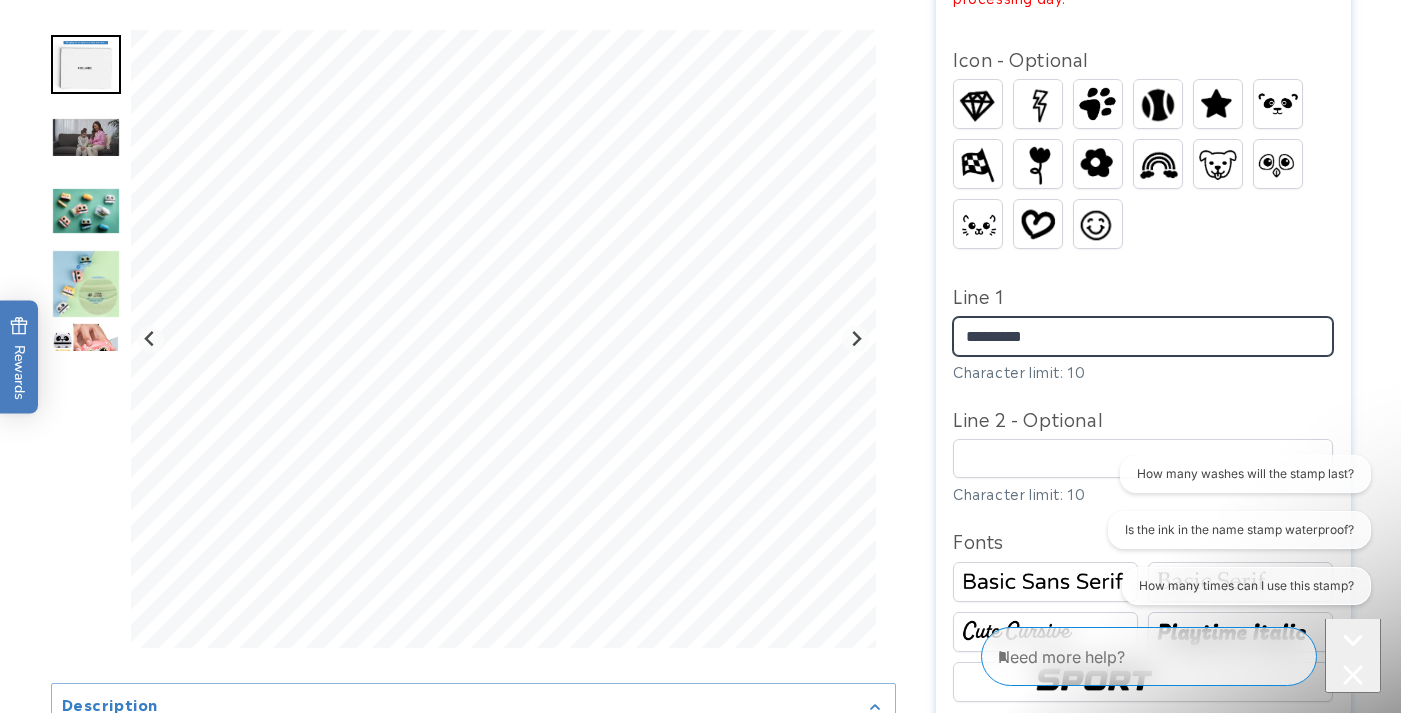 type on "********" 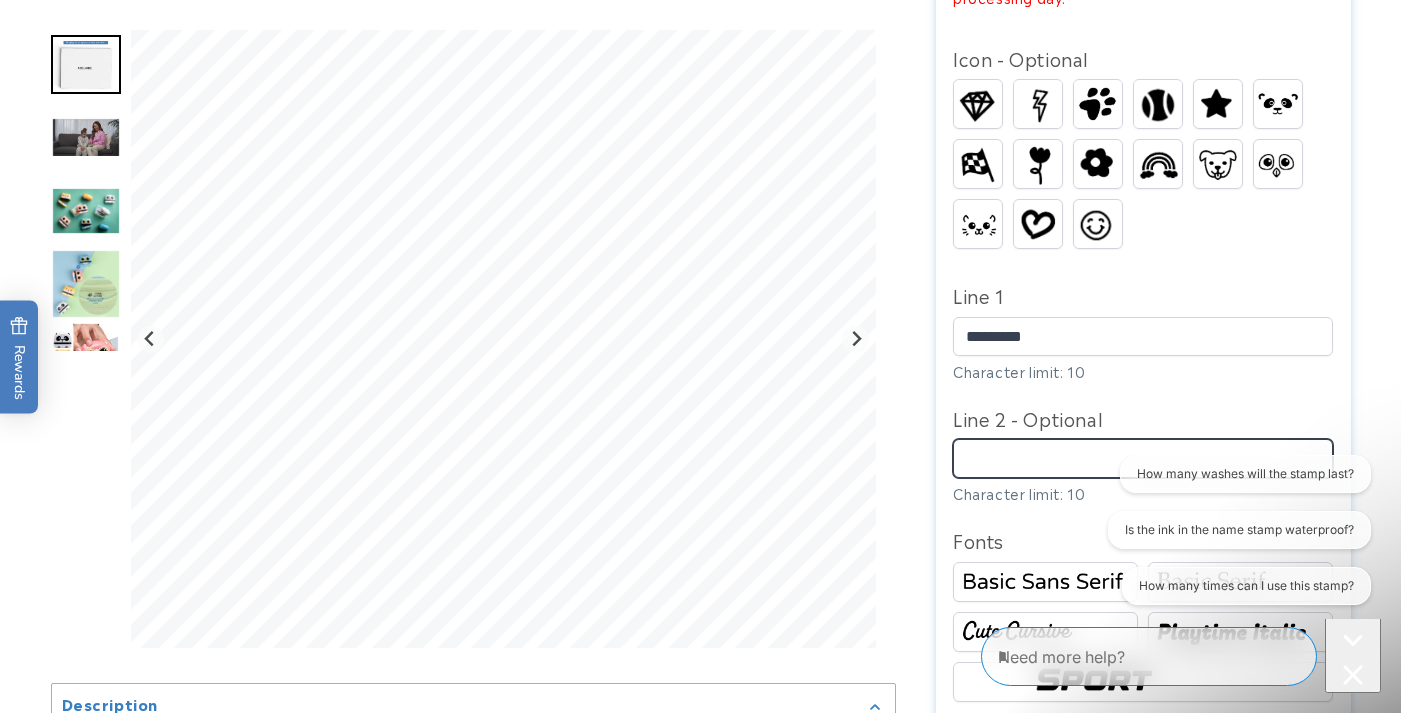 click on "Line 2 - Optional" at bounding box center (1143, 458) 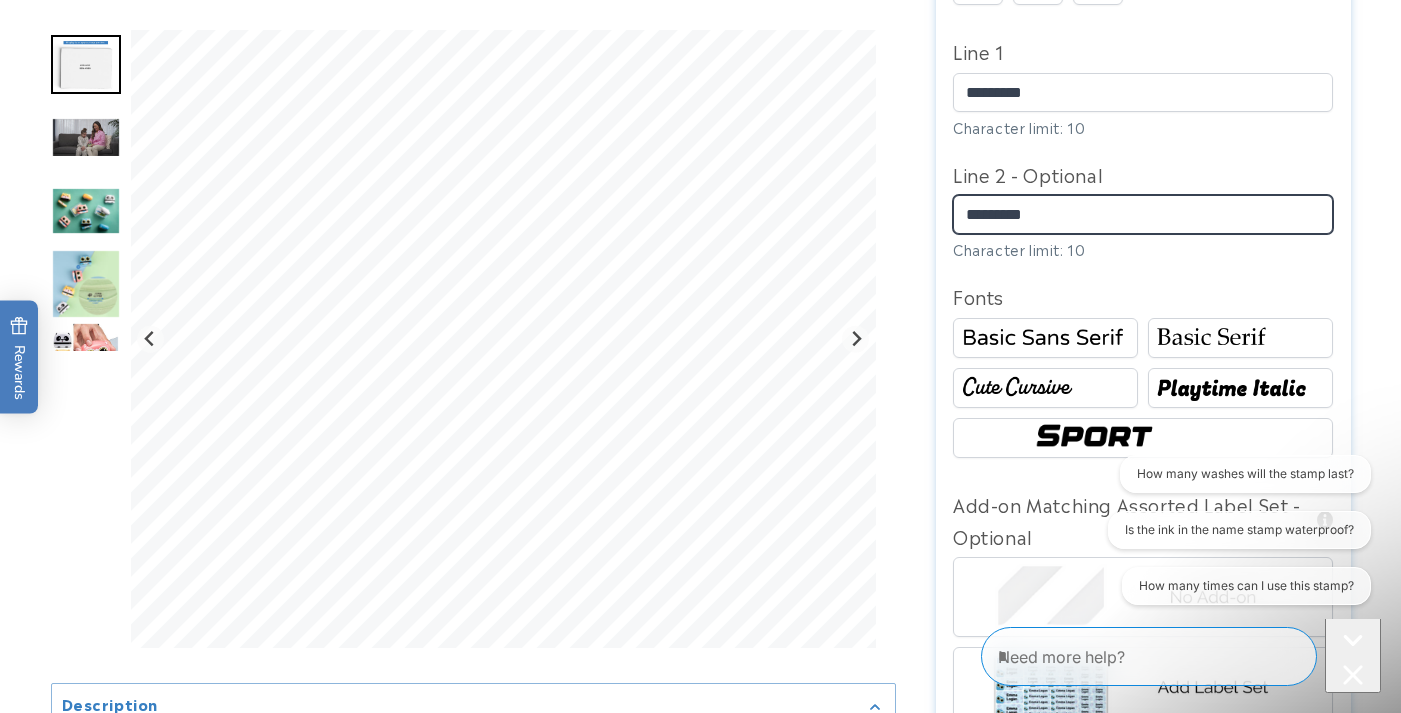 scroll, scrollTop: 1088, scrollLeft: 0, axis: vertical 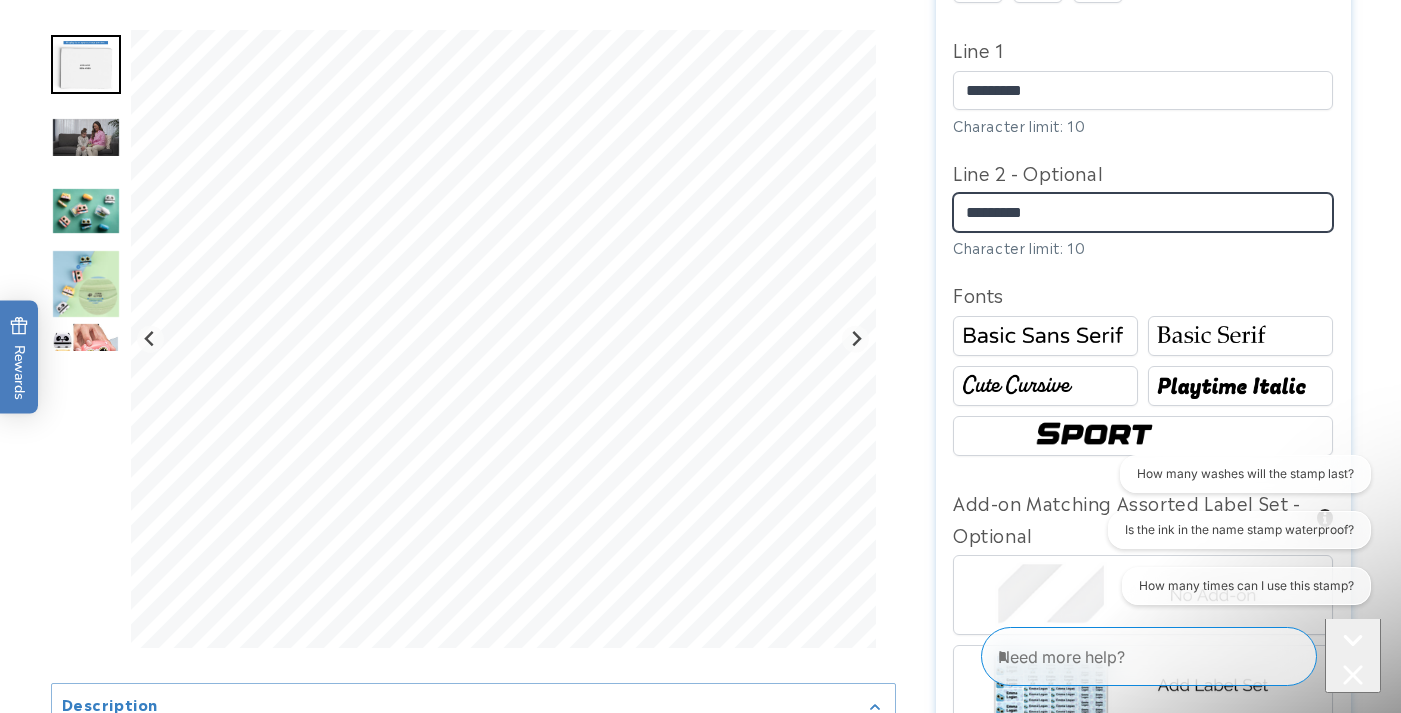 type on "*********" 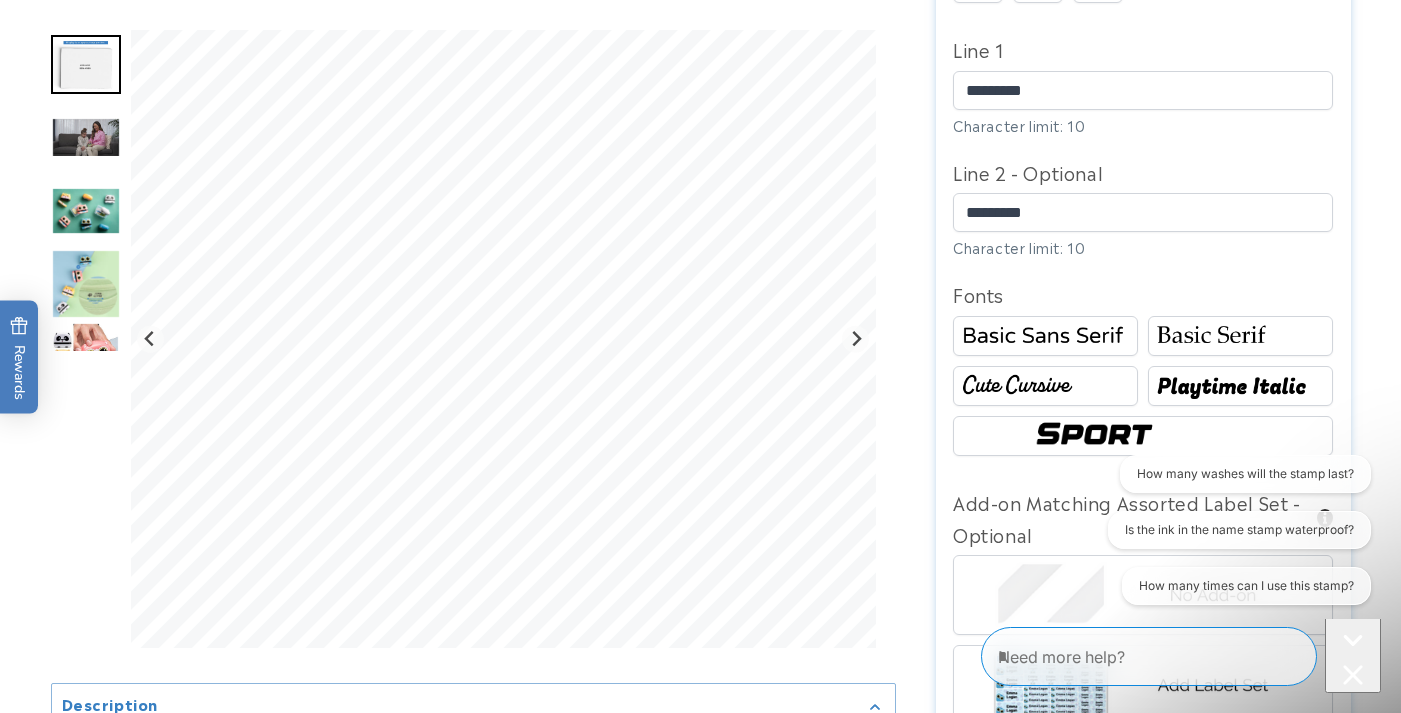 click at bounding box center [1240, 336] 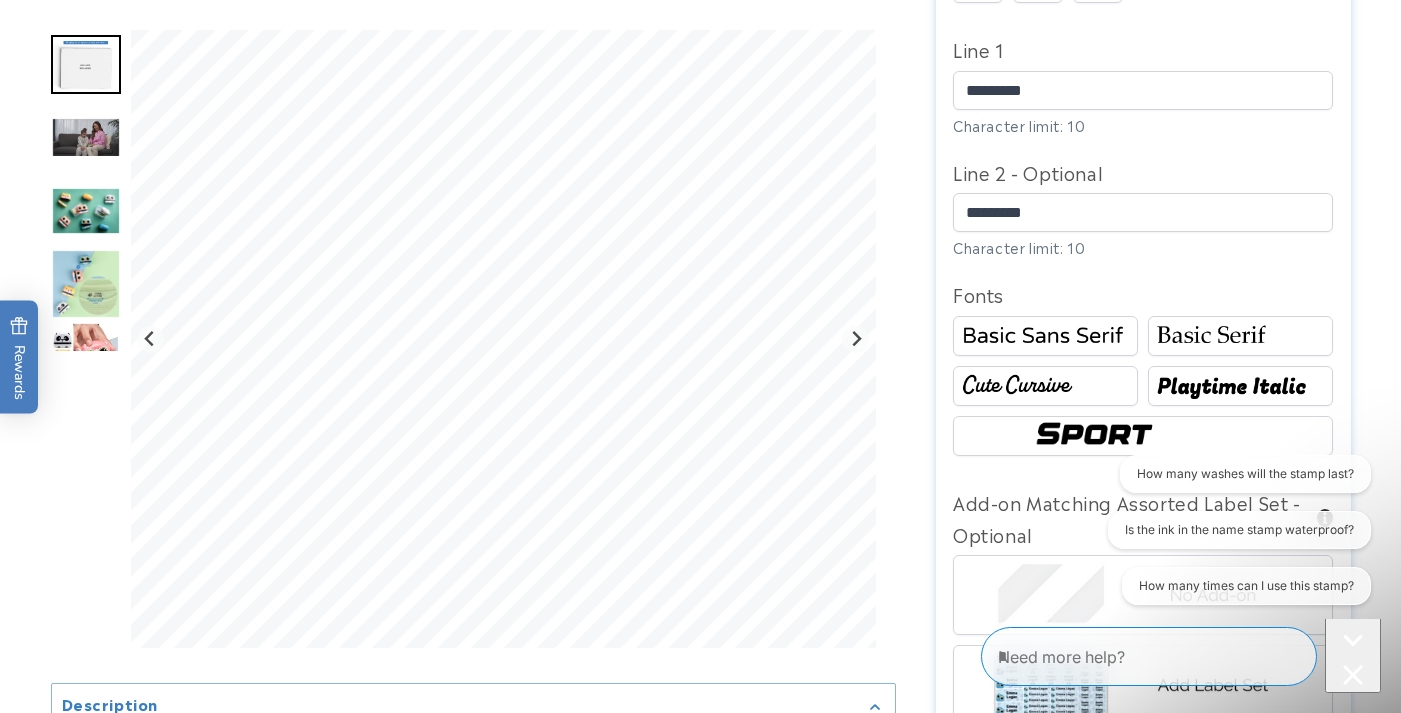 click at bounding box center (1045, 386) 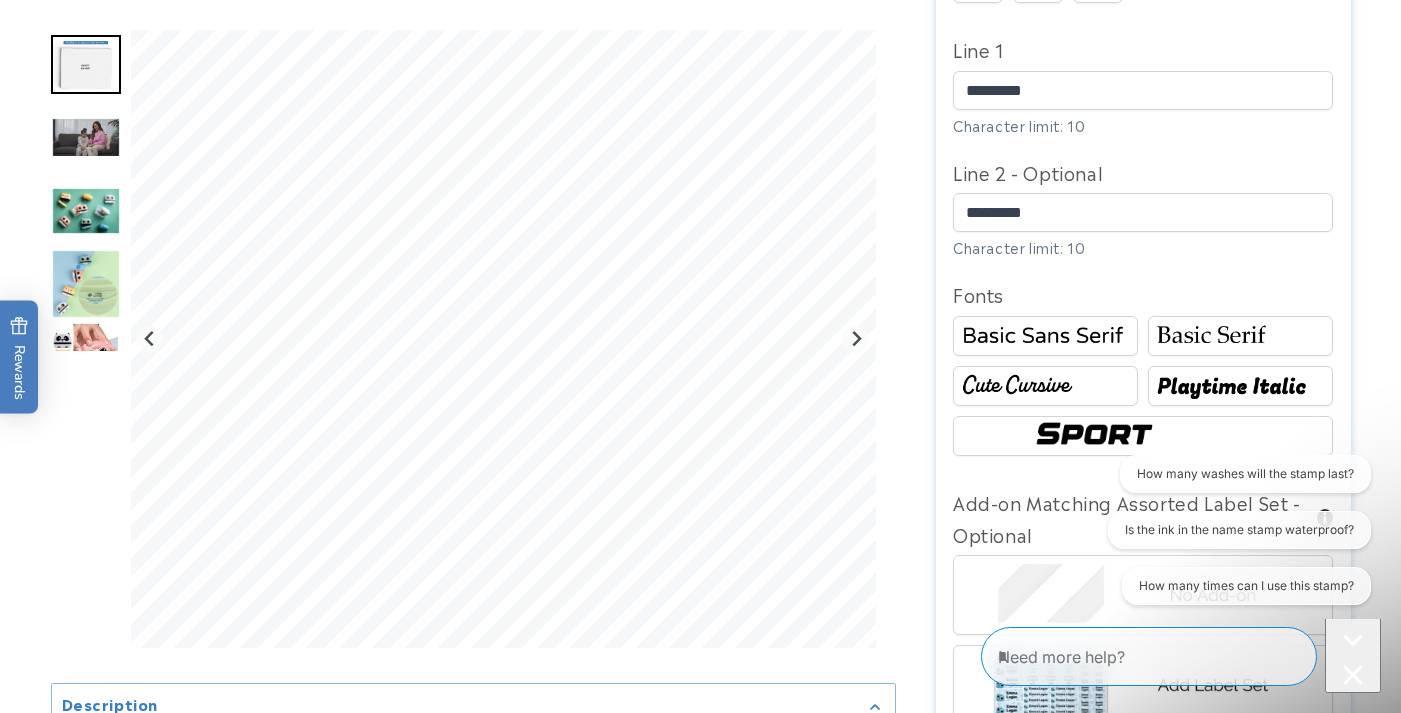 click at bounding box center (1240, 386) 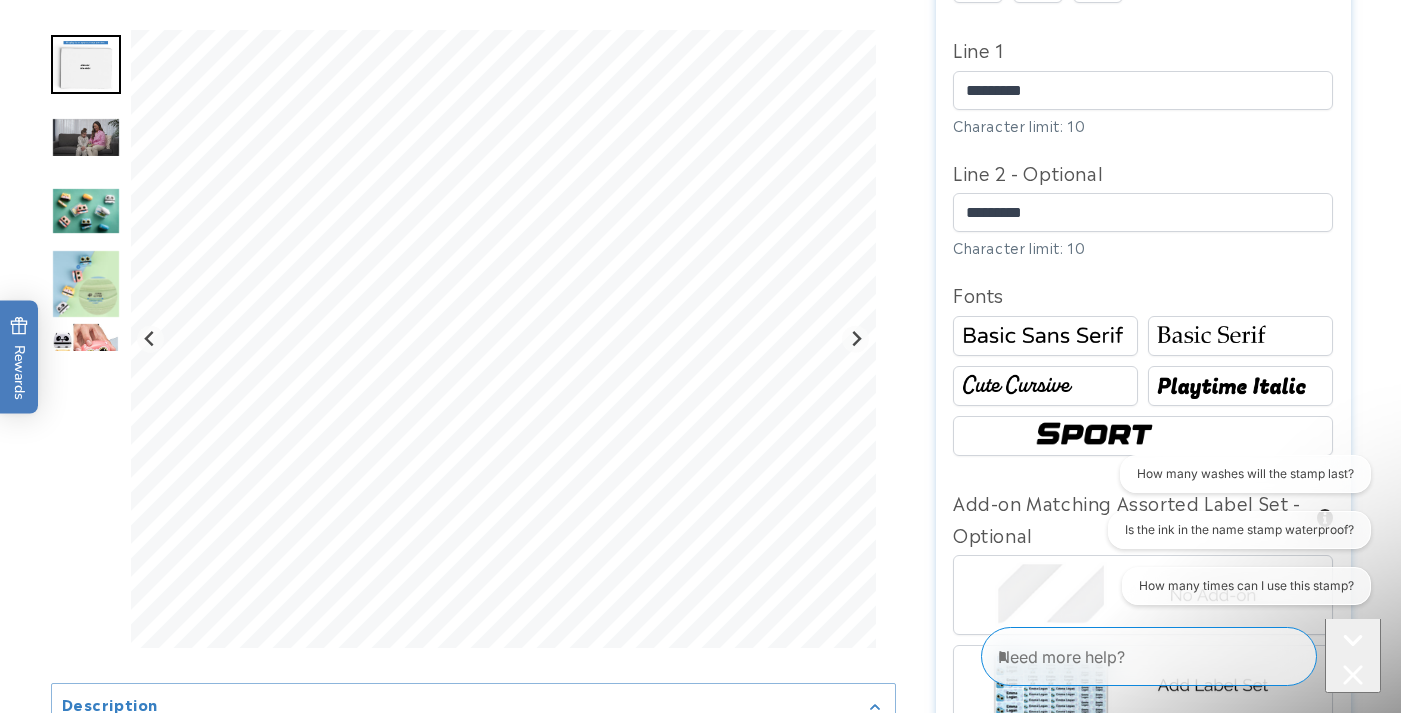 click at bounding box center [1143, 436] 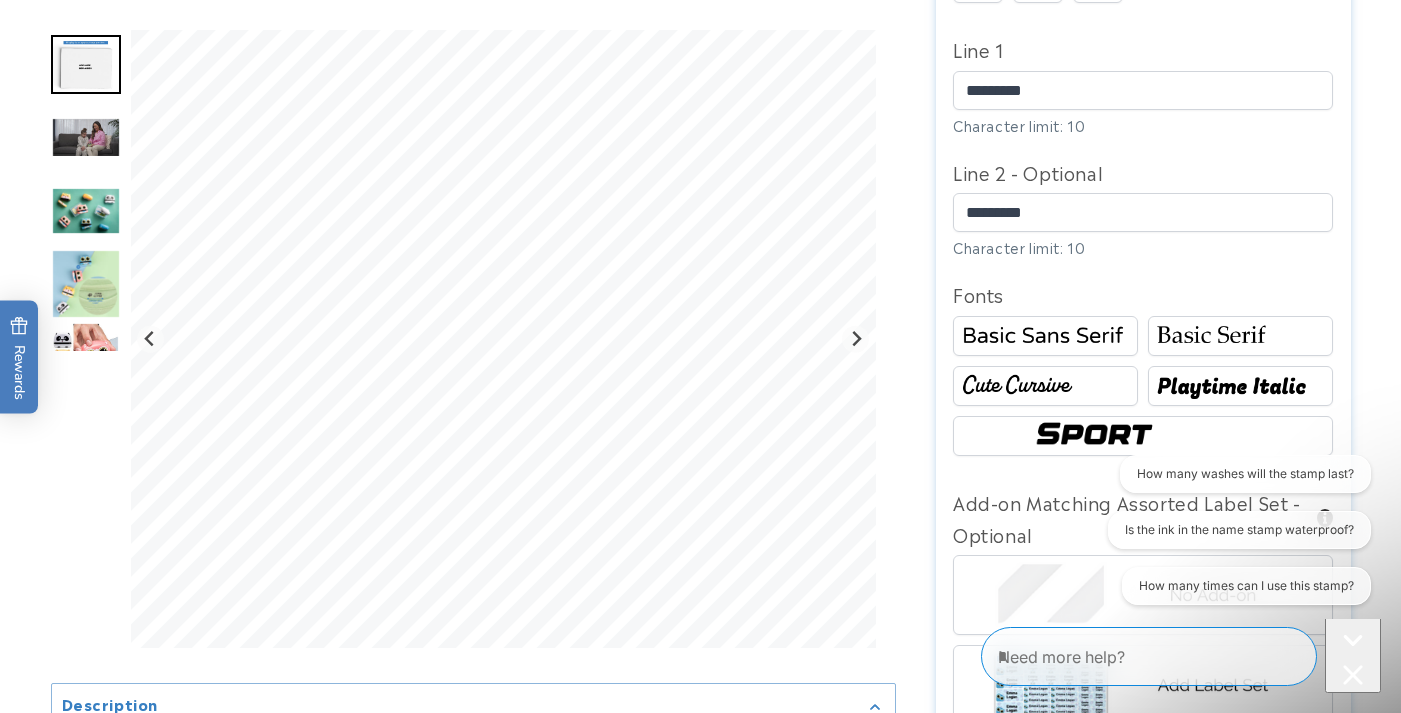 click at bounding box center [1045, 336] 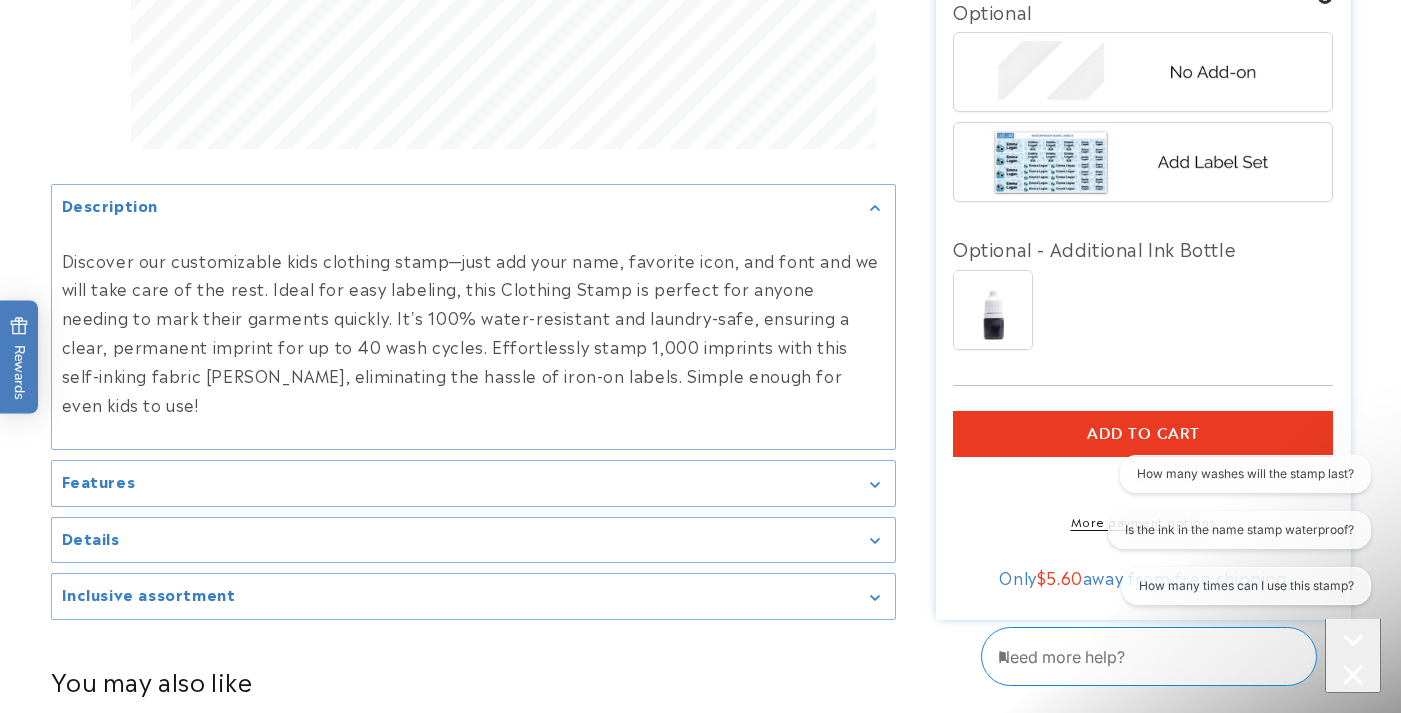 scroll, scrollTop: 1612, scrollLeft: 0, axis: vertical 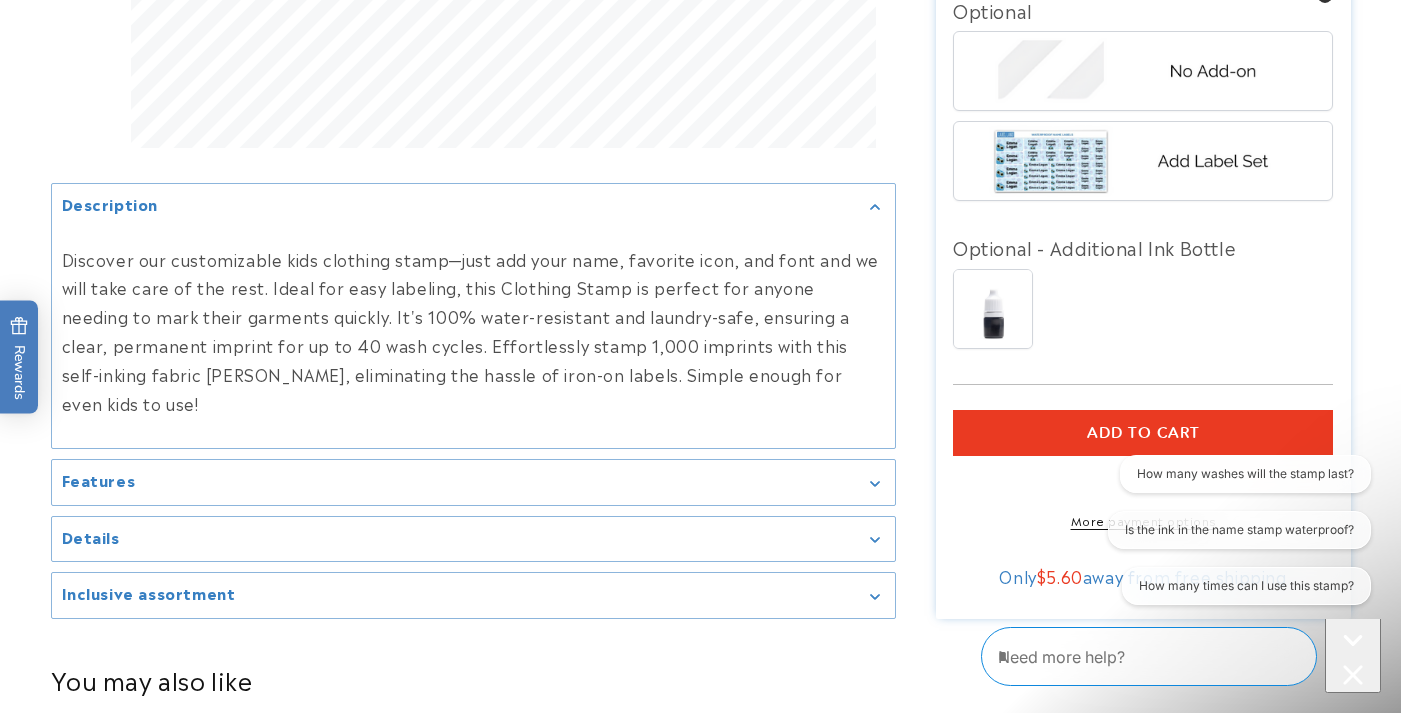 click on "Add to cart" at bounding box center [1143, 433] 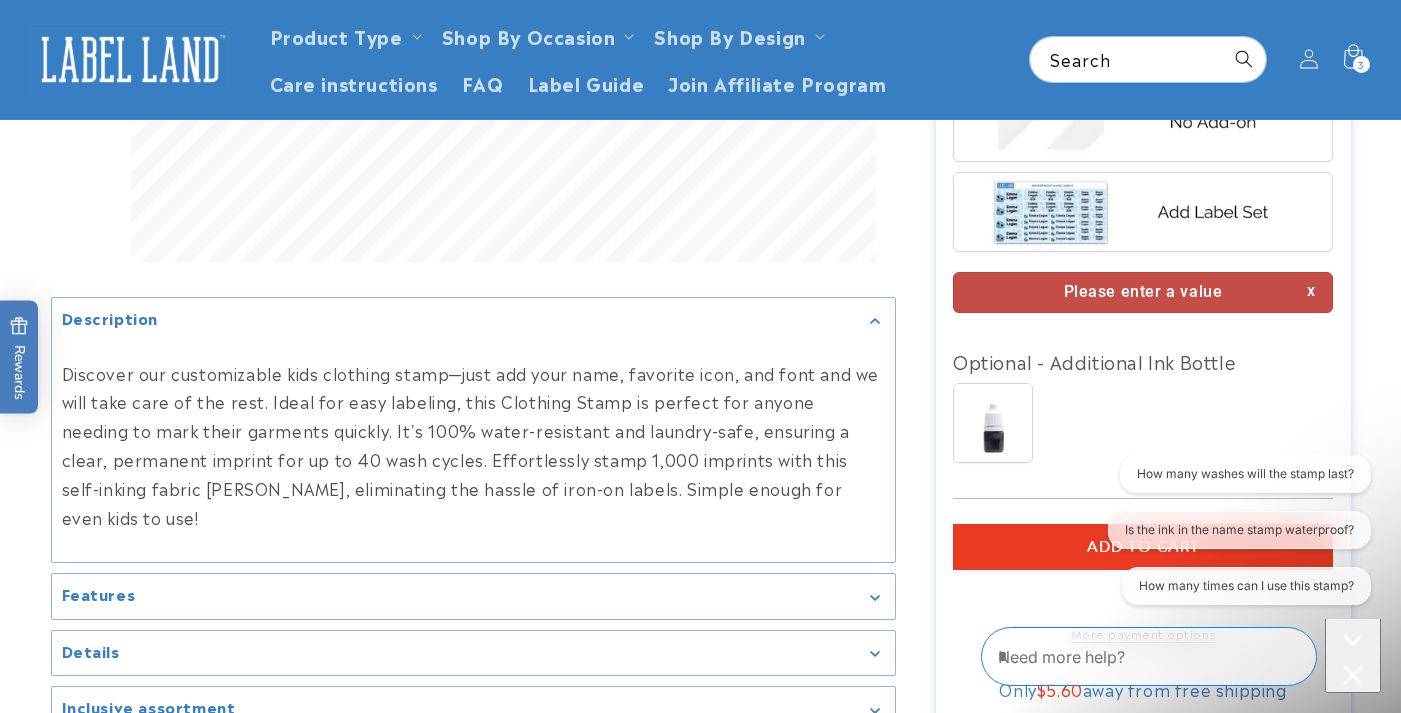 scroll, scrollTop: 1448, scrollLeft: 0, axis: vertical 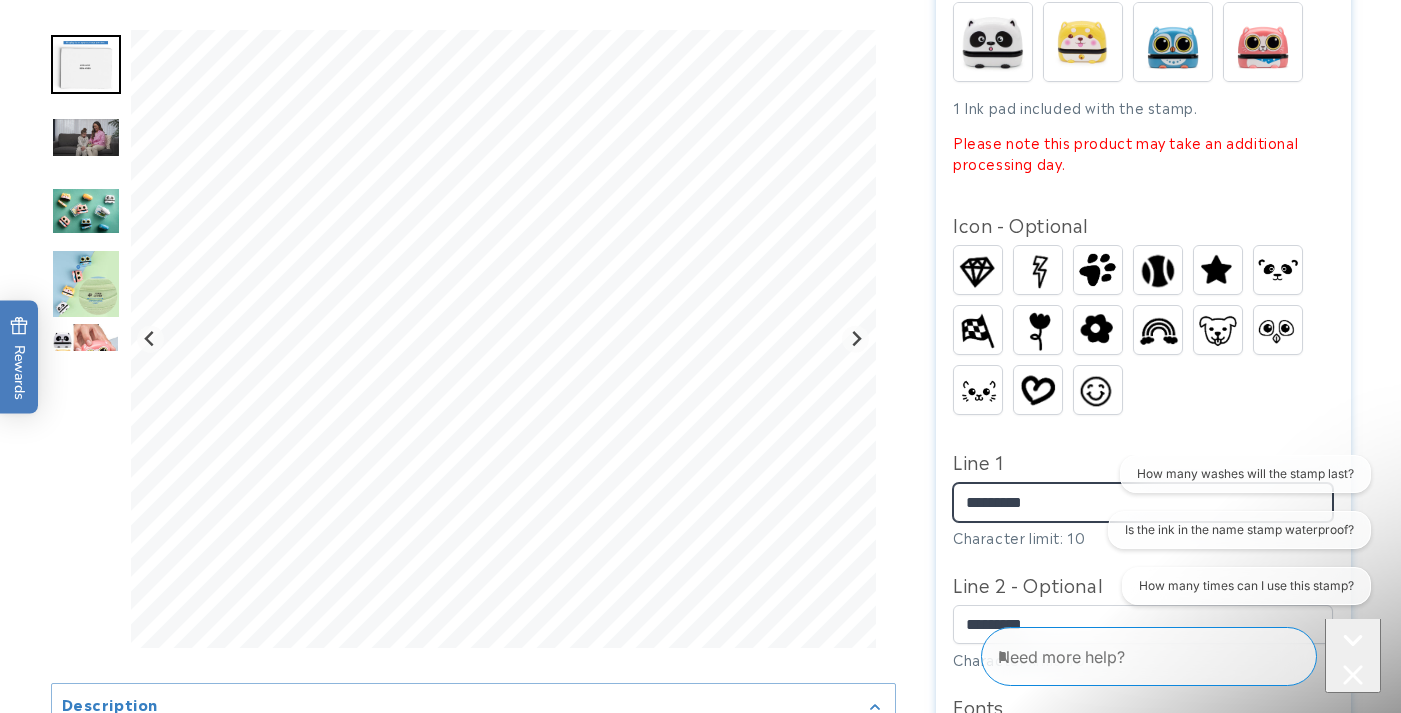 drag, startPoint x: 1054, startPoint y: 482, endPoint x: 952, endPoint y: 460, distance: 104.34558 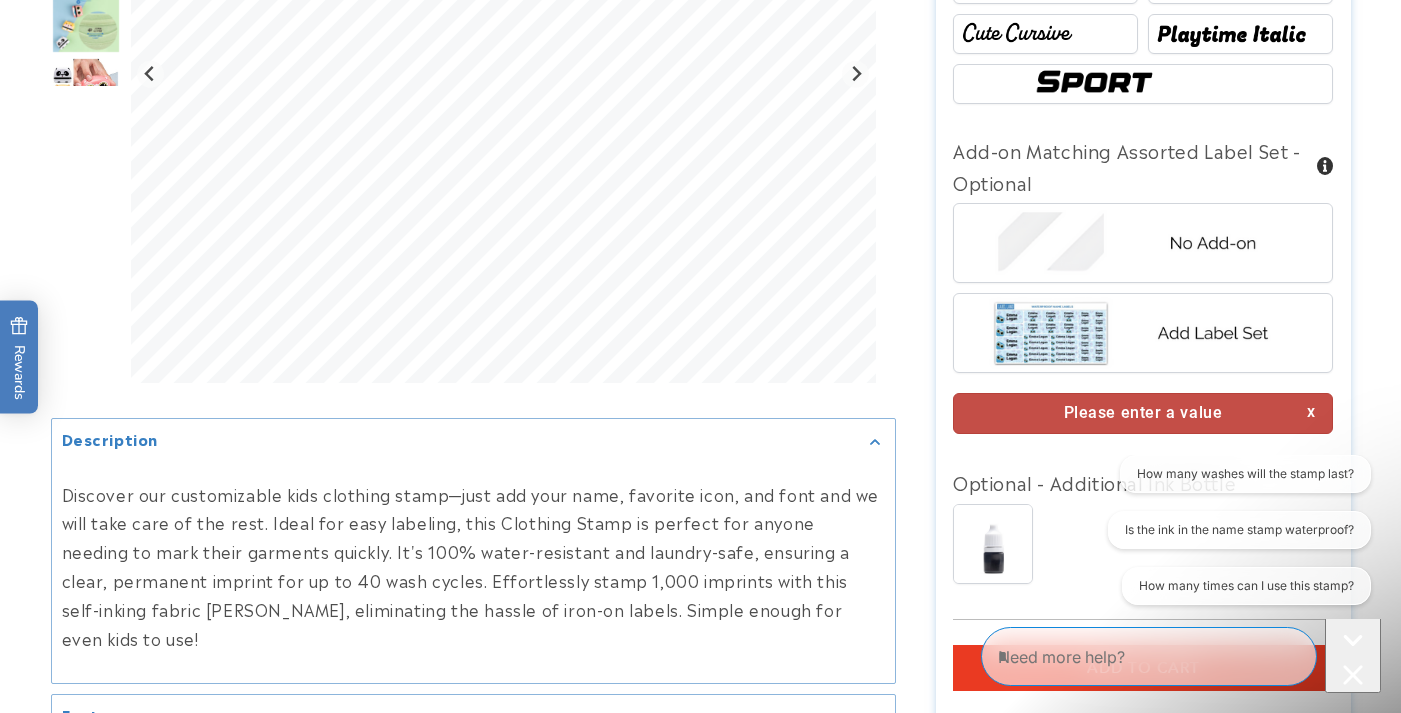 scroll, scrollTop: 1507, scrollLeft: 0, axis: vertical 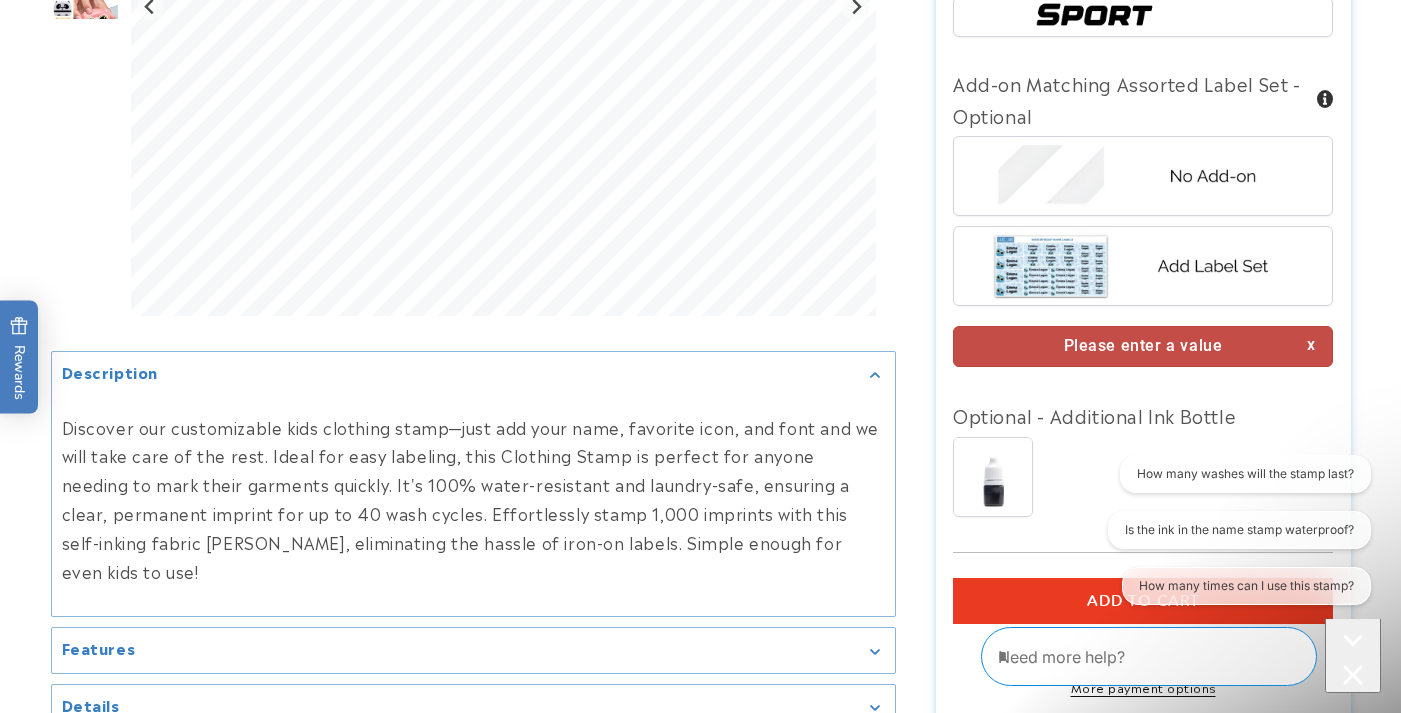 click on "Please enter a value" at bounding box center [1143, 346] 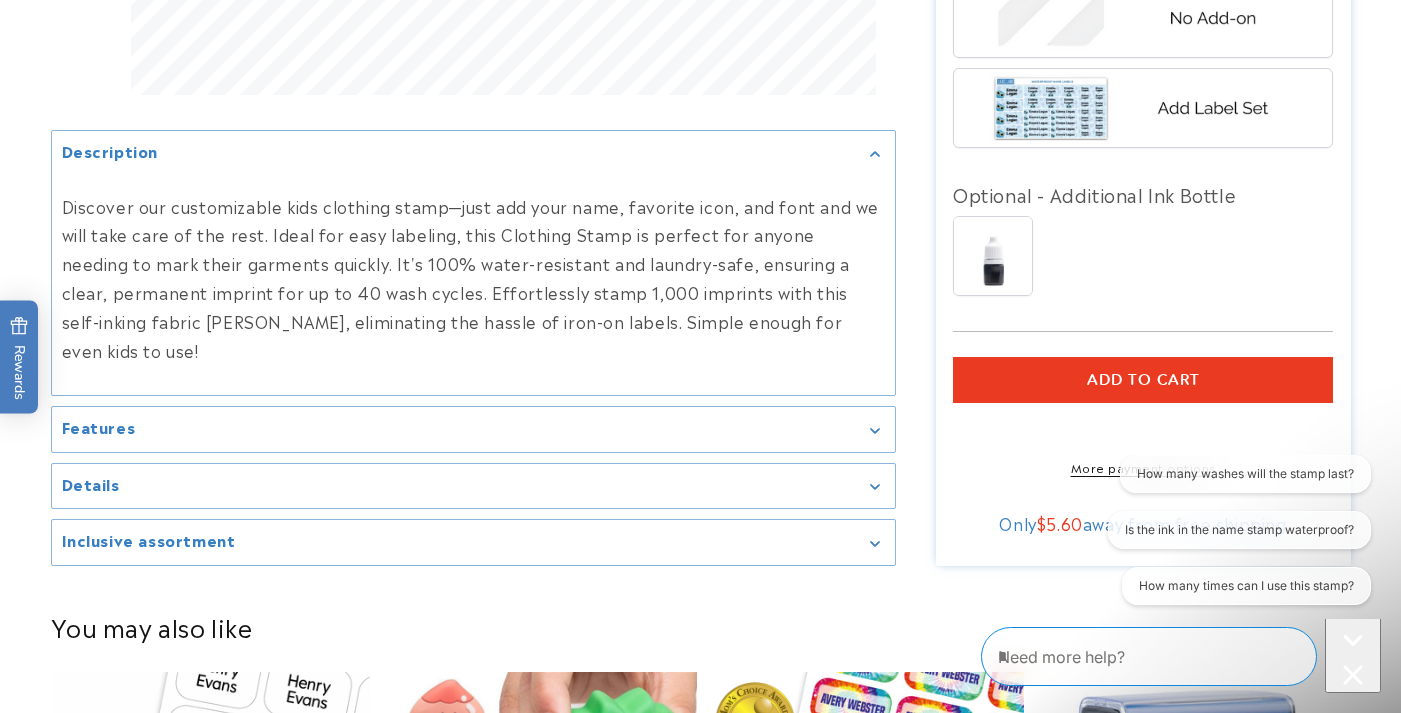 scroll, scrollTop: 1667, scrollLeft: 0, axis: vertical 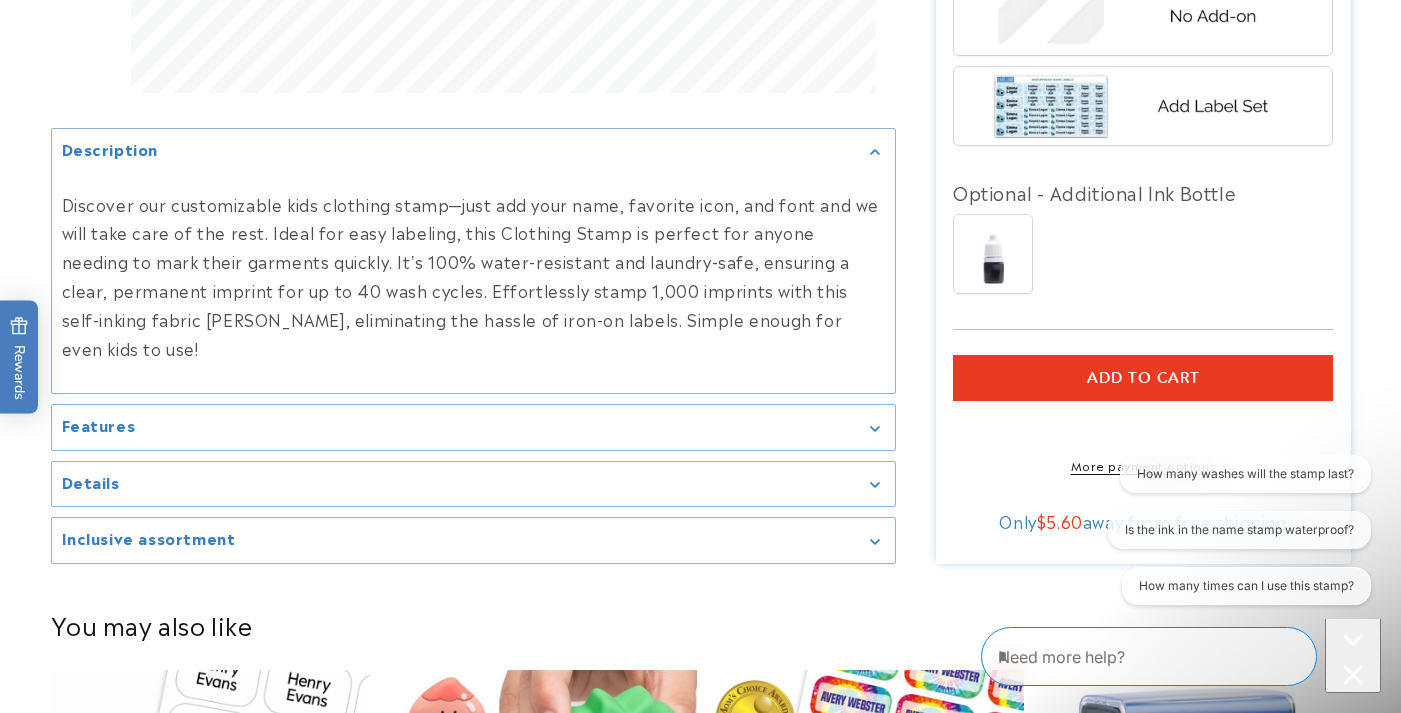 click on "Add to cart" at bounding box center (1143, 378) 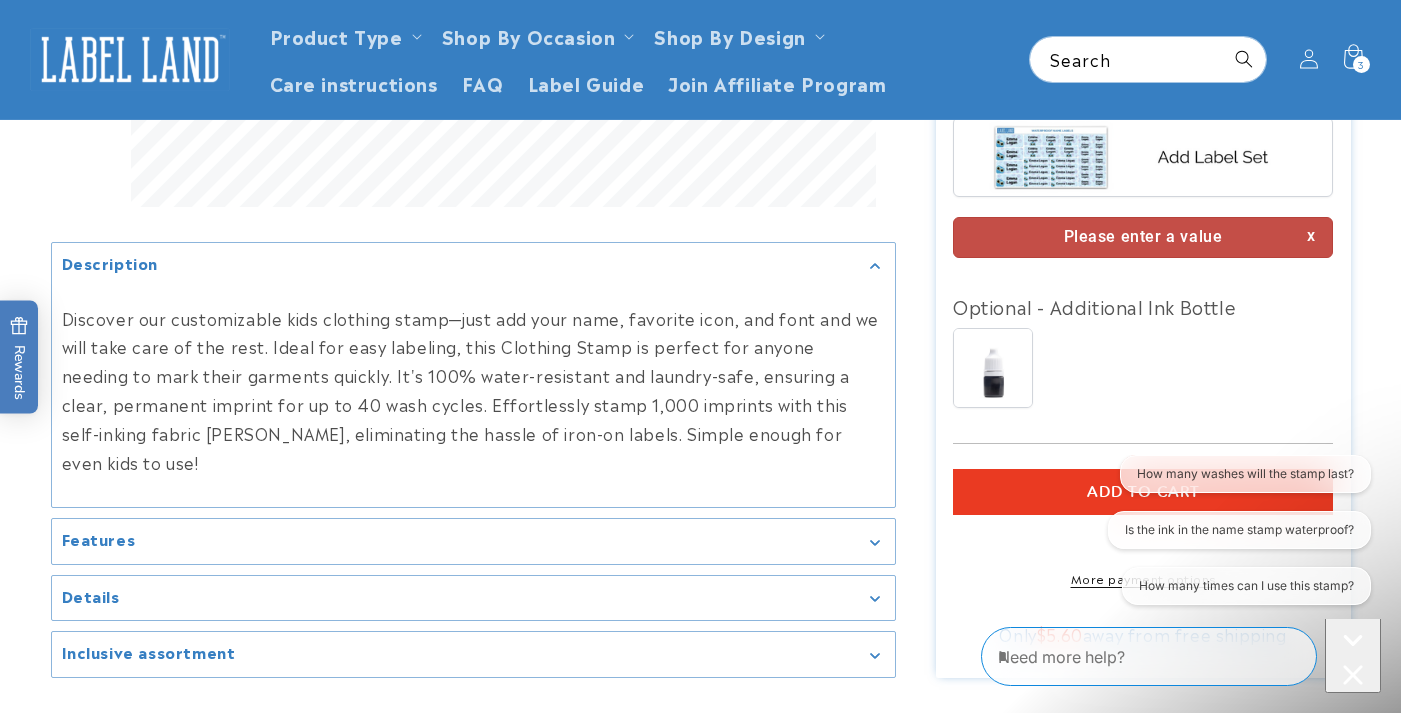 scroll, scrollTop: 1448, scrollLeft: 0, axis: vertical 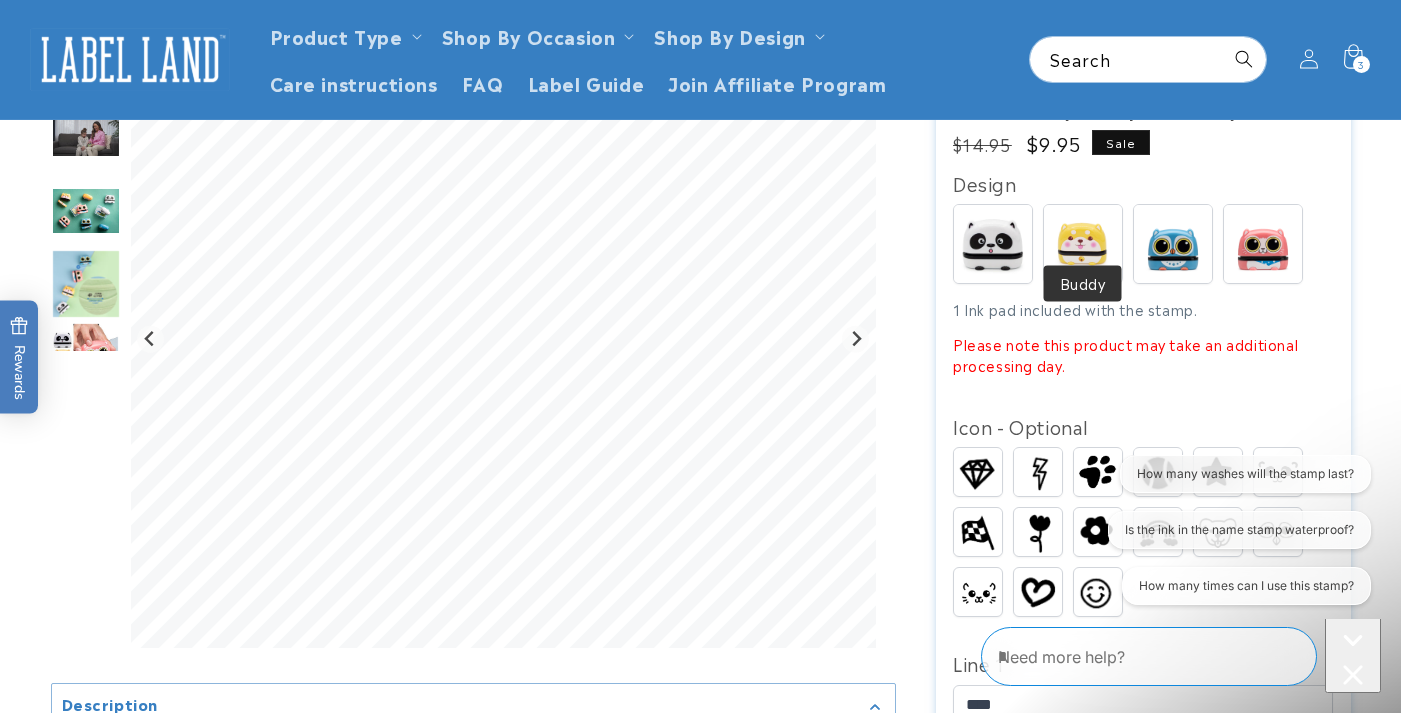 click at bounding box center [1083, 244] 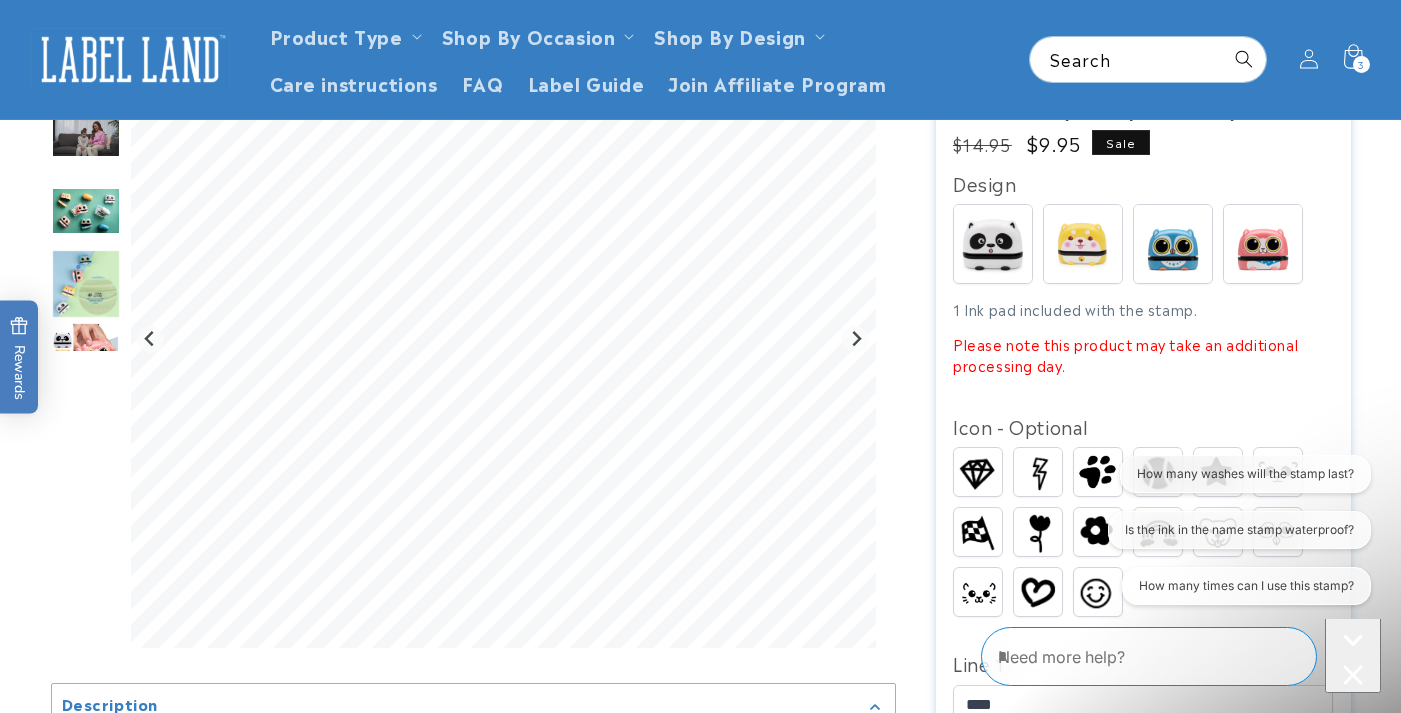 click at bounding box center [1083, 244] 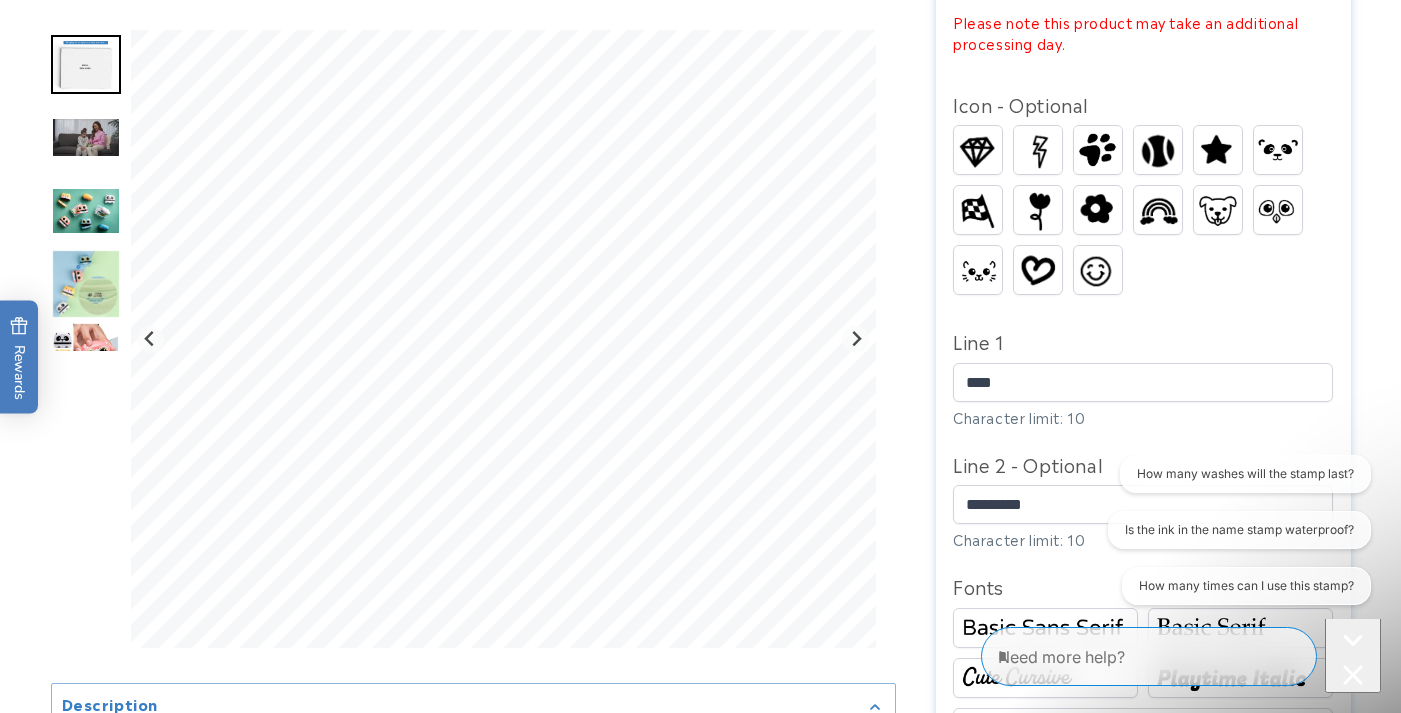 scroll, scrollTop: 803, scrollLeft: 0, axis: vertical 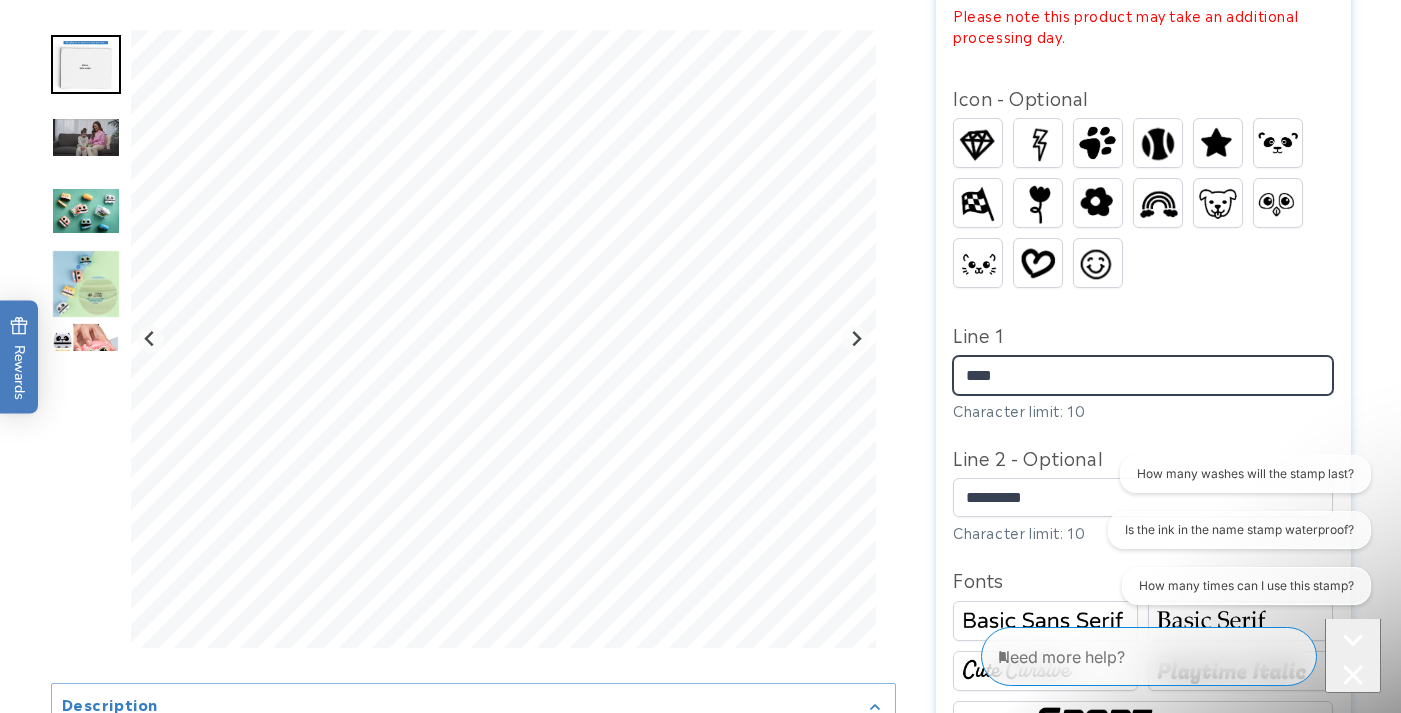 drag, startPoint x: 1030, startPoint y: 353, endPoint x: 950, endPoint y: 344, distance: 80.50466 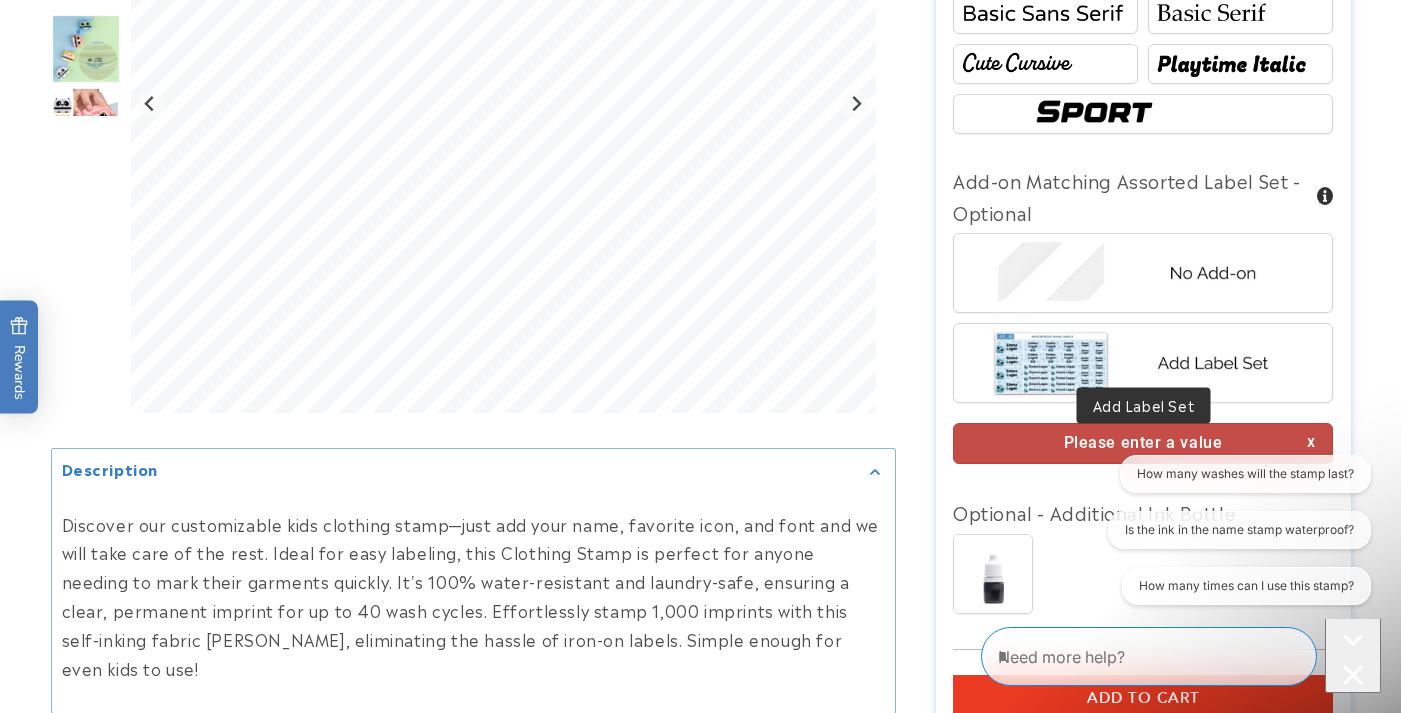 scroll, scrollTop: 1415, scrollLeft: 0, axis: vertical 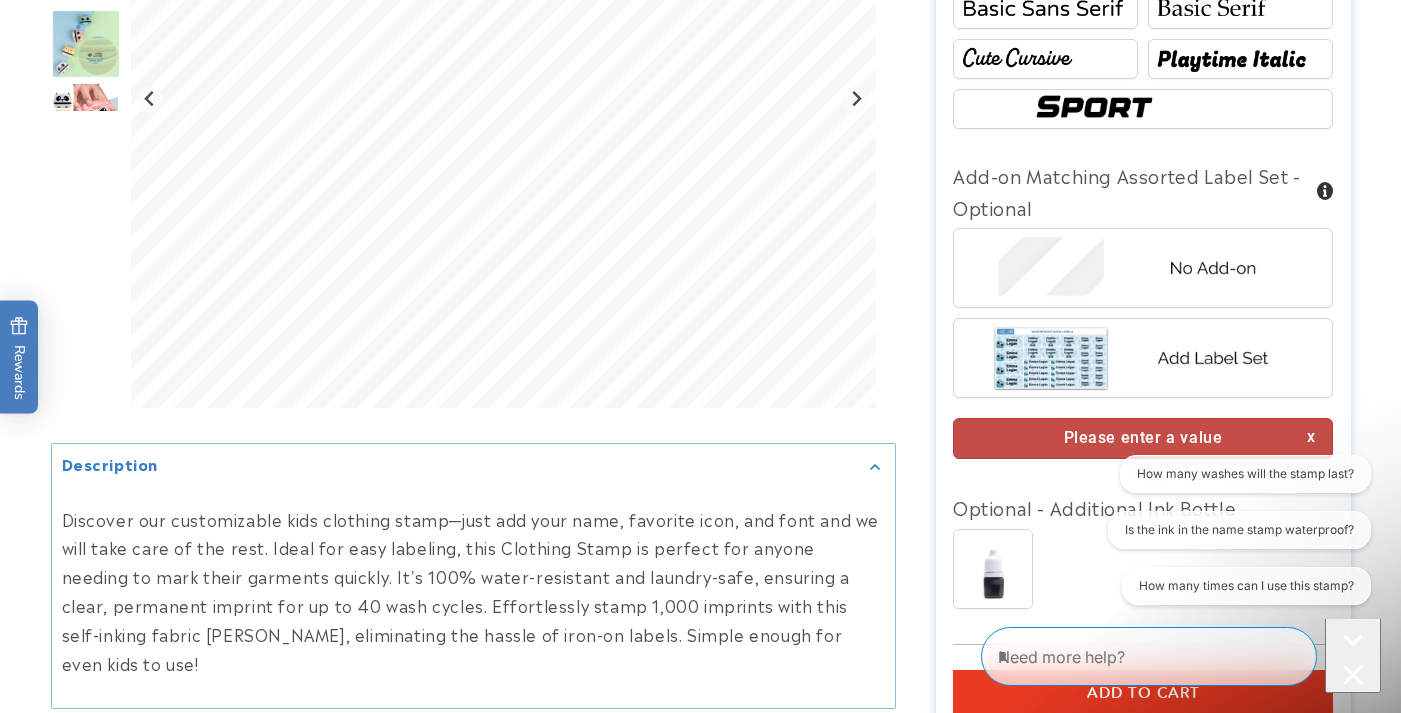 click on "Design
Spots
Buddy" at bounding box center (1143, -68) 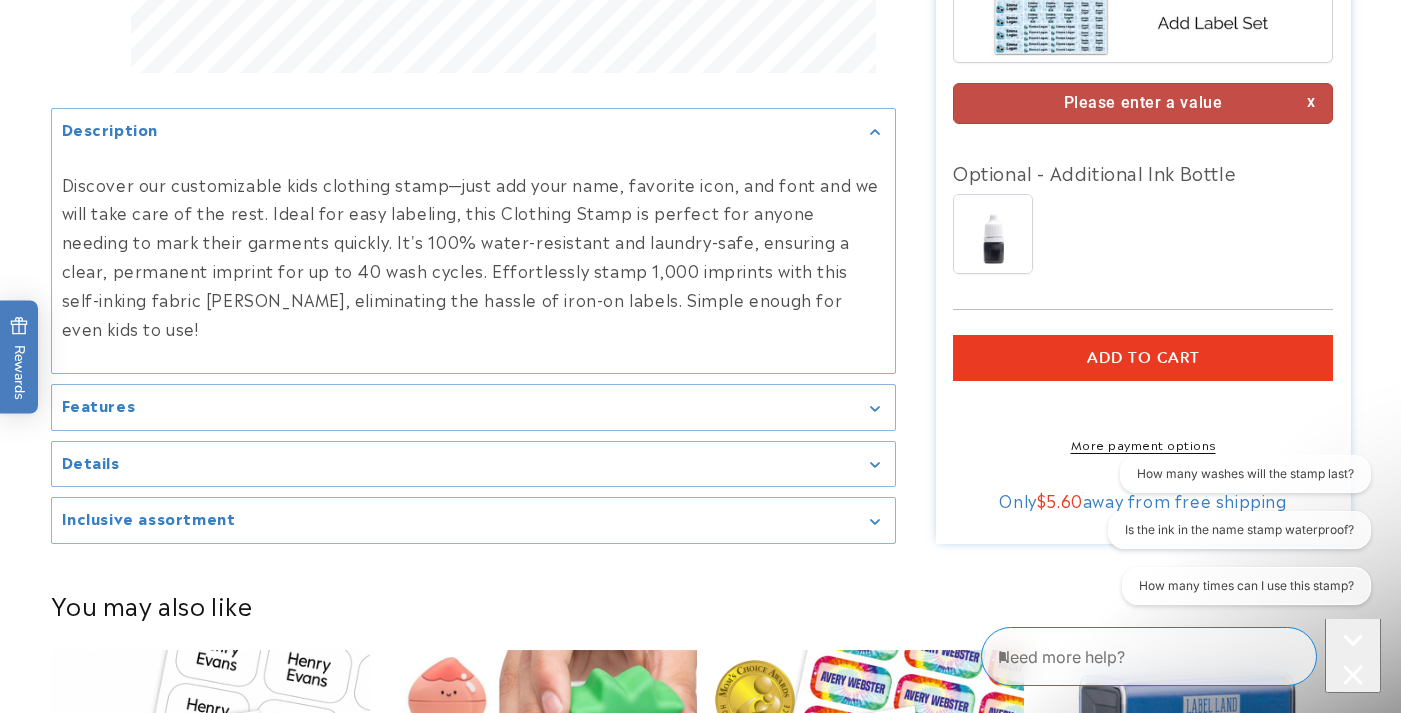scroll, scrollTop: 1756, scrollLeft: 0, axis: vertical 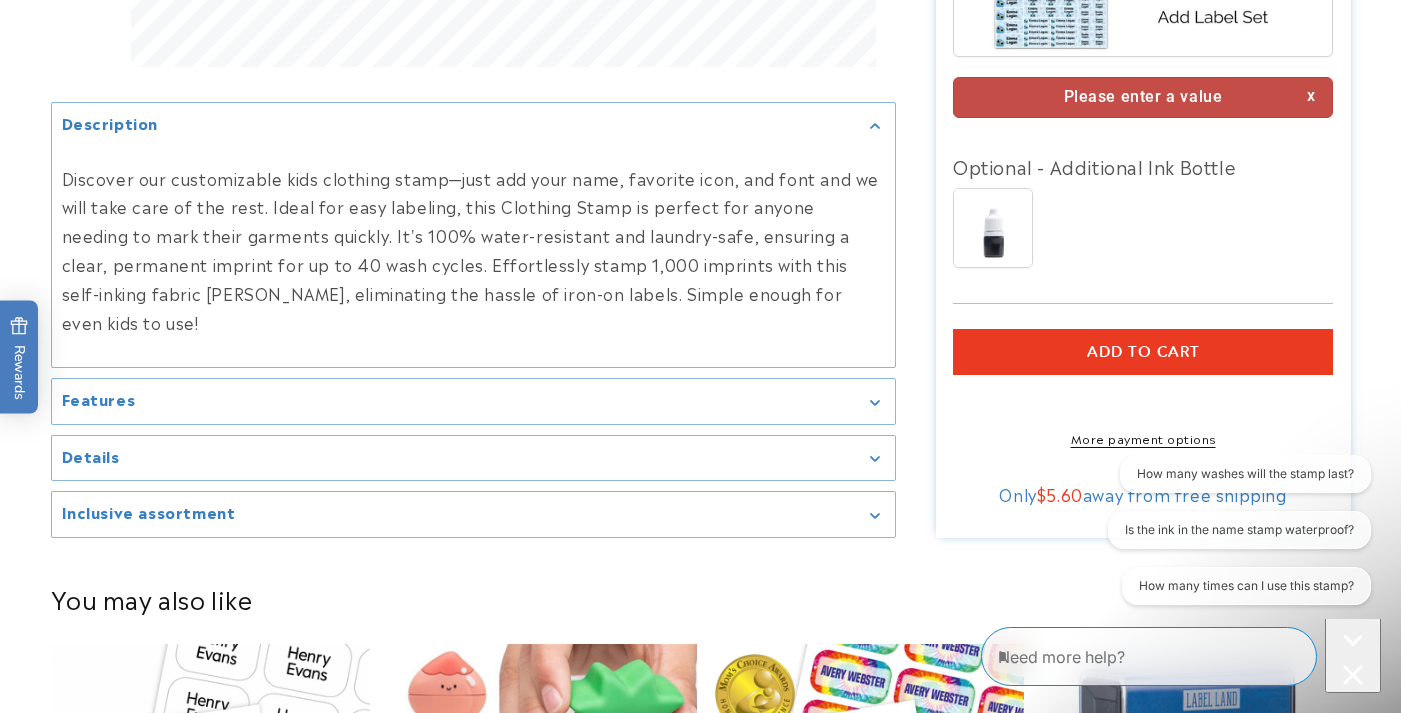 click on "Please enter a value" at bounding box center [1143, 97] 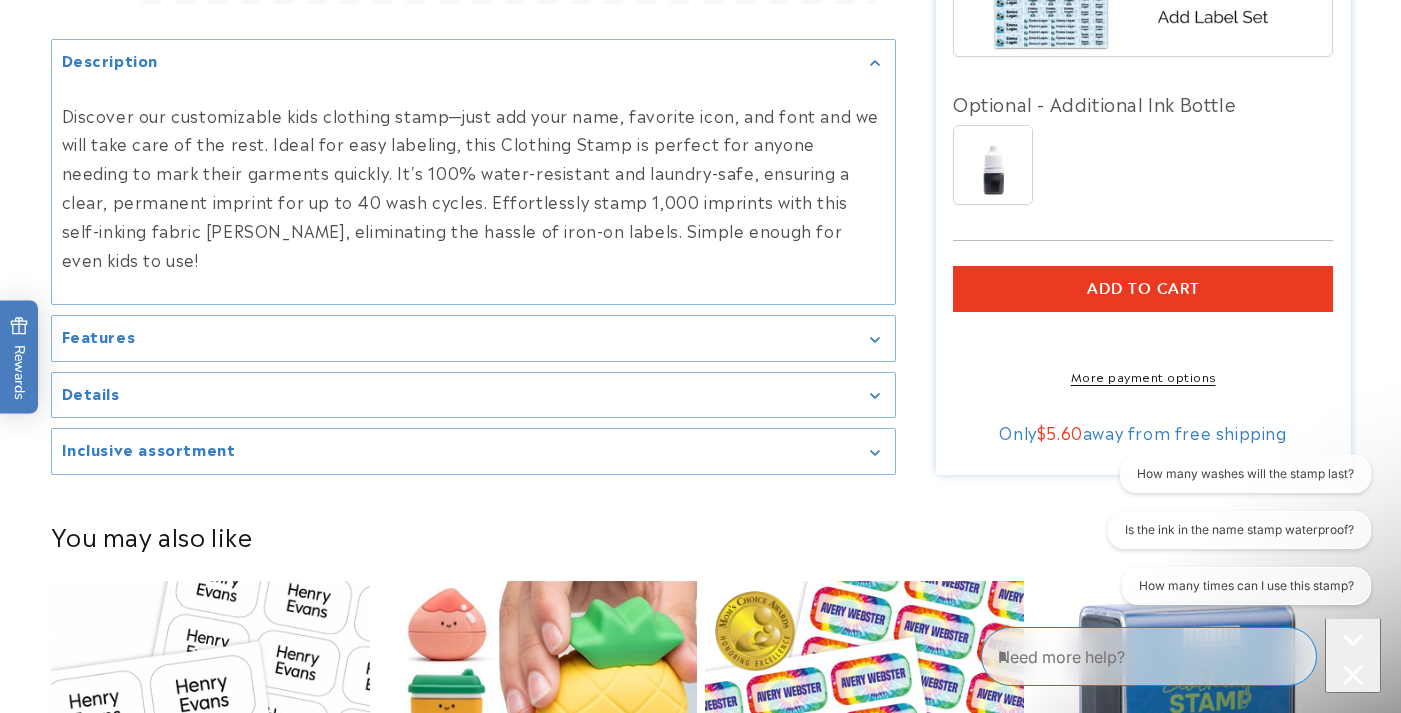 click on "Add to cart" at bounding box center [1143, 289] 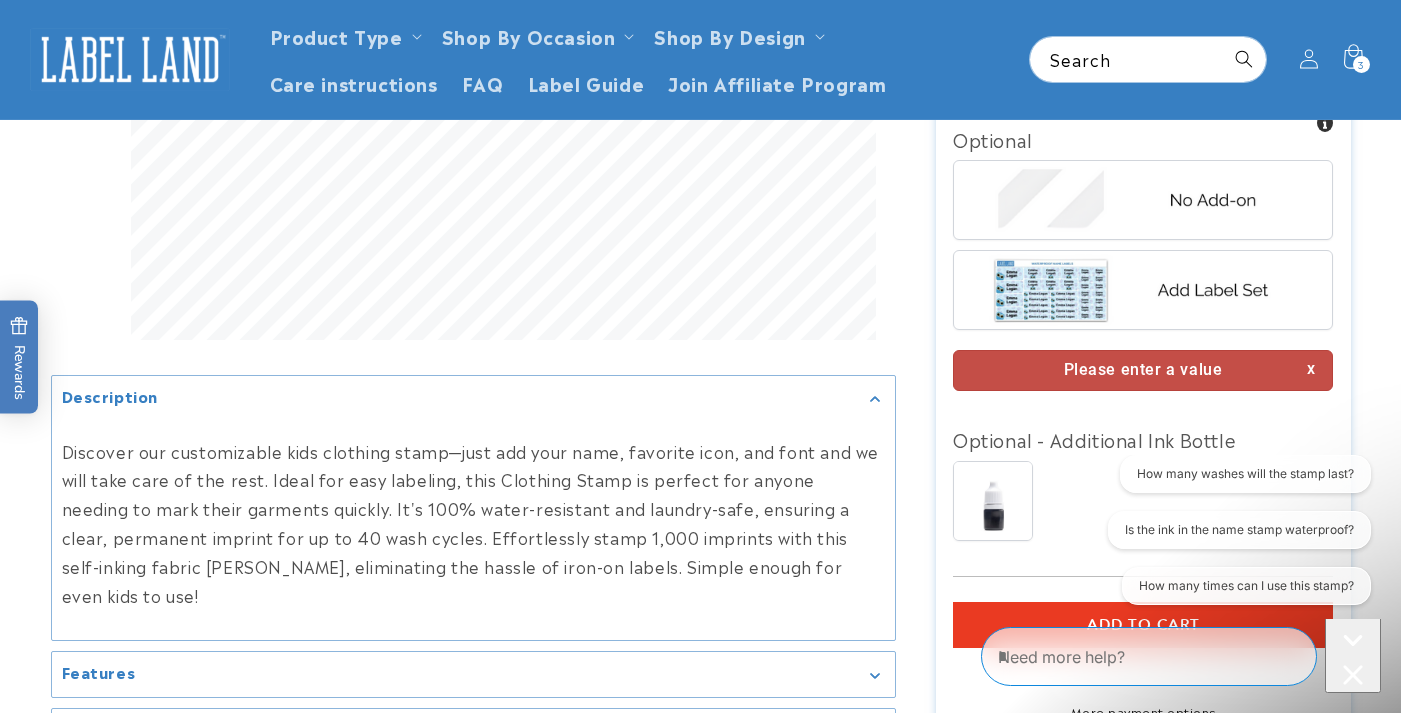 scroll, scrollTop: 1448, scrollLeft: 0, axis: vertical 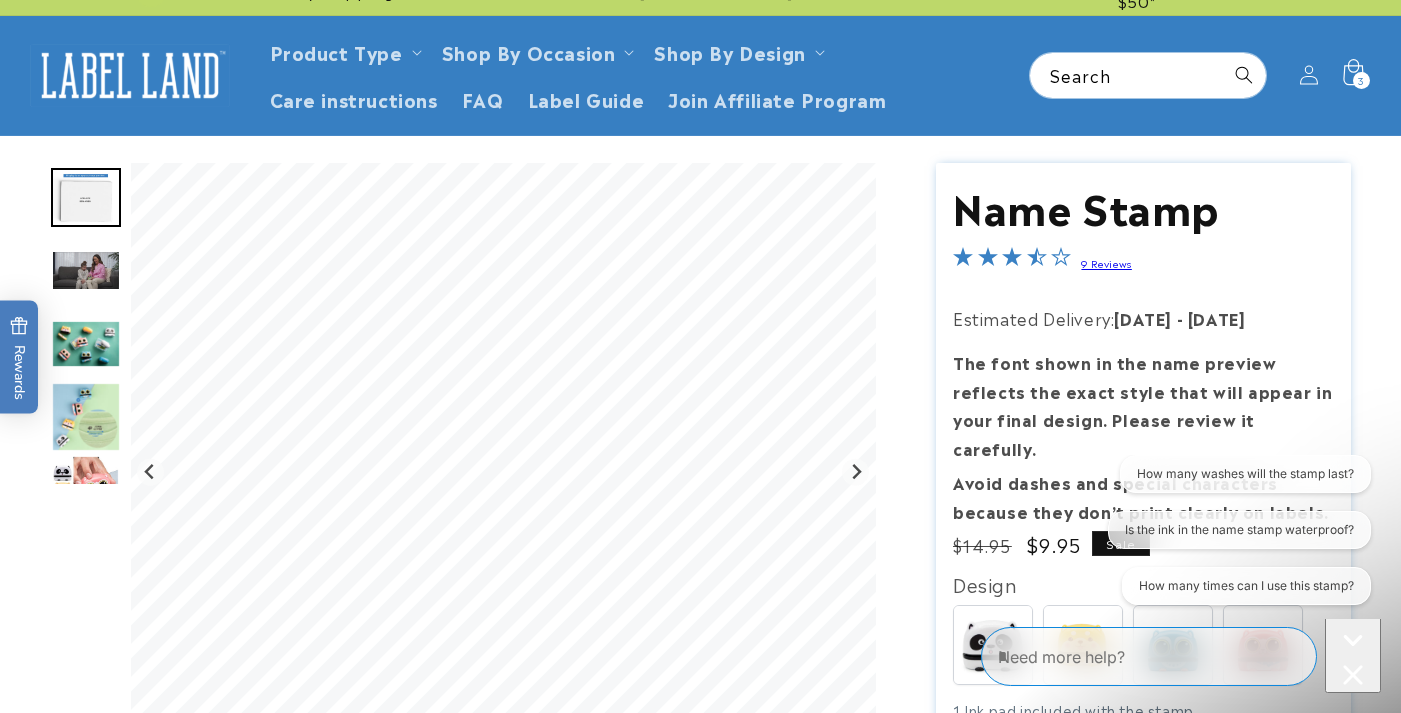 click on "3 3 items" at bounding box center (1361, 80) 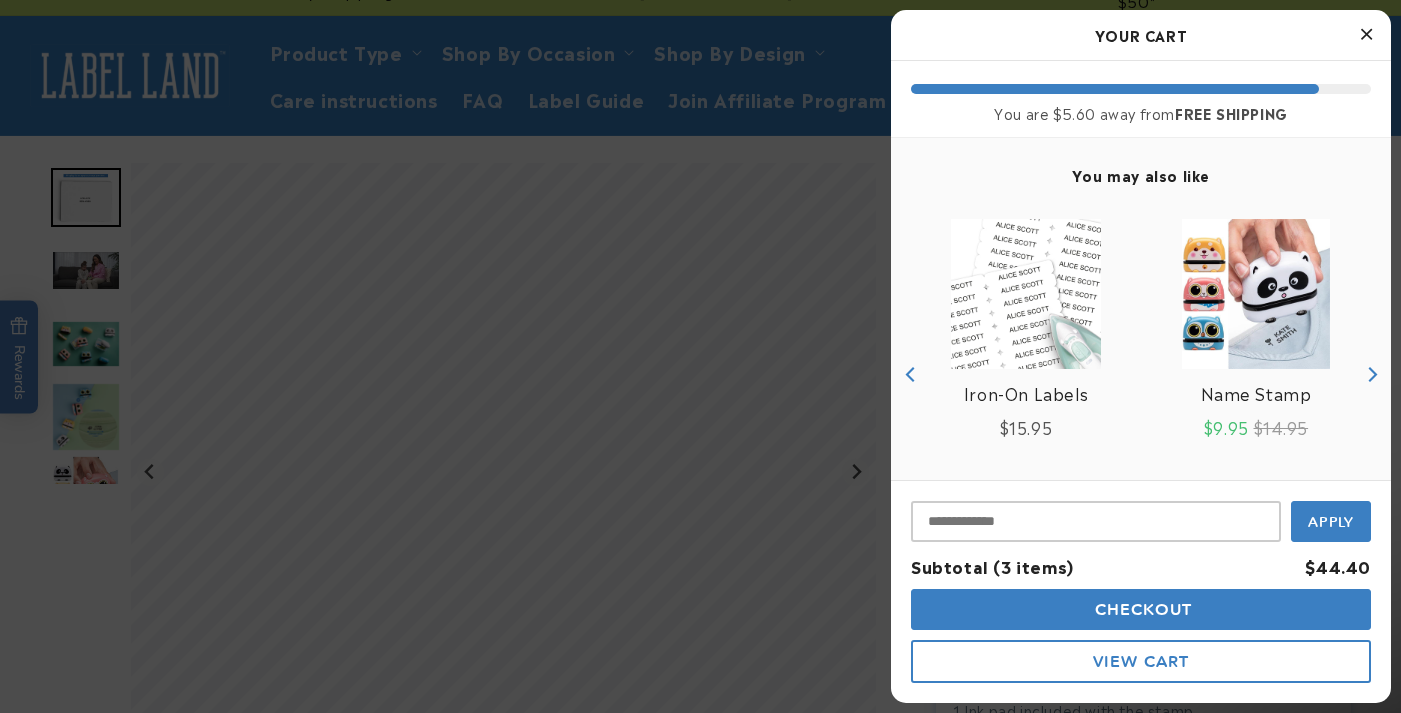 scroll, scrollTop: 609, scrollLeft: 0, axis: vertical 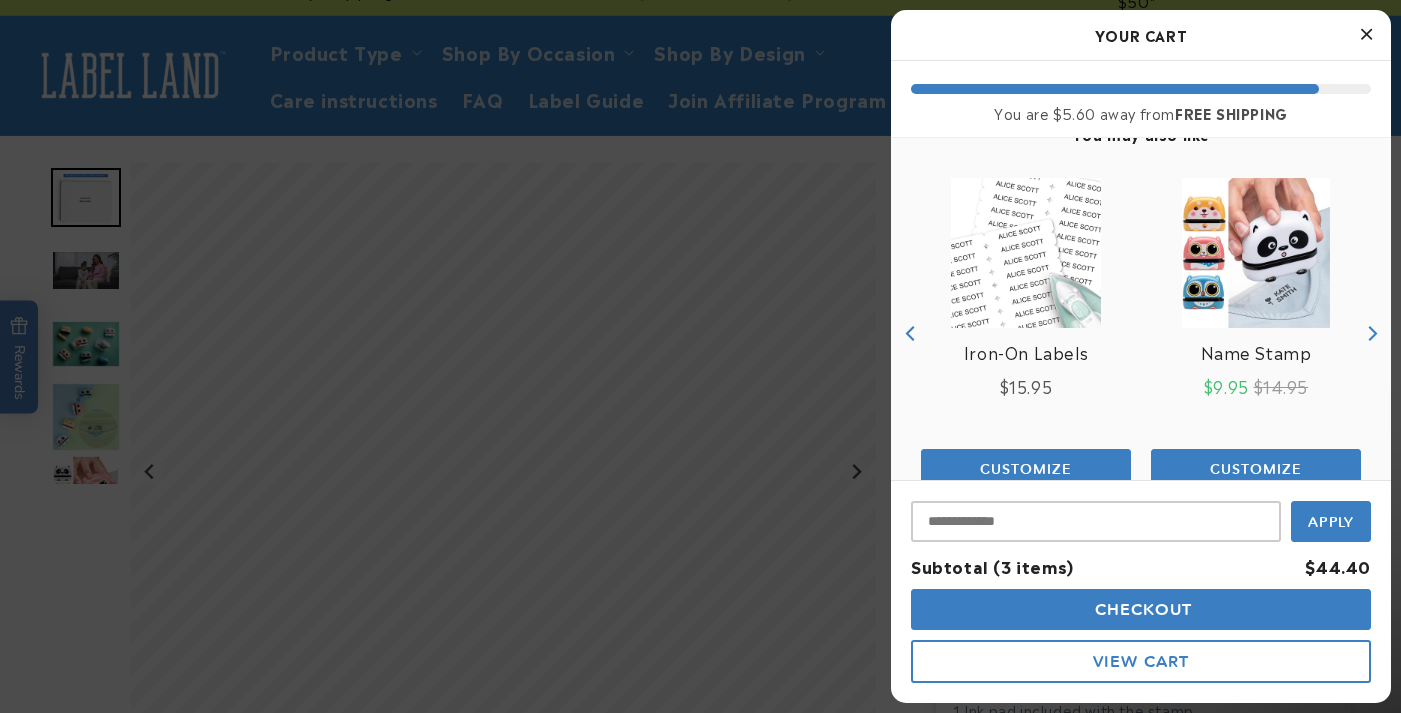click at bounding box center [1366, 34] 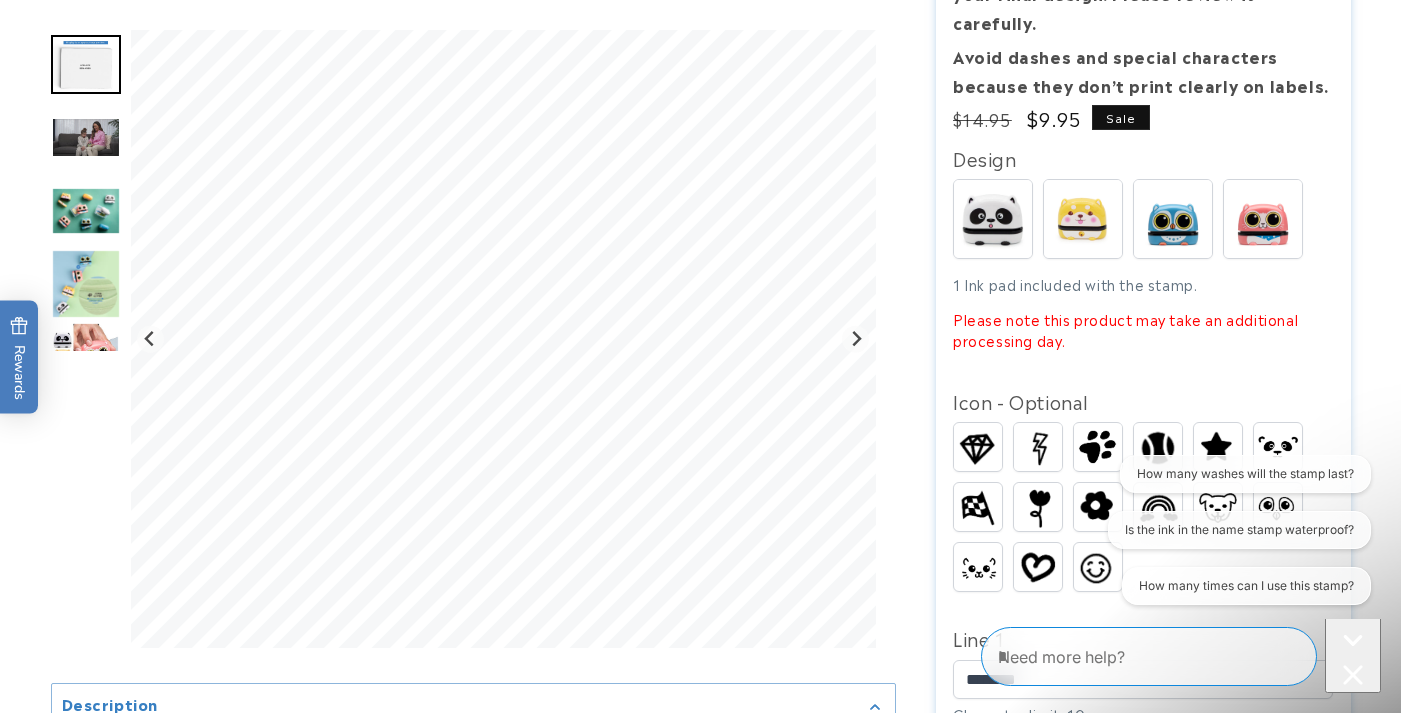 scroll, scrollTop: 500, scrollLeft: 0, axis: vertical 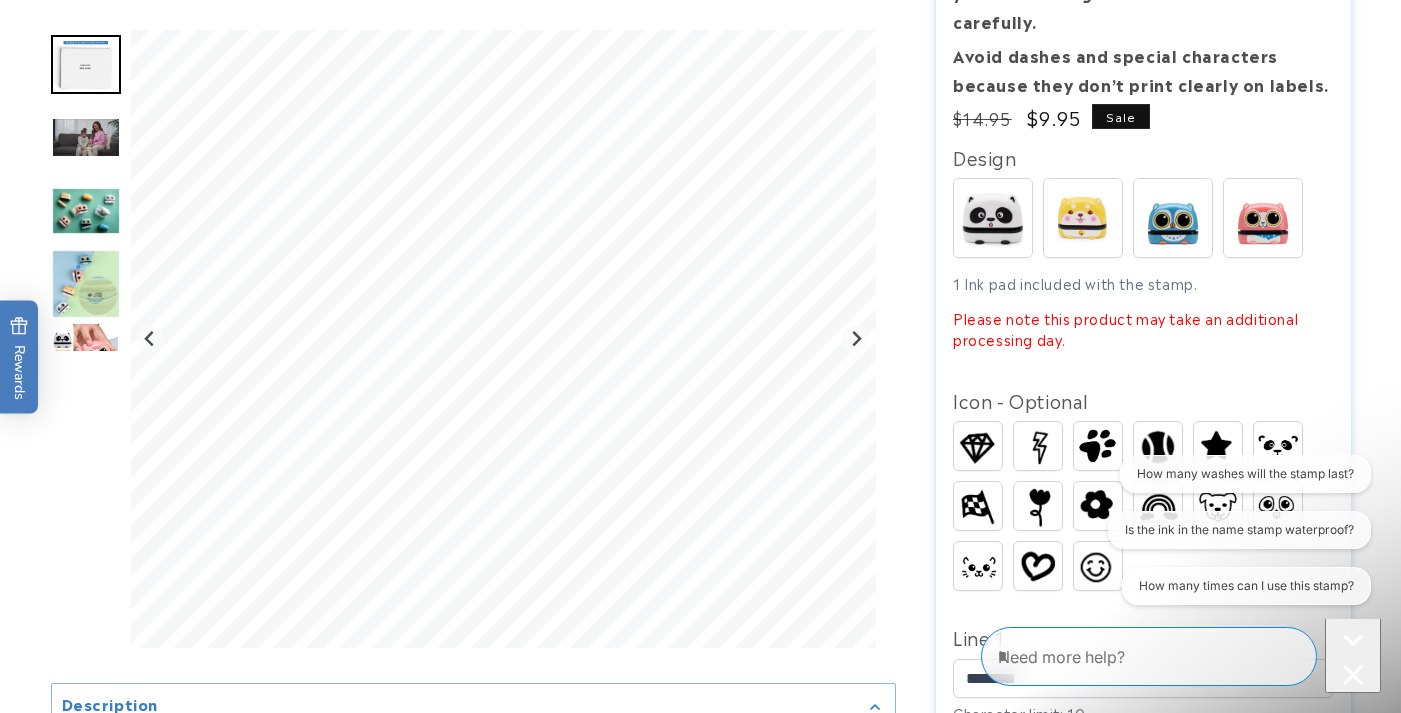 click at bounding box center (1083, 218) 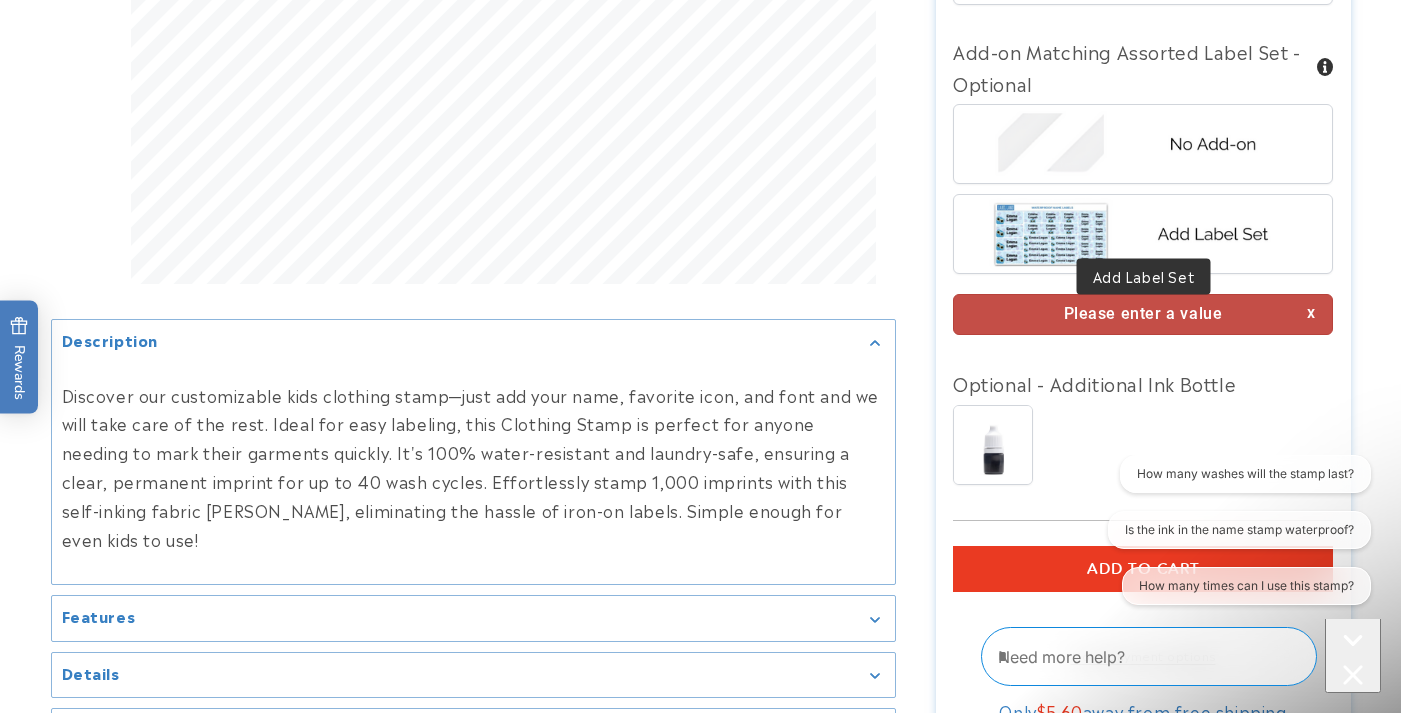 scroll, scrollTop: 1540, scrollLeft: 0, axis: vertical 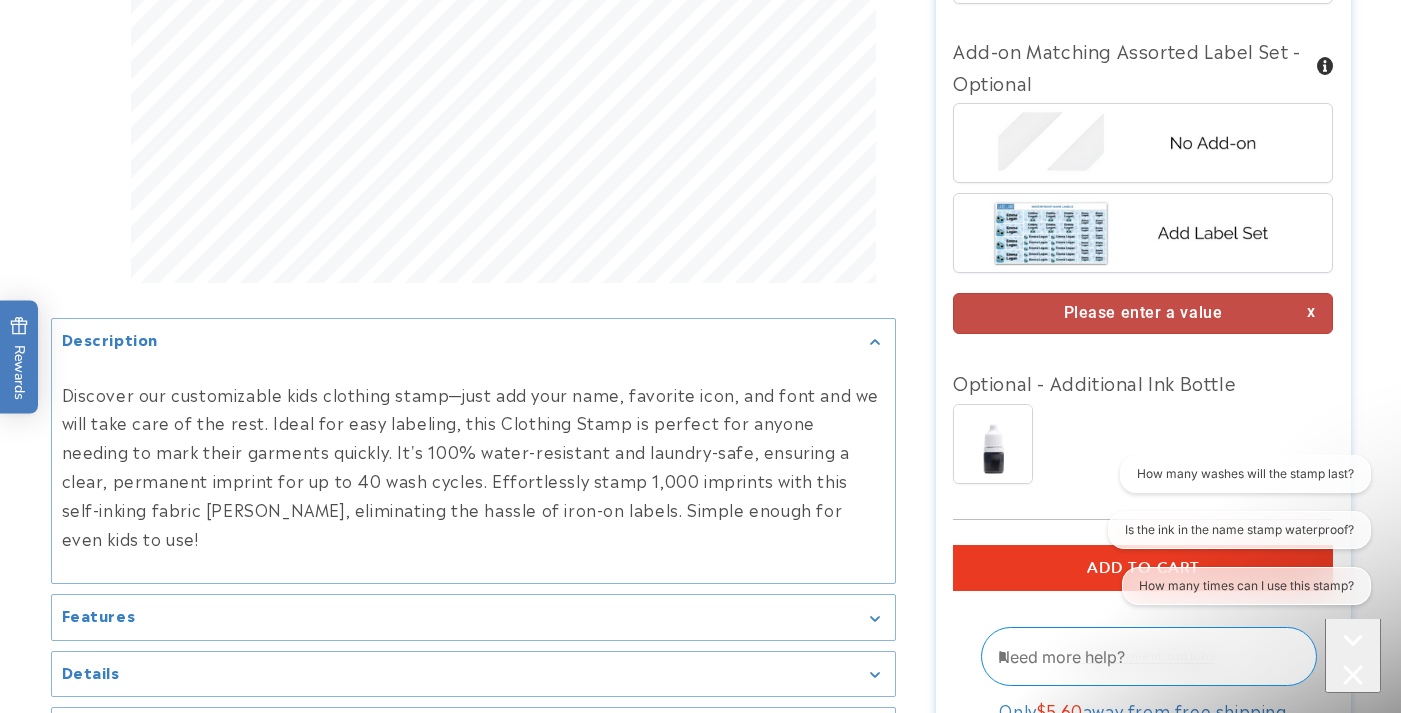 click at bounding box center (1143, 143) 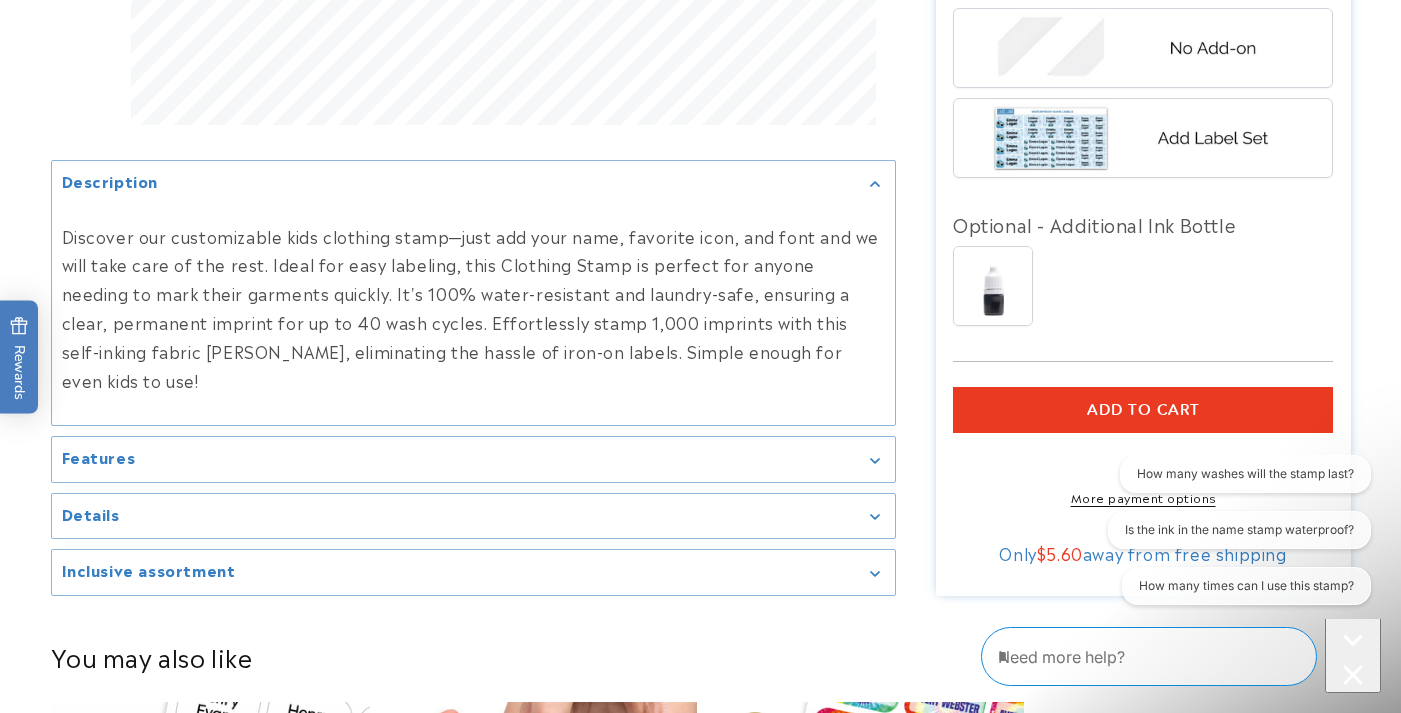 scroll, scrollTop: 1642, scrollLeft: 0, axis: vertical 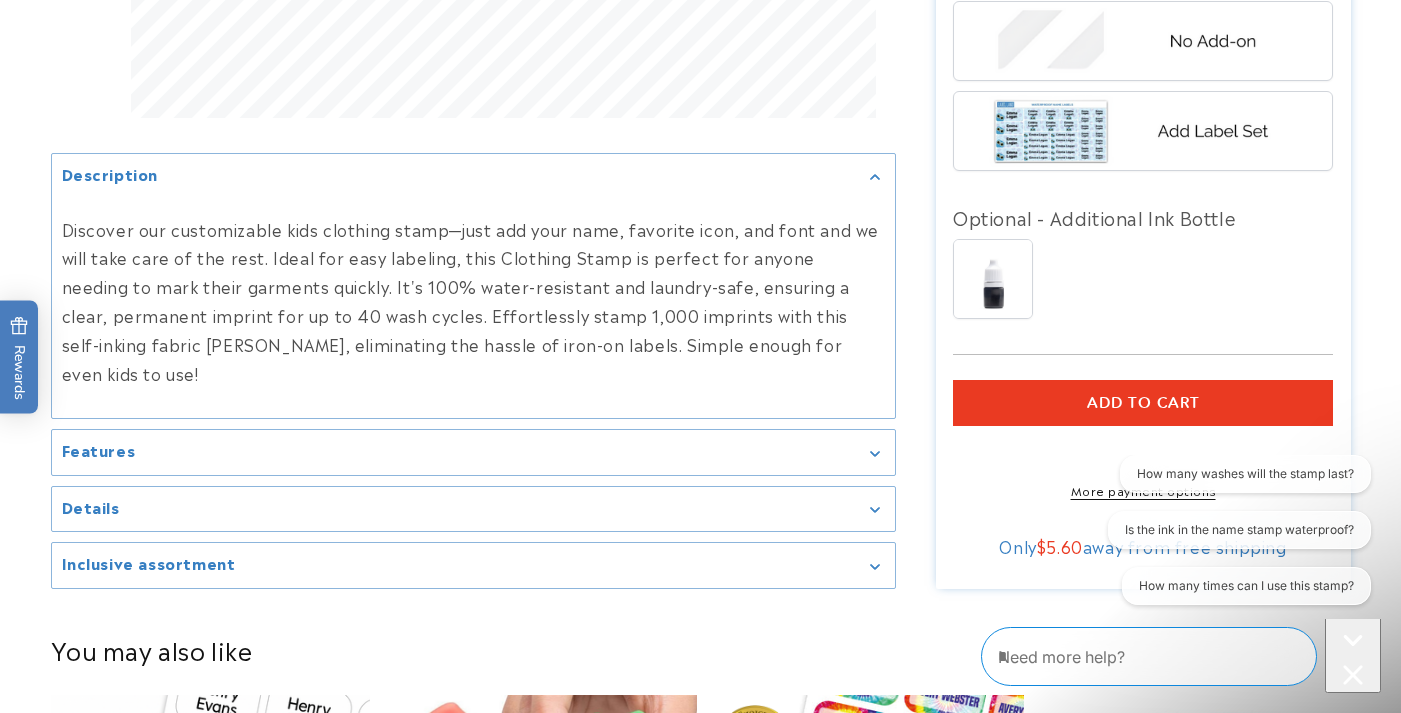 click on "Add to cart" at bounding box center (1143, 403) 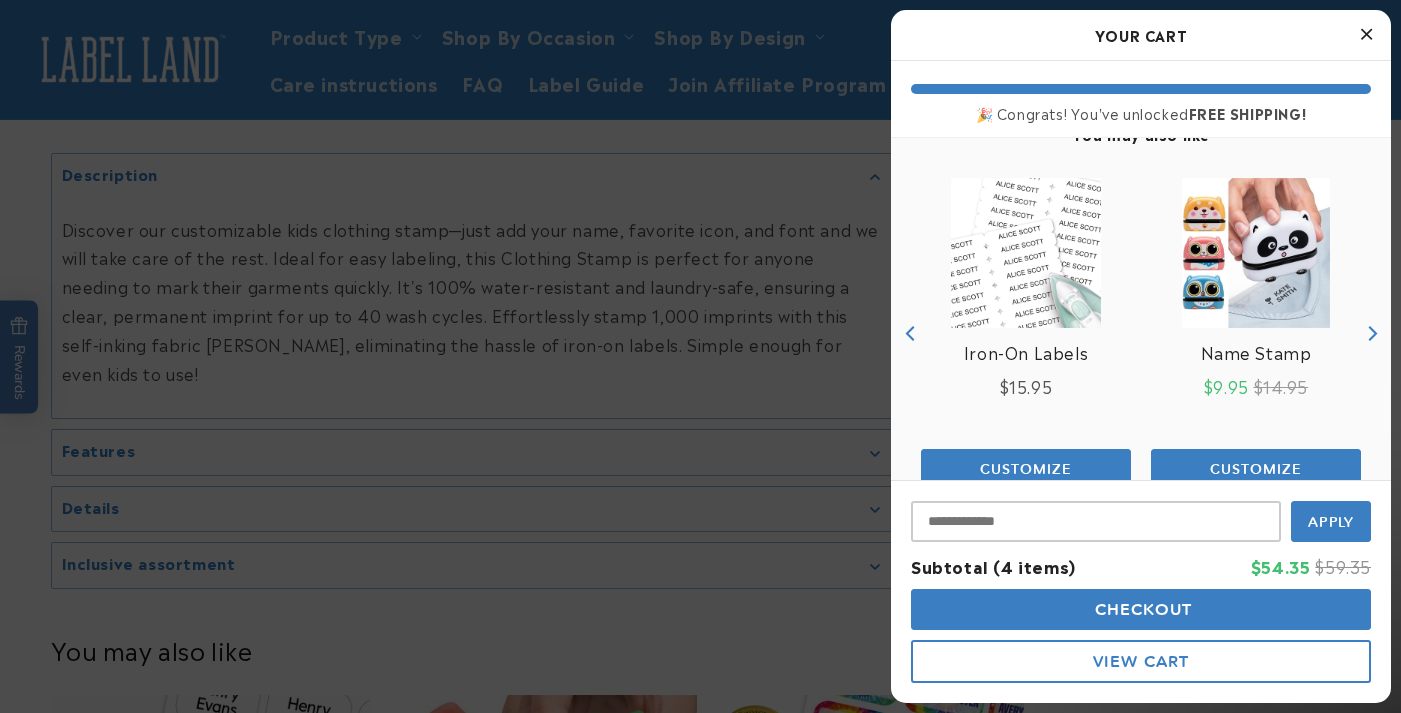 scroll, scrollTop: 446, scrollLeft: 0, axis: vertical 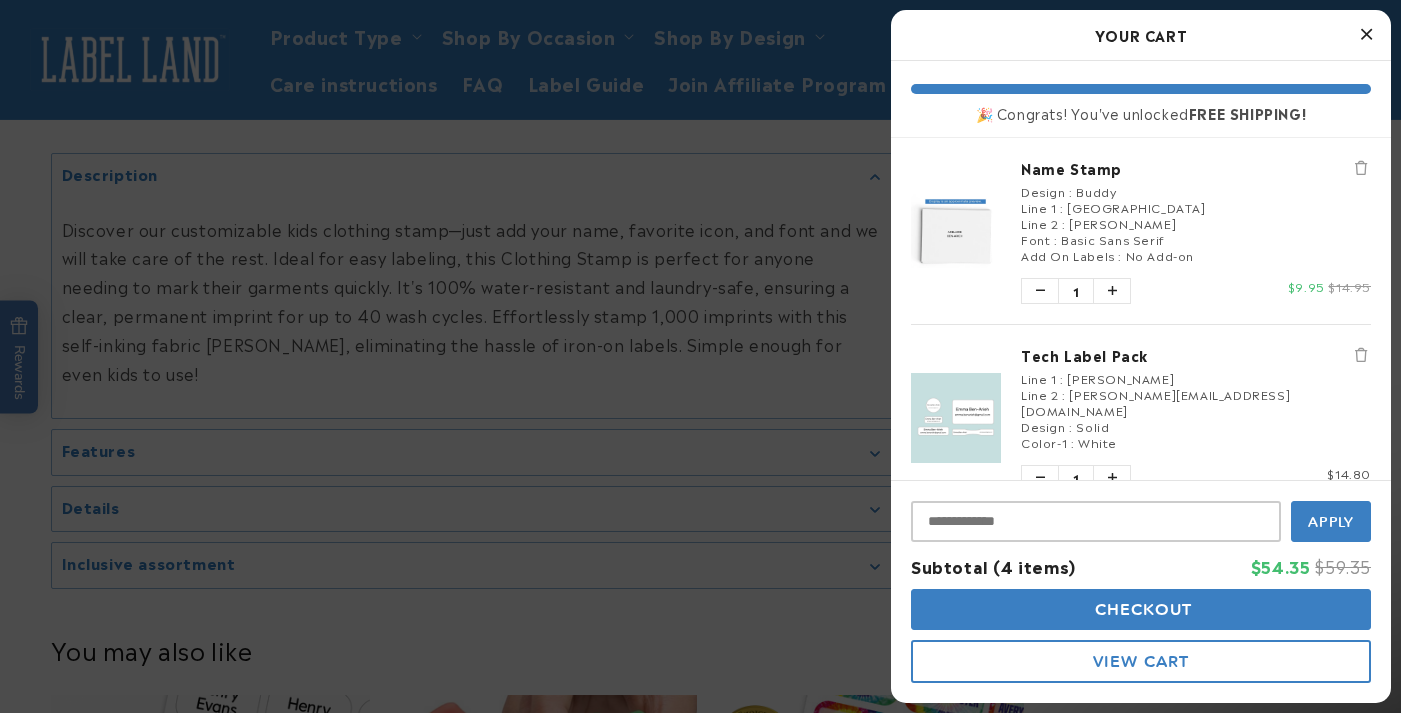 click at bounding box center [1366, 35] 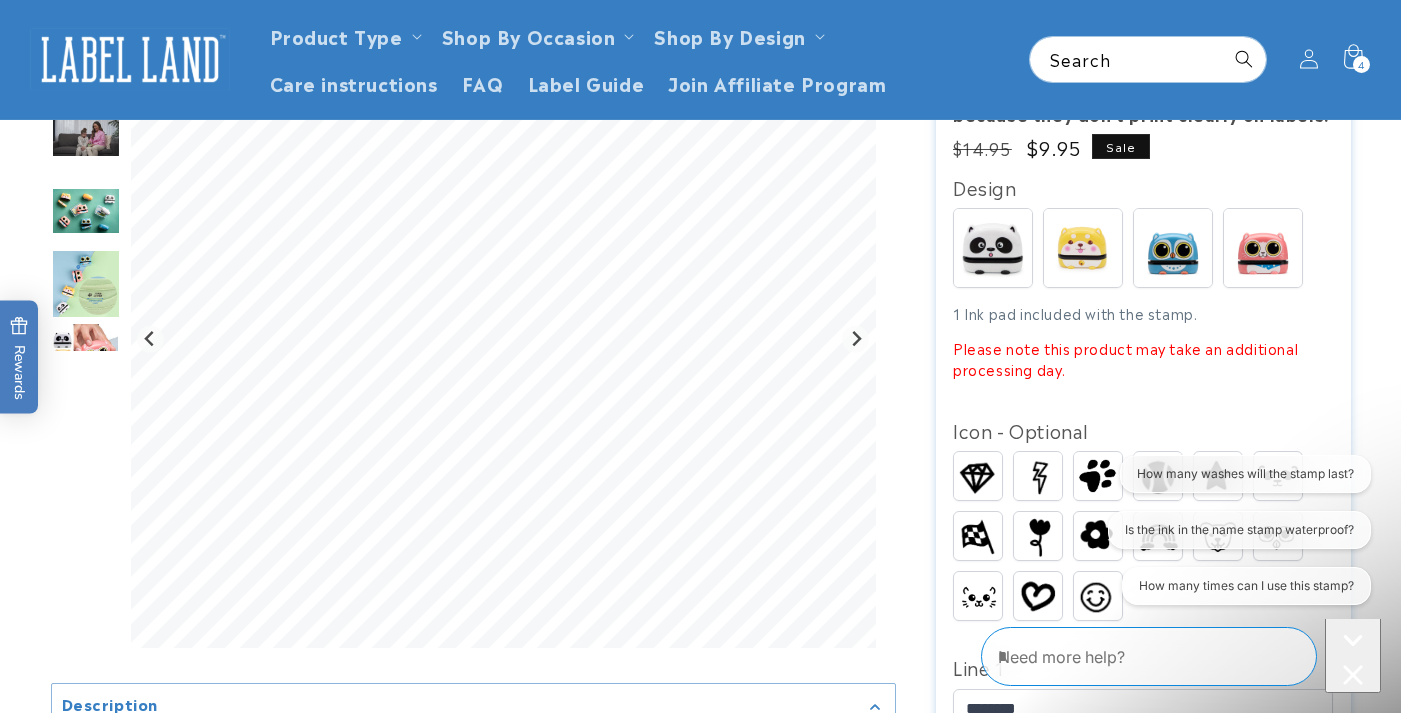 scroll, scrollTop: 462, scrollLeft: 0, axis: vertical 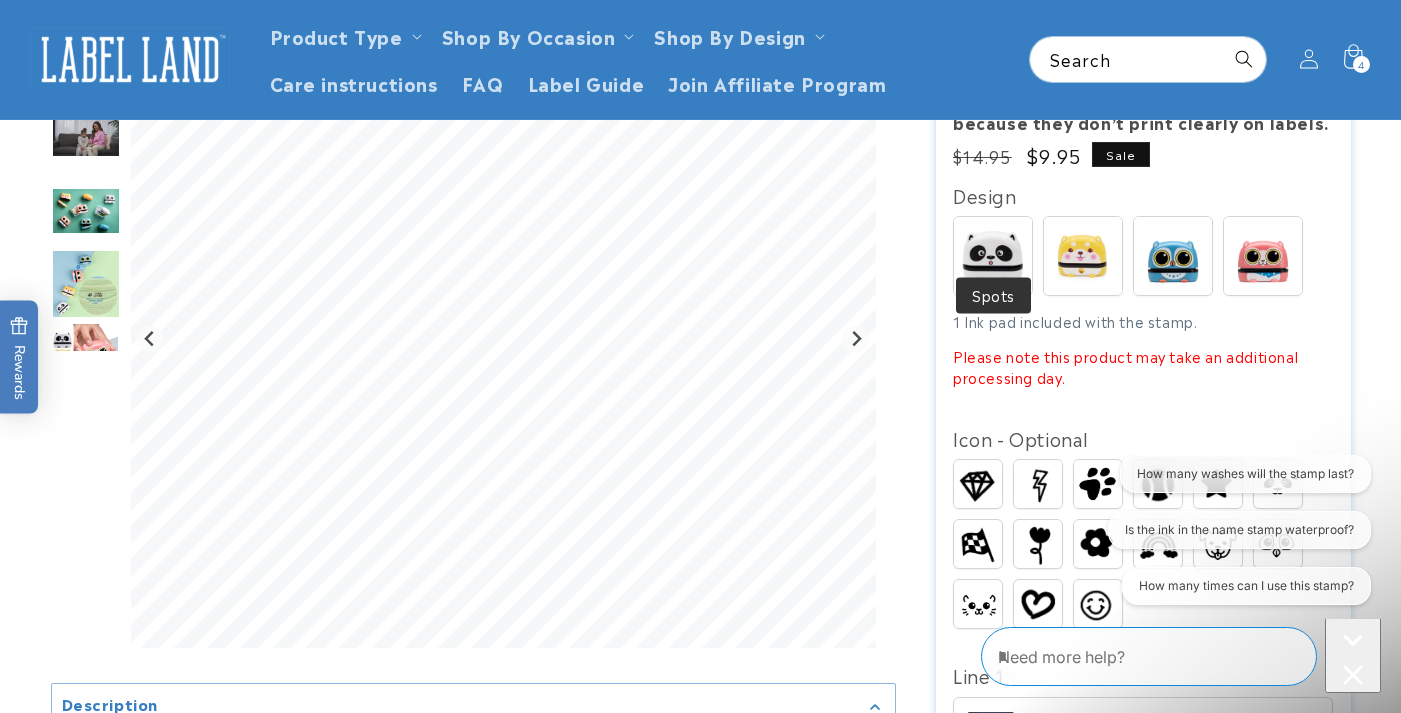 click at bounding box center (993, 256) 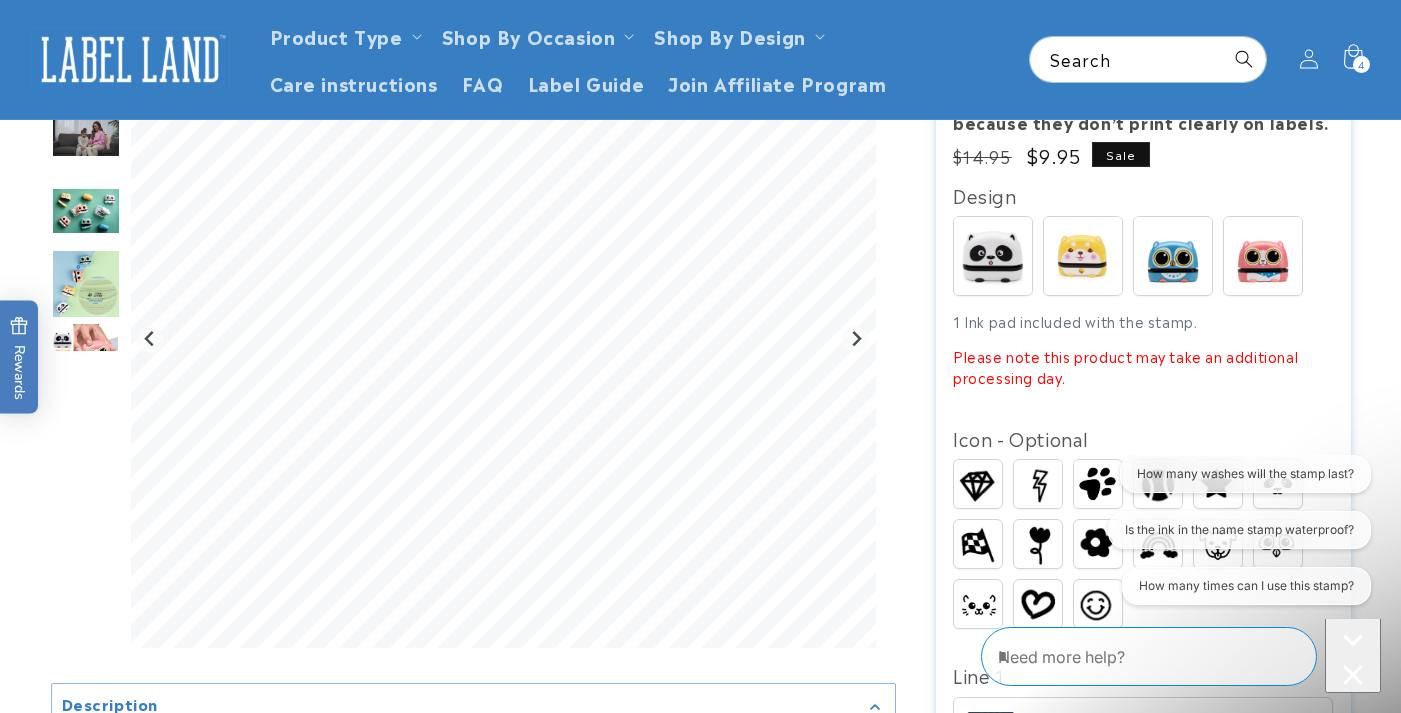 click at bounding box center (993, 256) 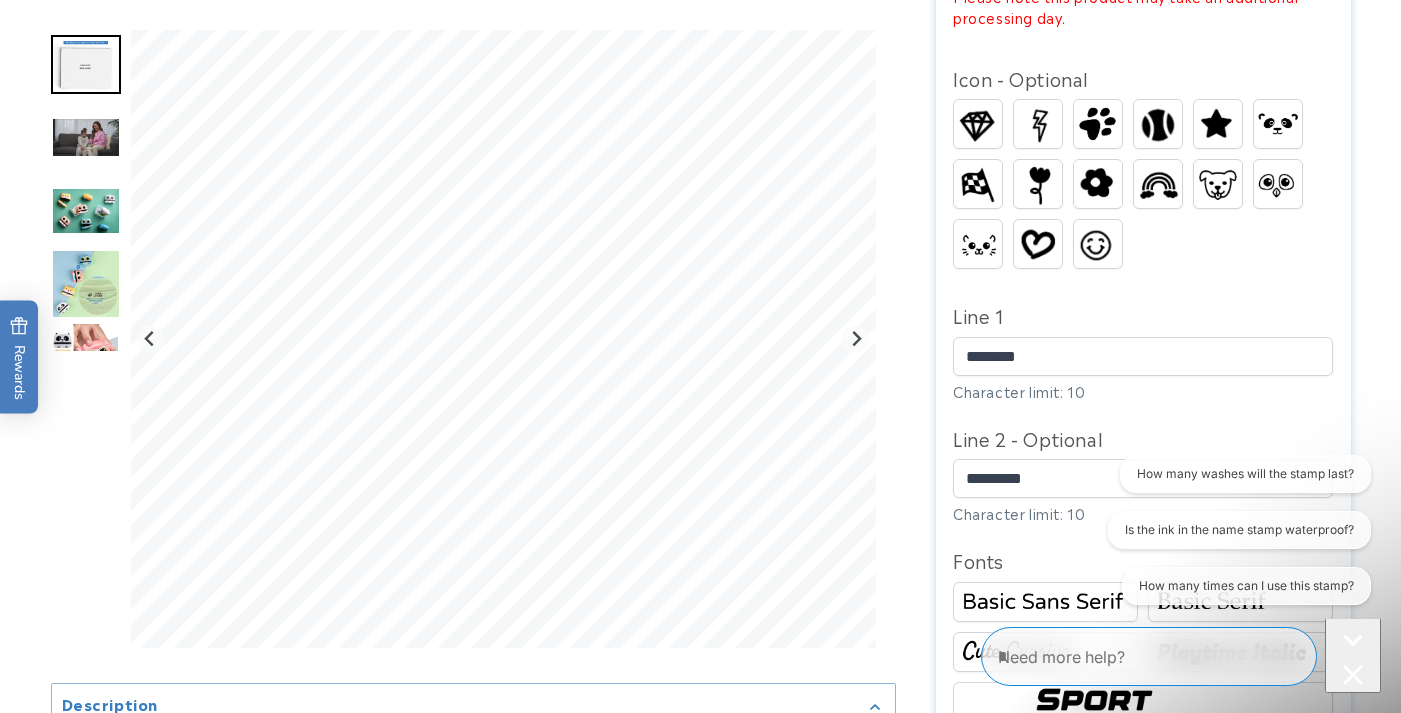 scroll, scrollTop: 824, scrollLeft: 0, axis: vertical 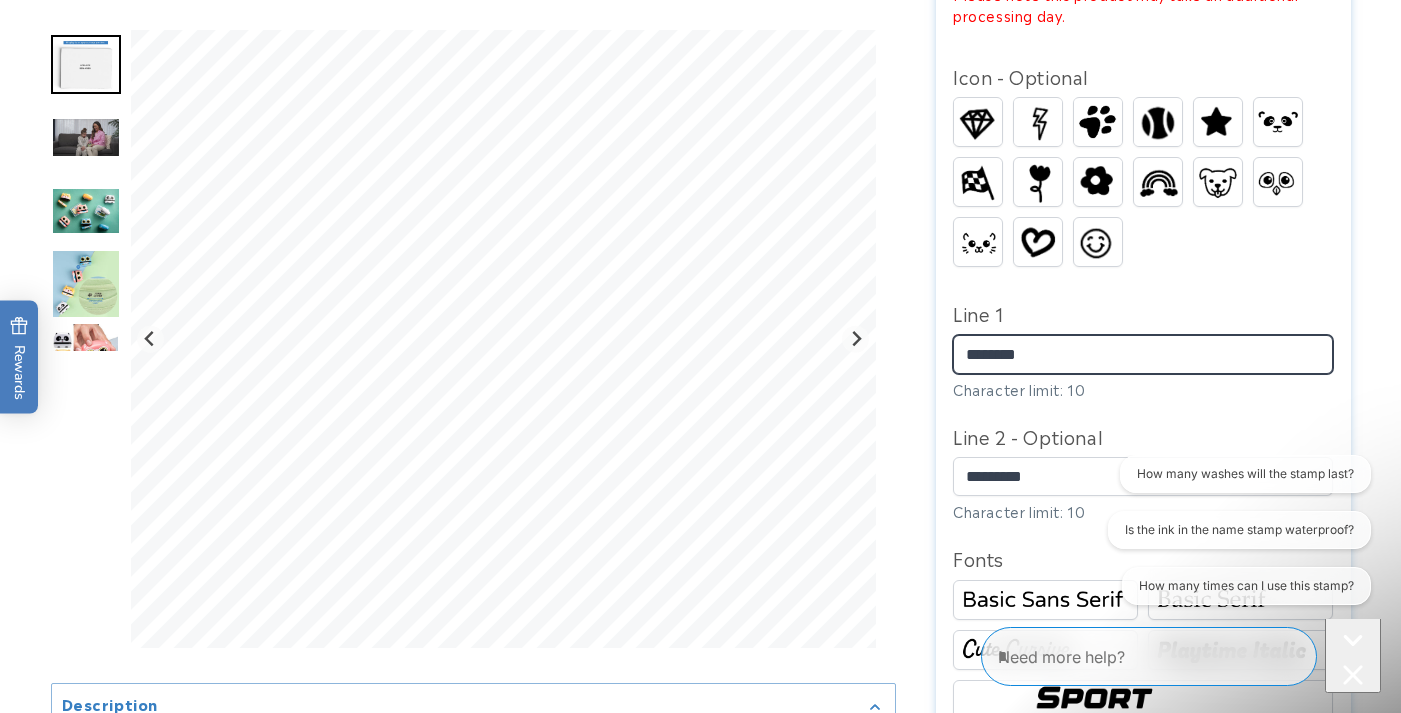 drag, startPoint x: 1061, startPoint y: 326, endPoint x: 971, endPoint y: 266, distance: 108.16654 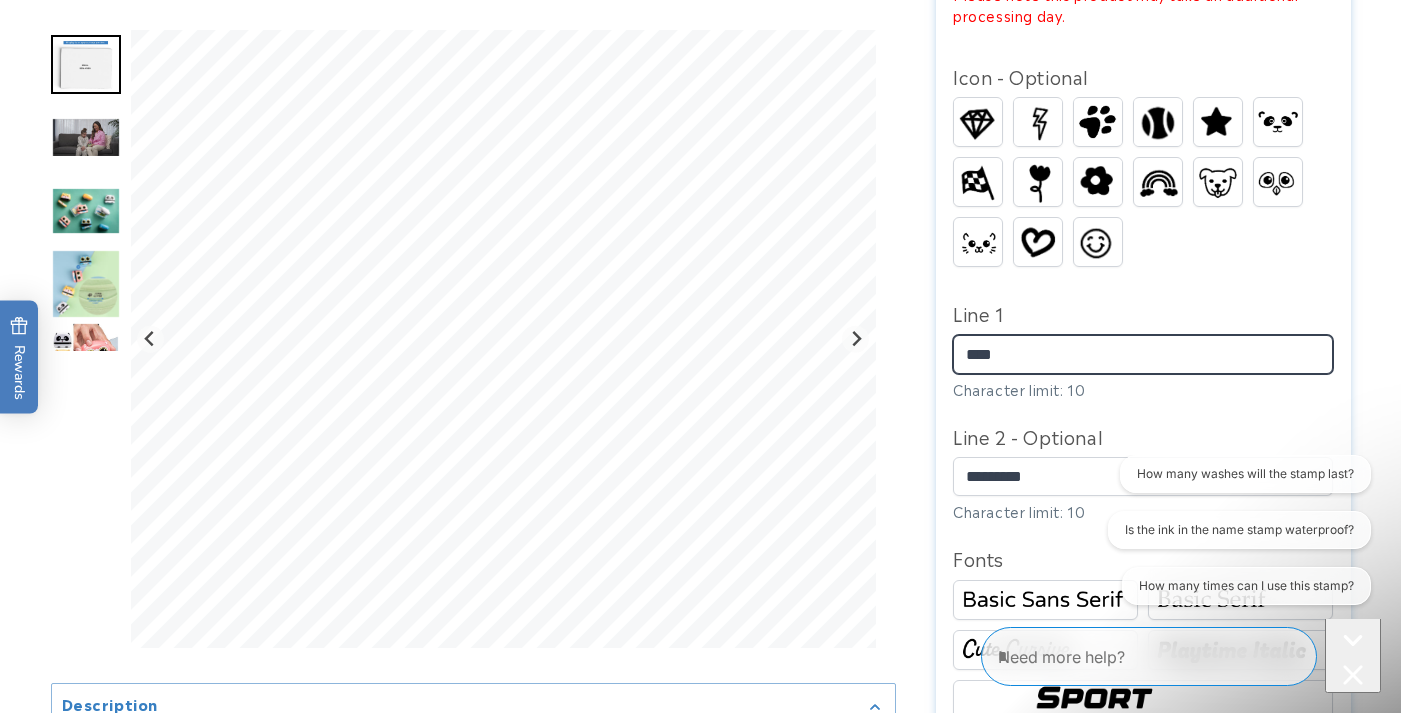 type on "****" 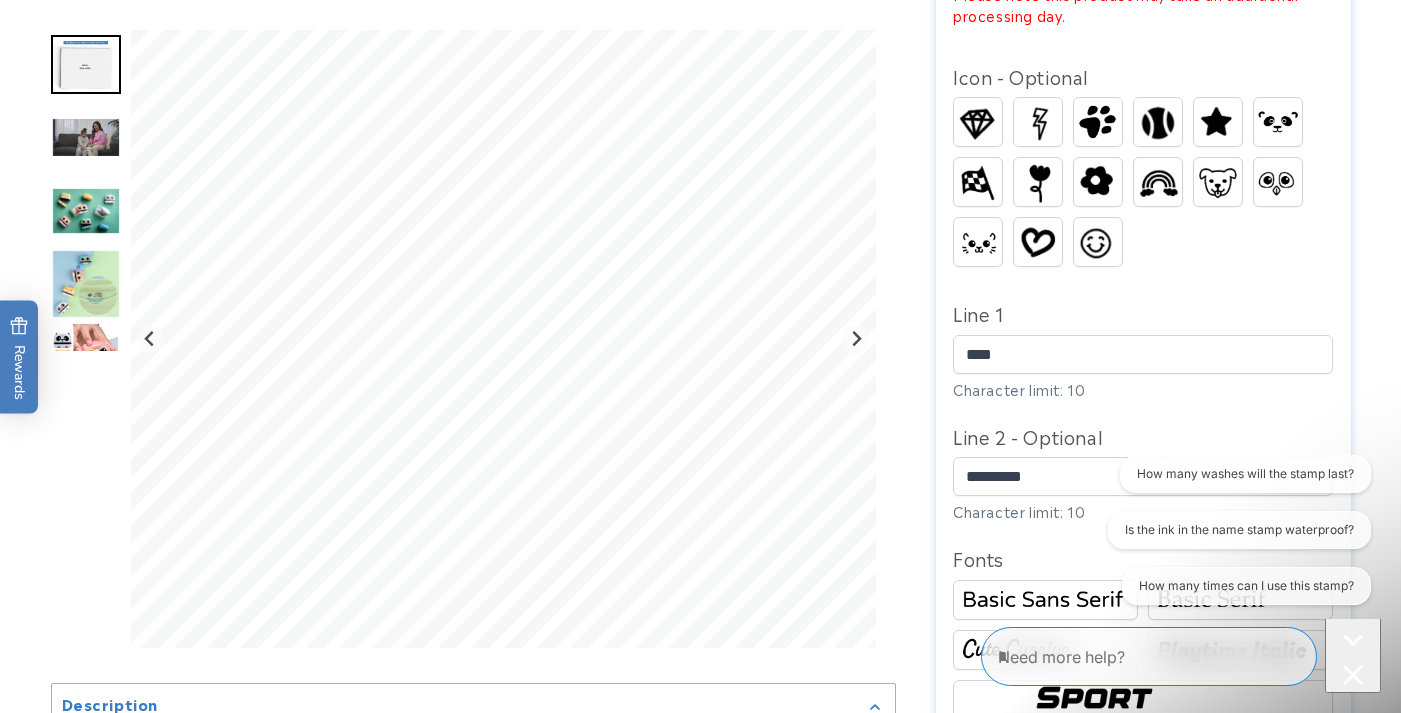 click on "Line 1" at bounding box center [1143, 313] 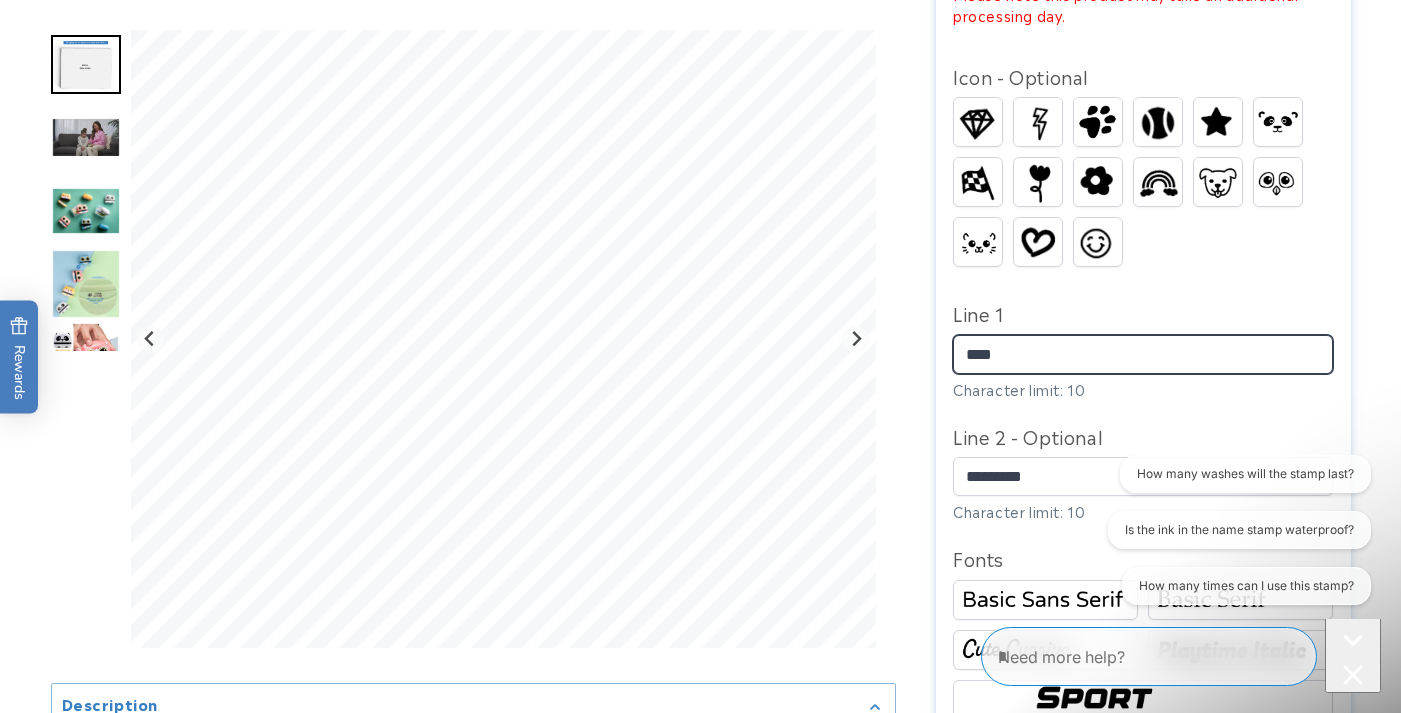 click on "****" at bounding box center [1143, 354] 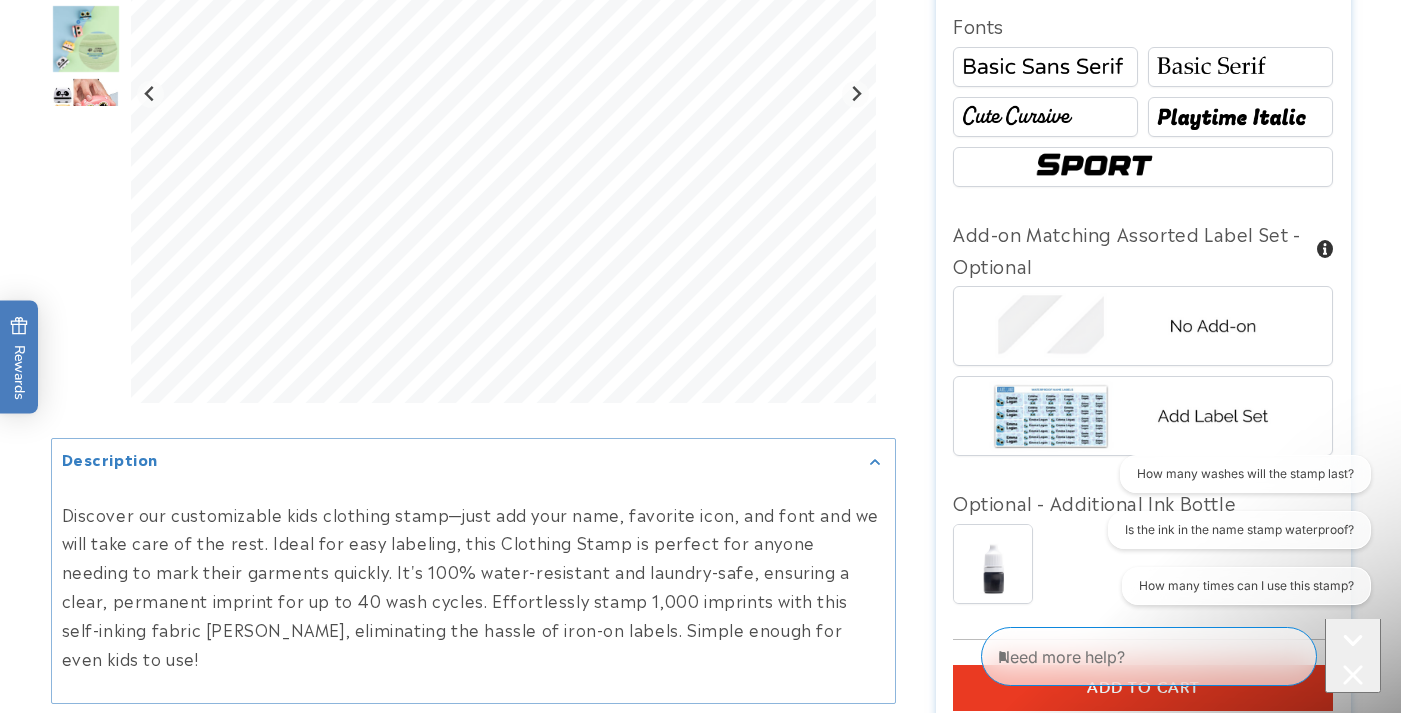 scroll, scrollTop: 1361, scrollLeft: 0, axis: vertical 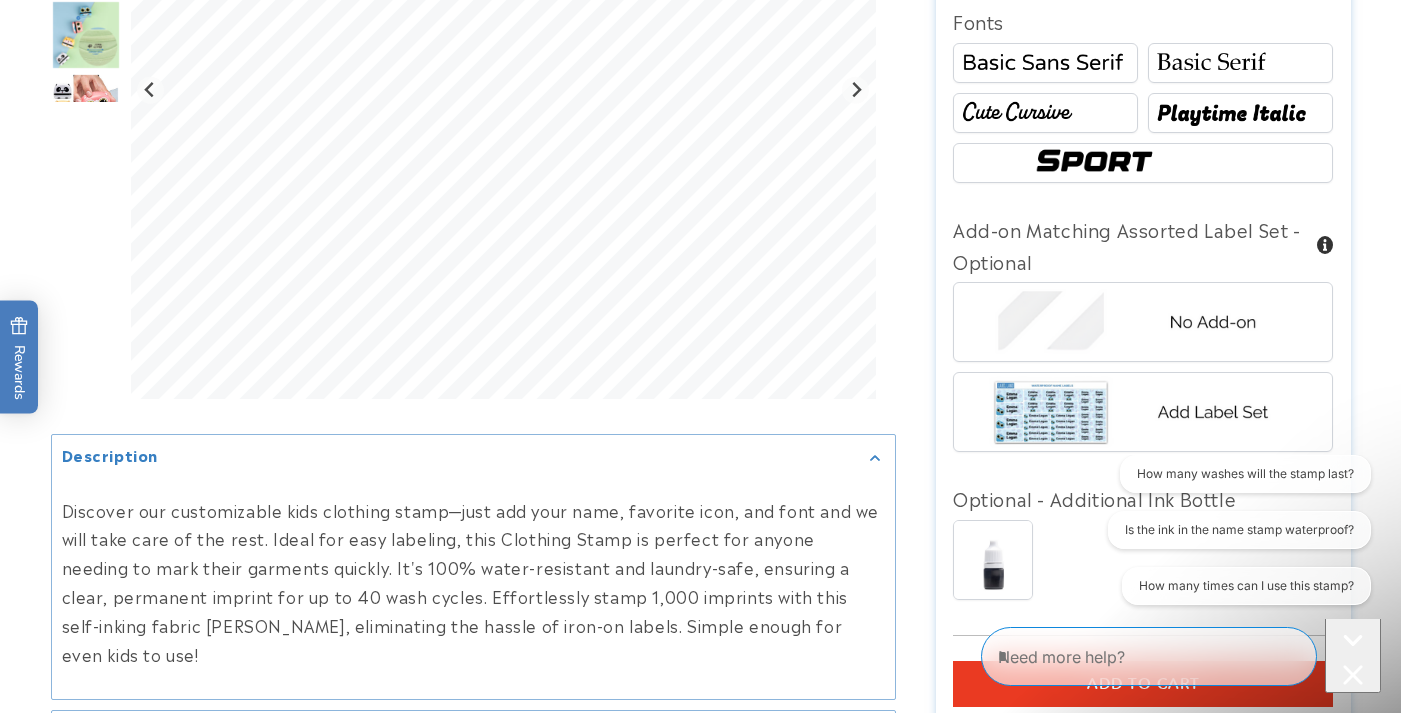 click at bounding box center (1143, 322) 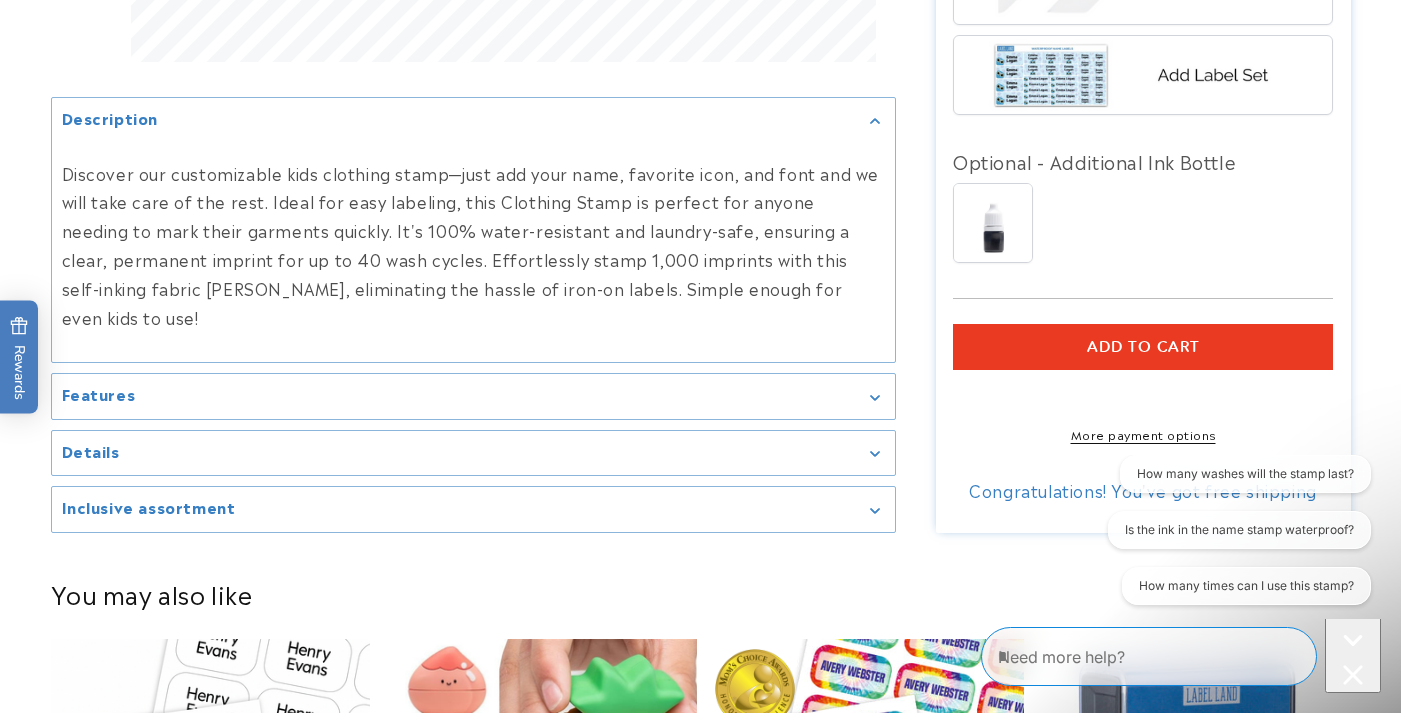 scroll, scrollTop: 1701, scrollLeft: 0, axis: vertical 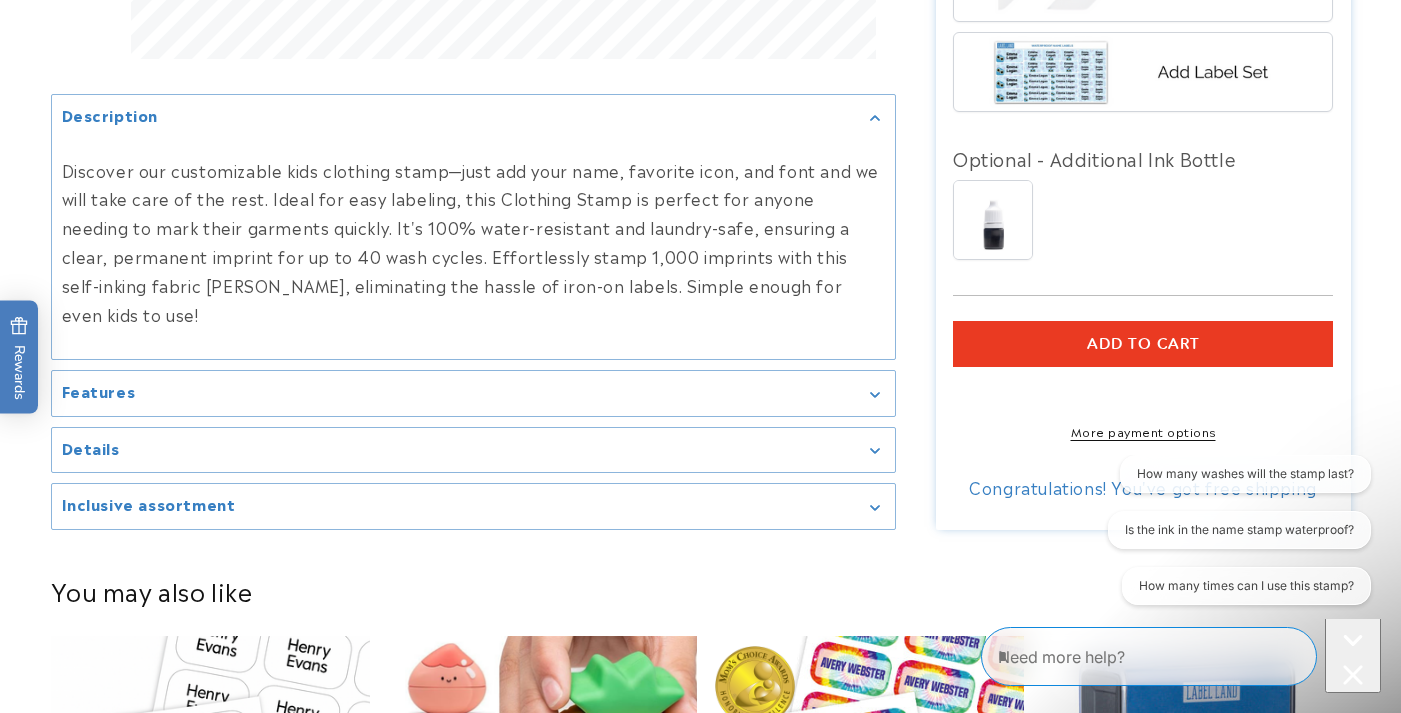 click on "Add to cart" at bounding box center [1143, 344] 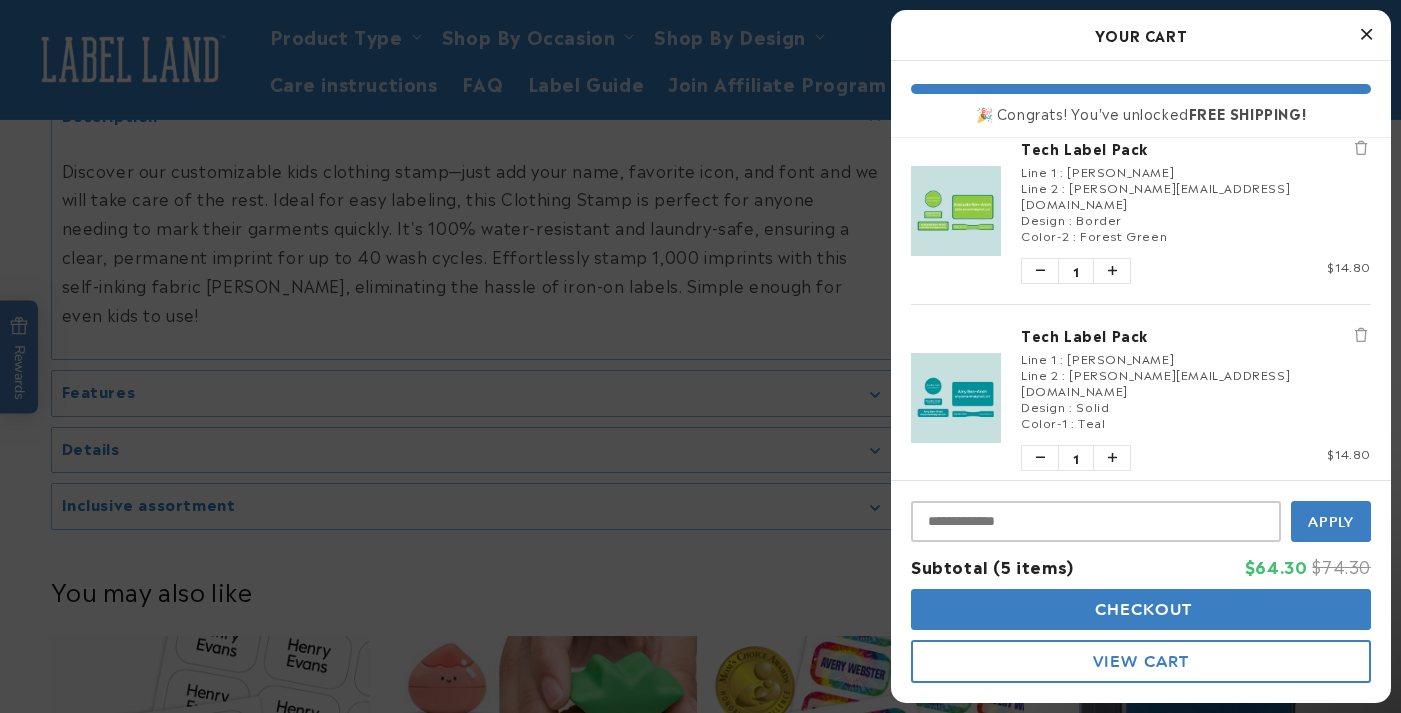 scroll, scrollTop: 587, scrollLeft: 0, axis: vertical 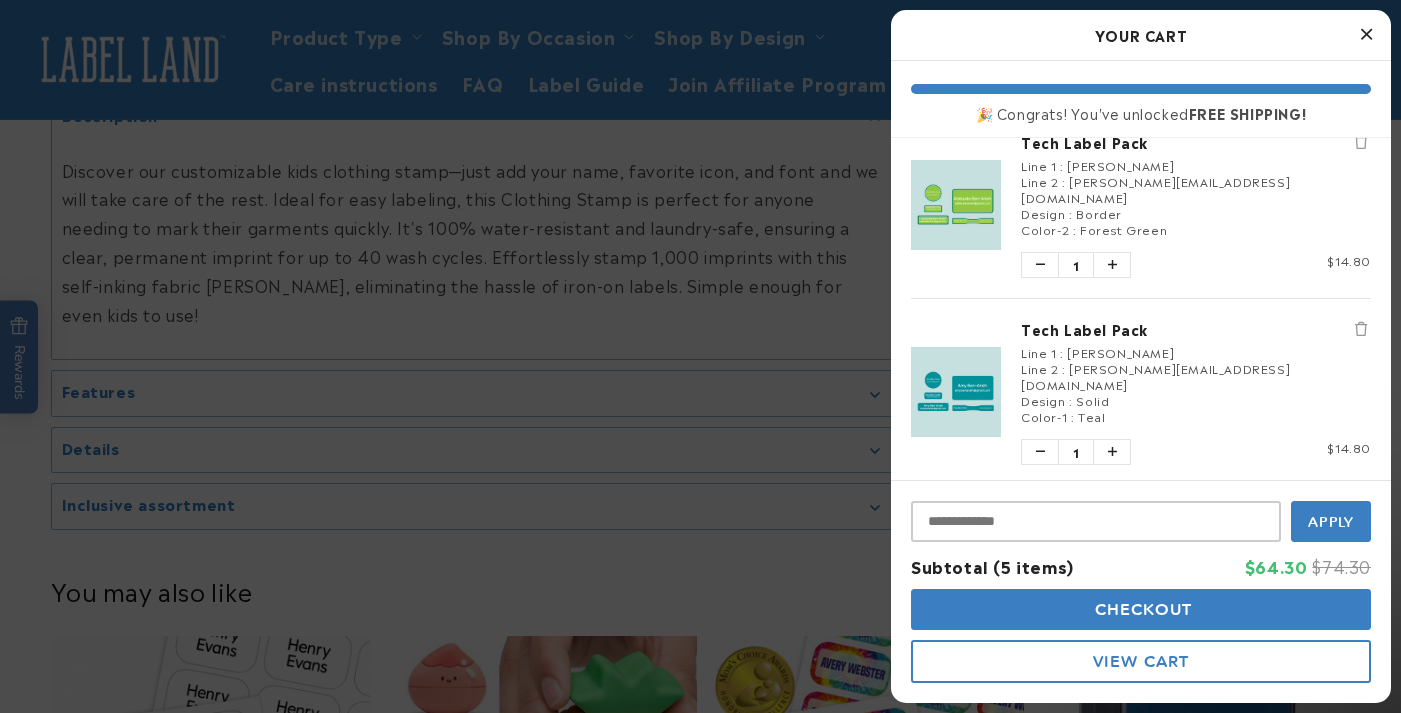 click at bounding box center [1366, 34] 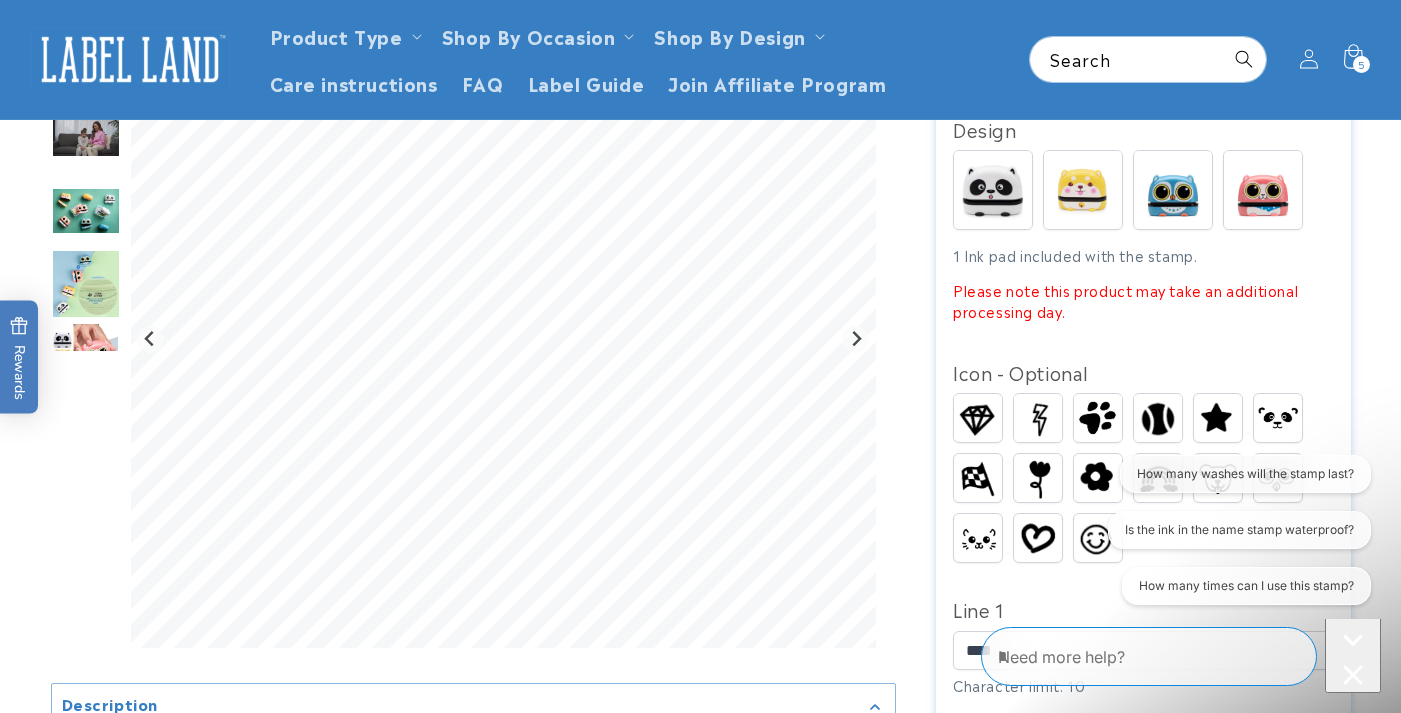 scroll, scrollTop: 348, scrollLeft: 0, axis: vertical 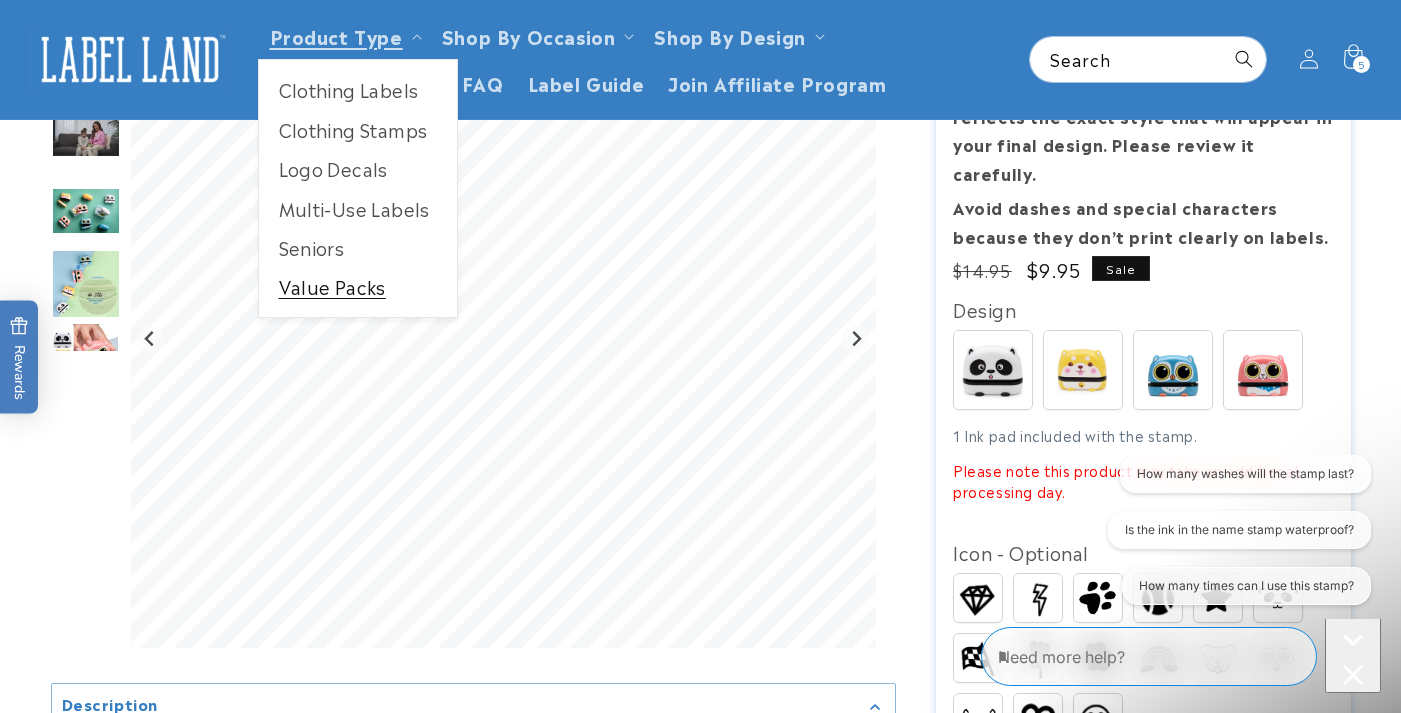 click on "Value Packs" at bounding box center [358, 286] 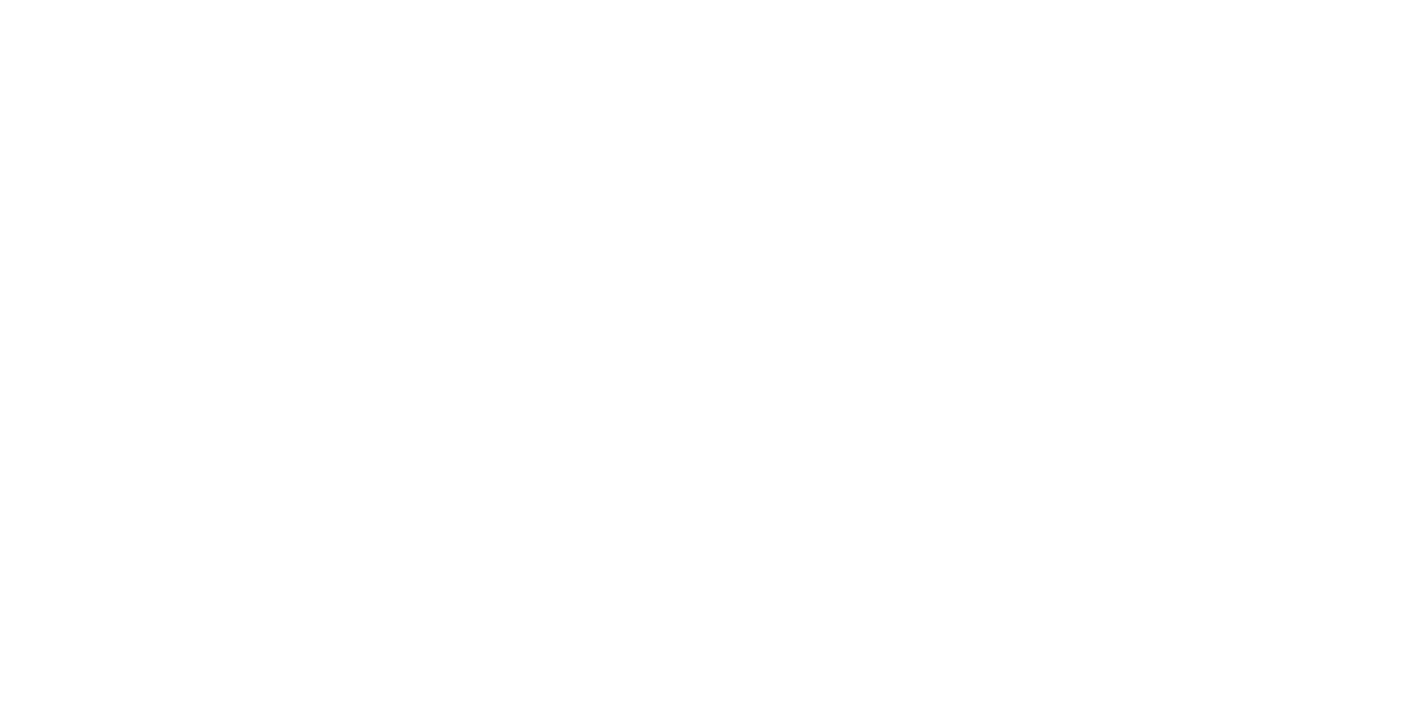 scroll, scrollTop: 0, scrollLeft: 0, axis: both 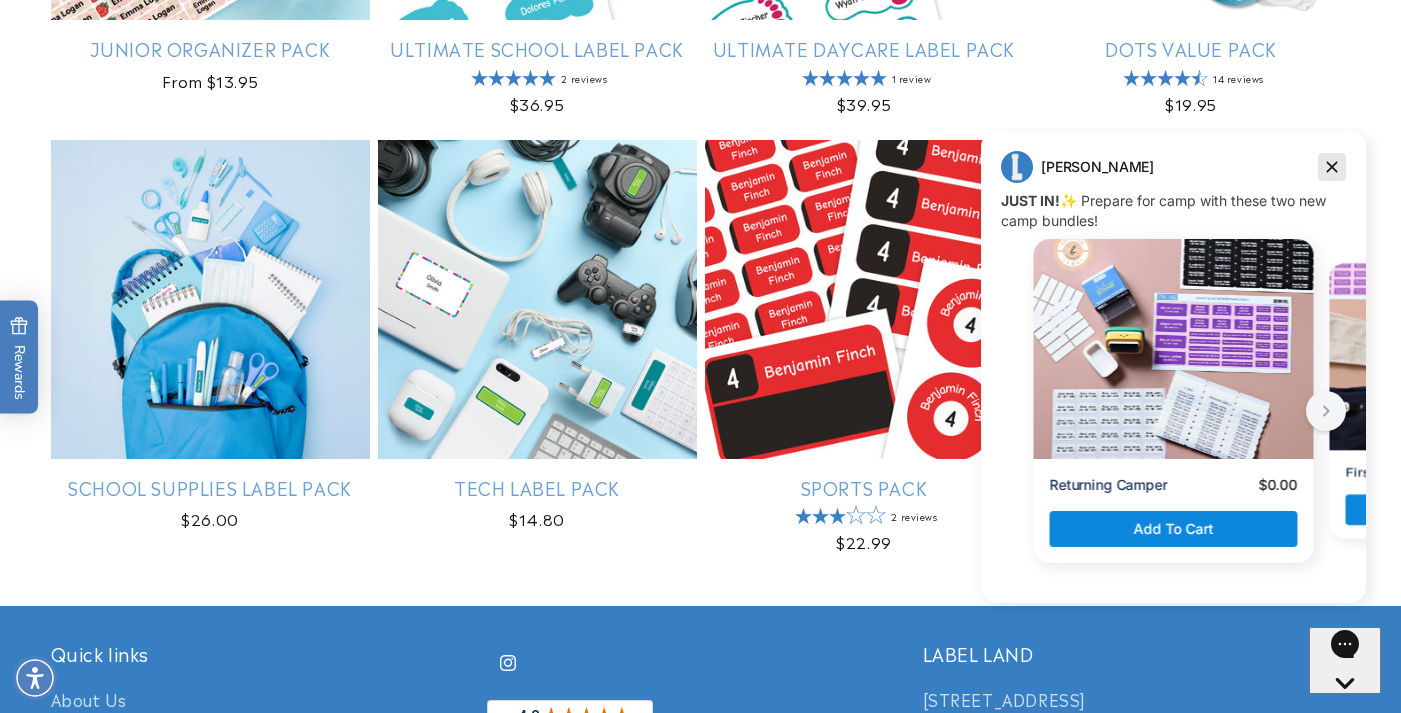 click 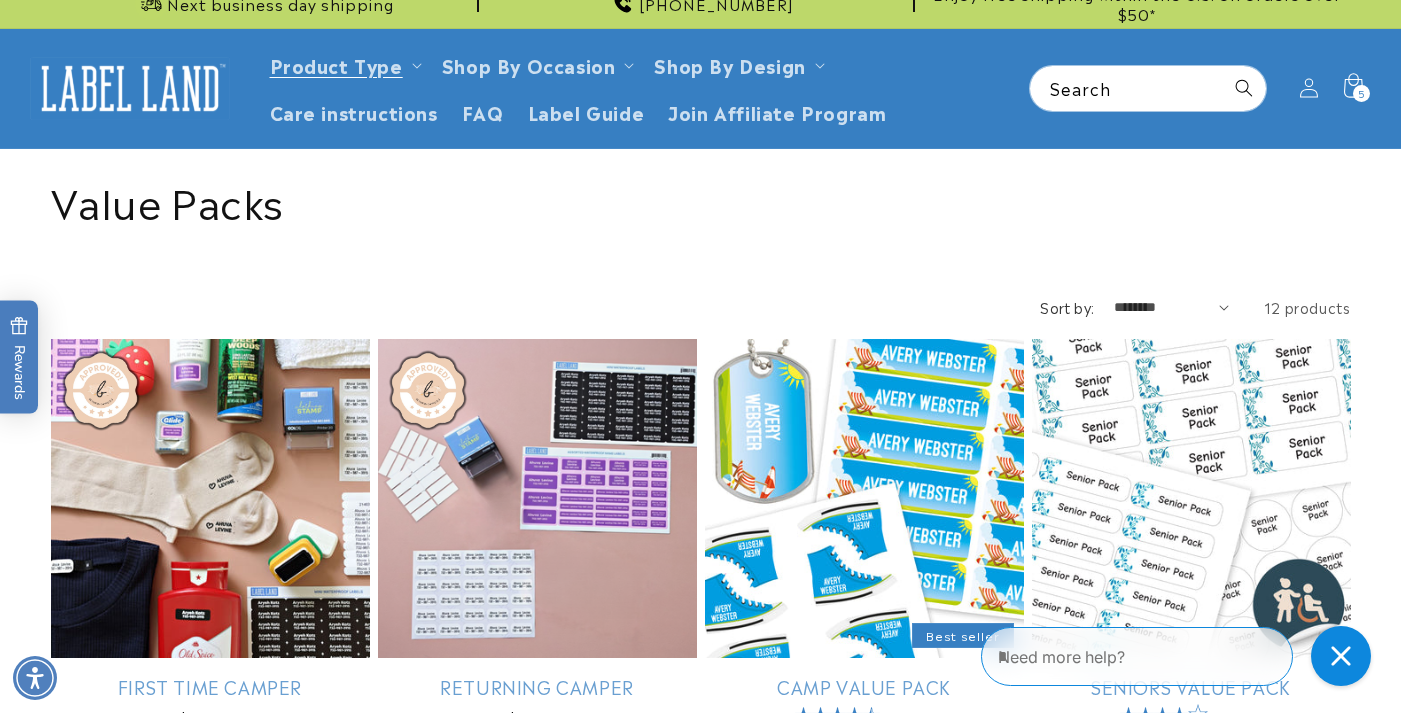 scroll, scrollTop: 0, scrollLeft: 0, axis: both 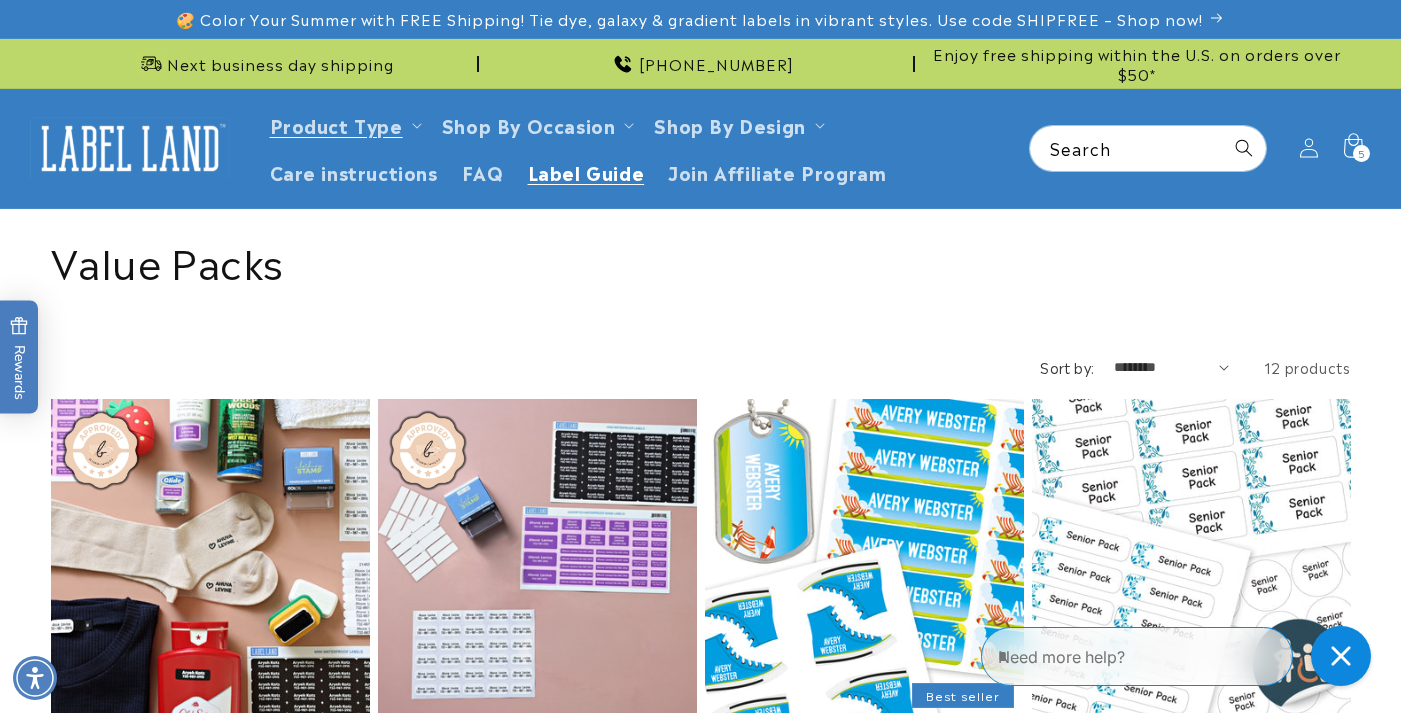 click on "Label Guide" at bounding box center (586, 171) 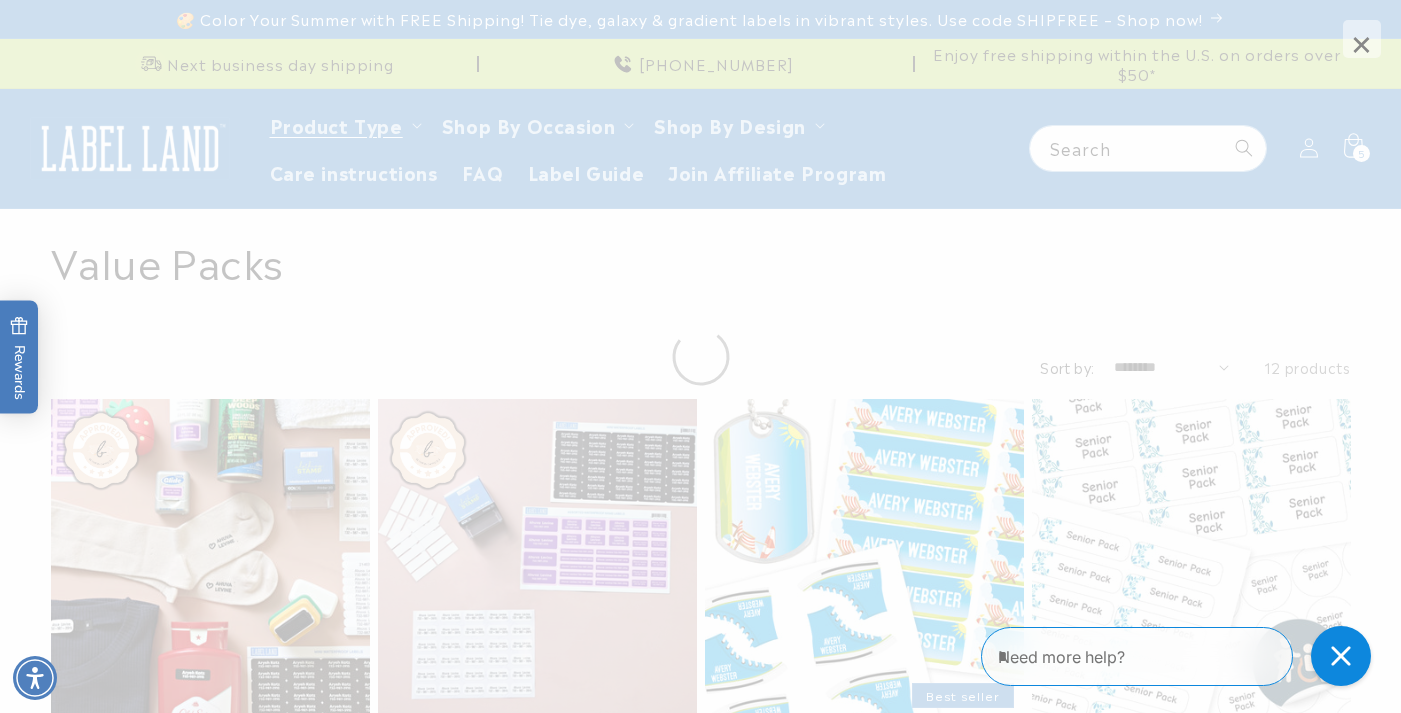 click on "×" at bounding box center [1362, 39] 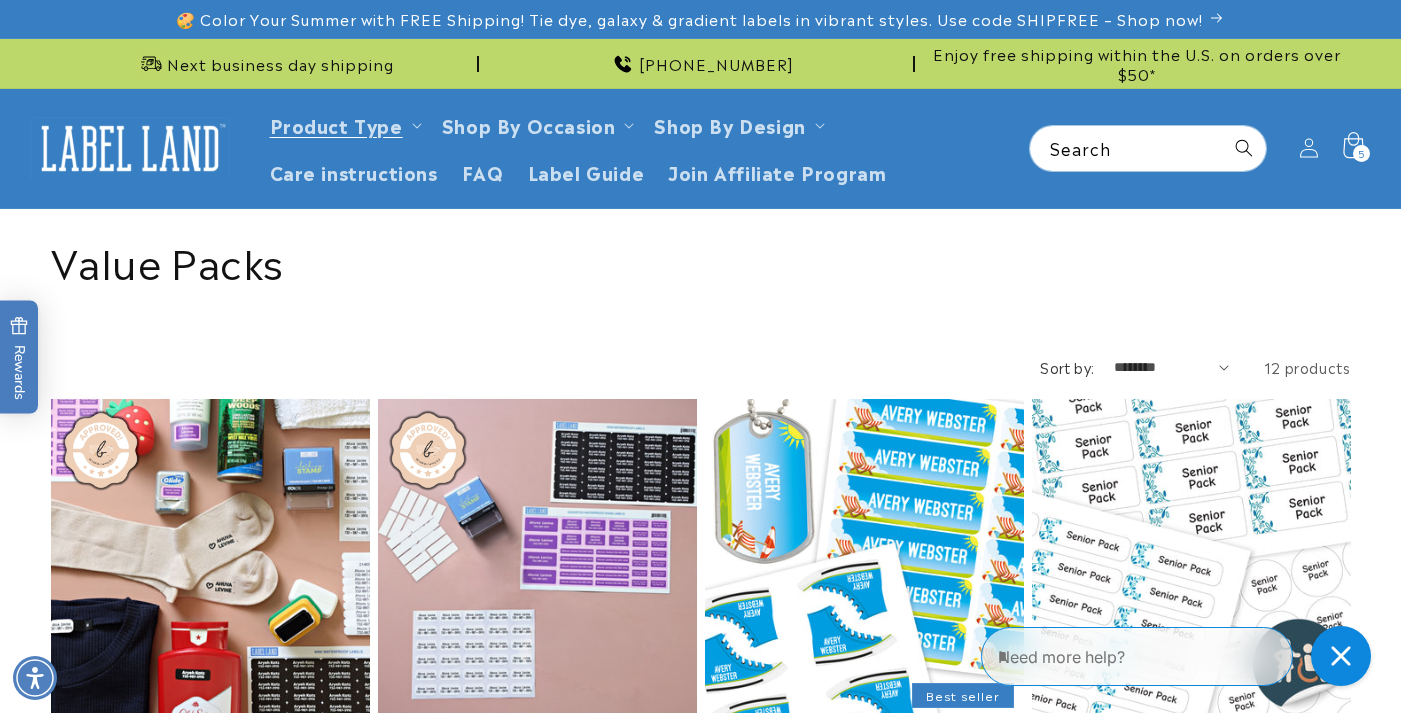 click 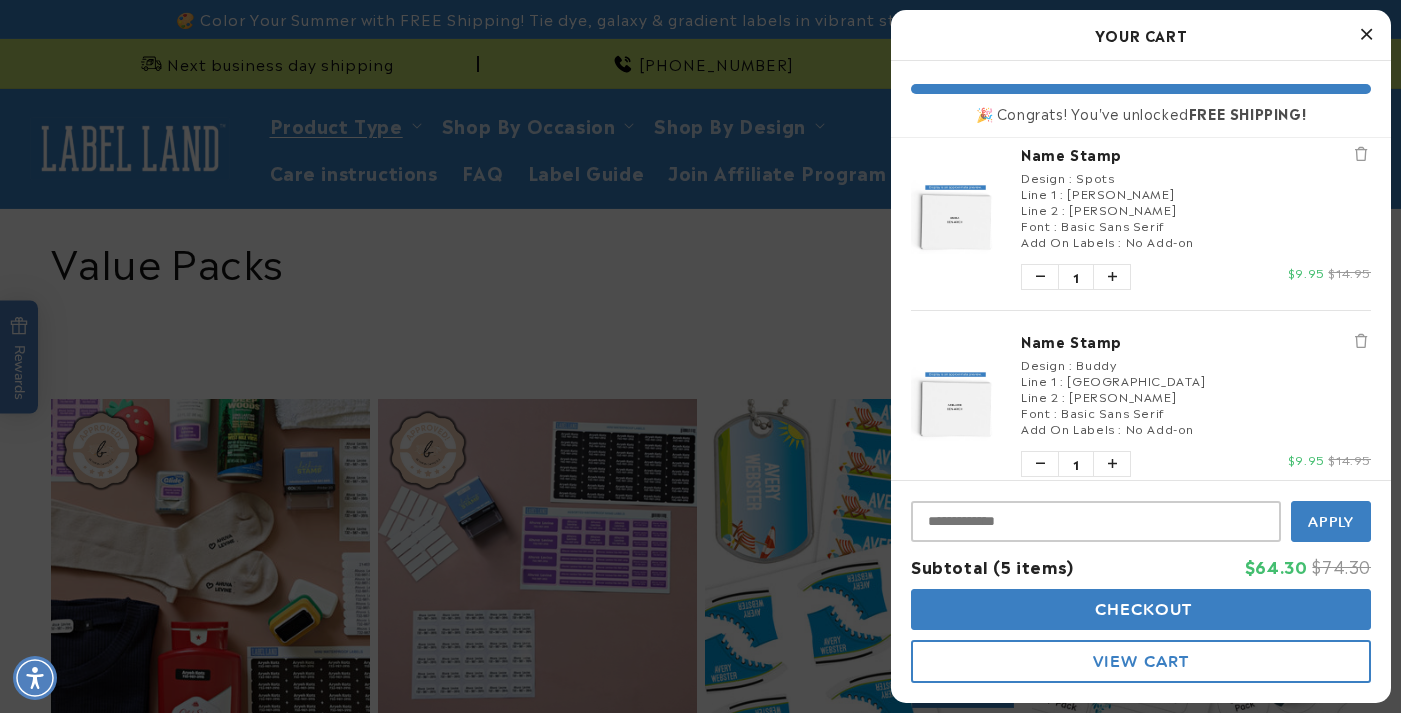 scroll, scrollTop: 18, scrollLeft: 0, axis: vertical 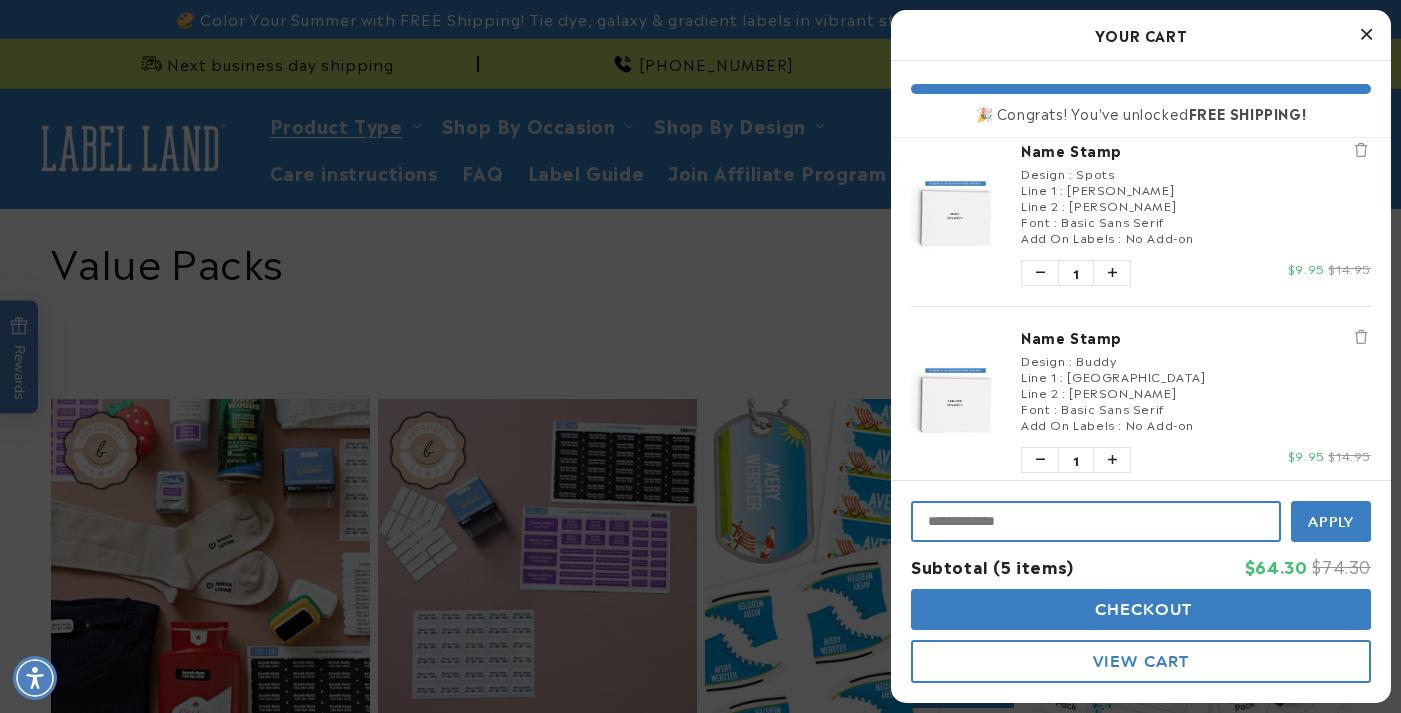 click at bounding box center (1096, 521) 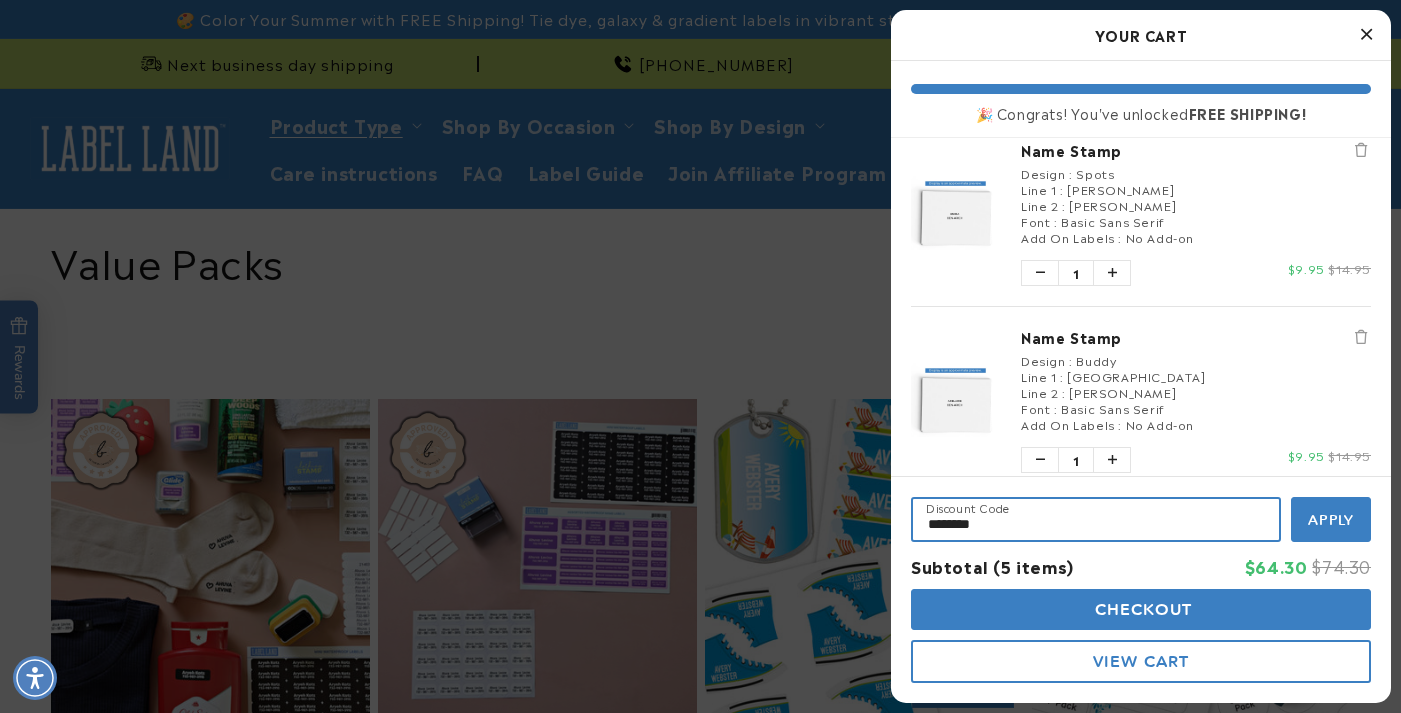 type on "********" 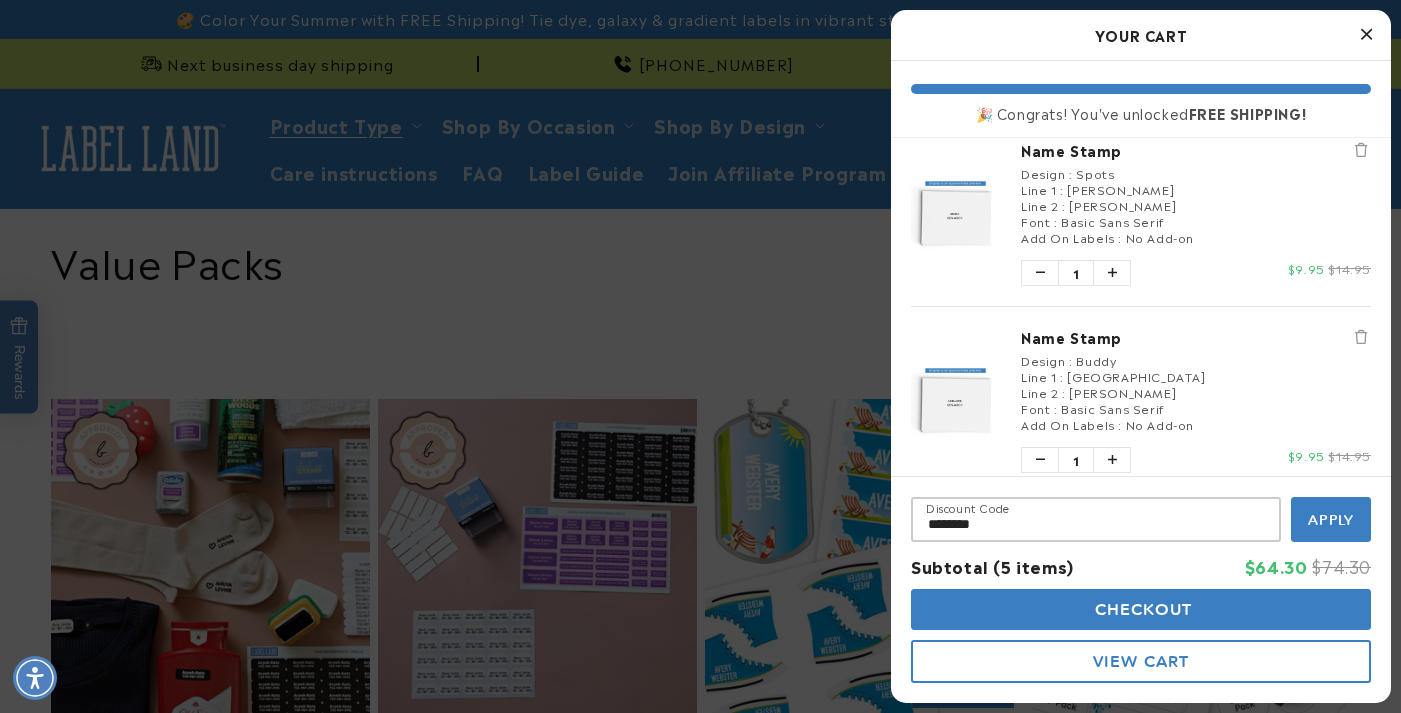 click on "Apply" at bounding box center [1331, 520] 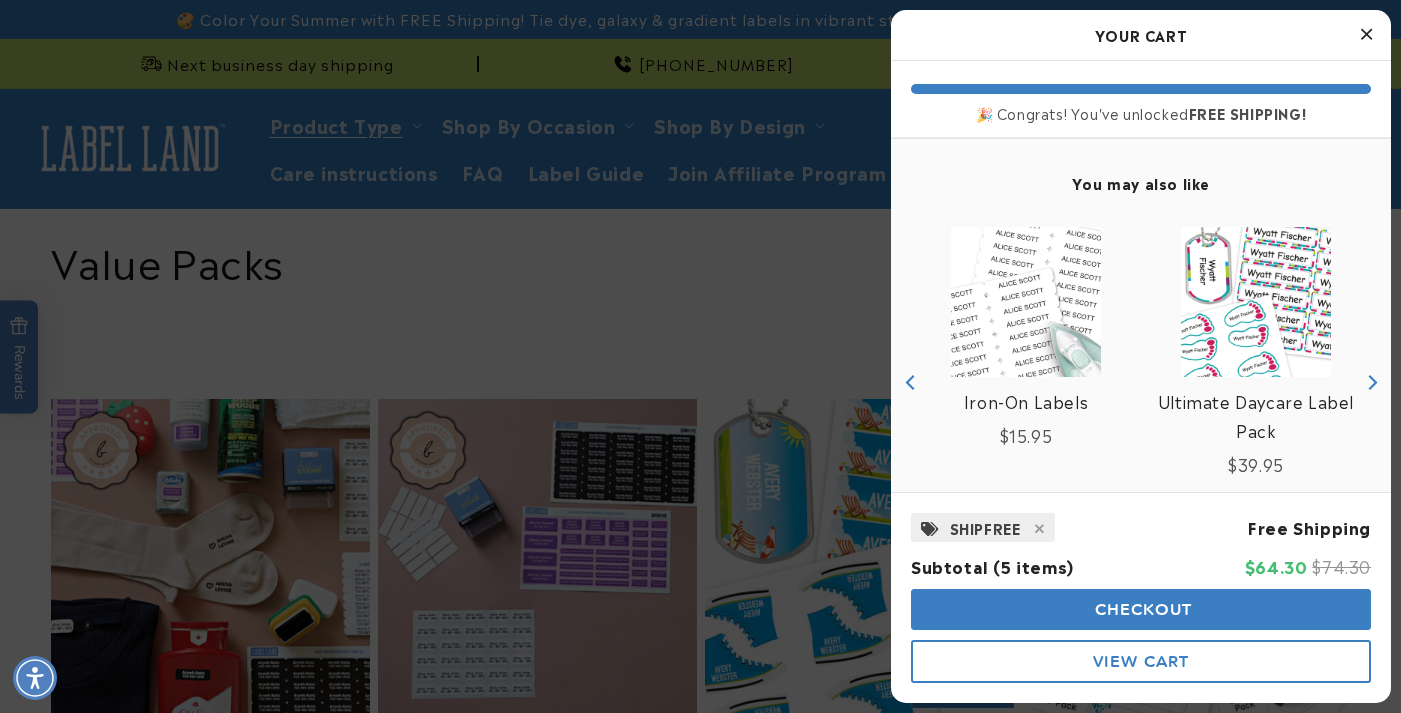 scroll, scrollTop: 940, scrollLeft: 0, axis: vertical 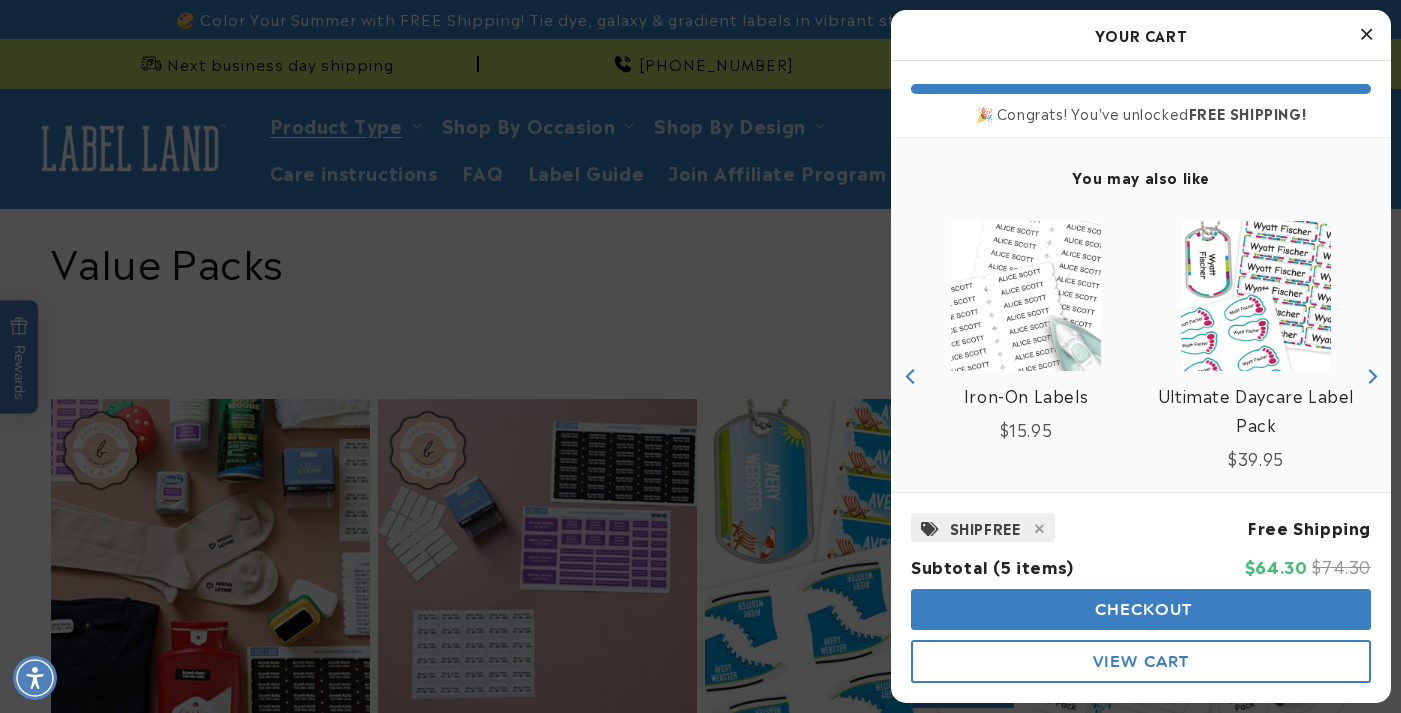 click on "Checkout" at bounding box center (1141, 609) 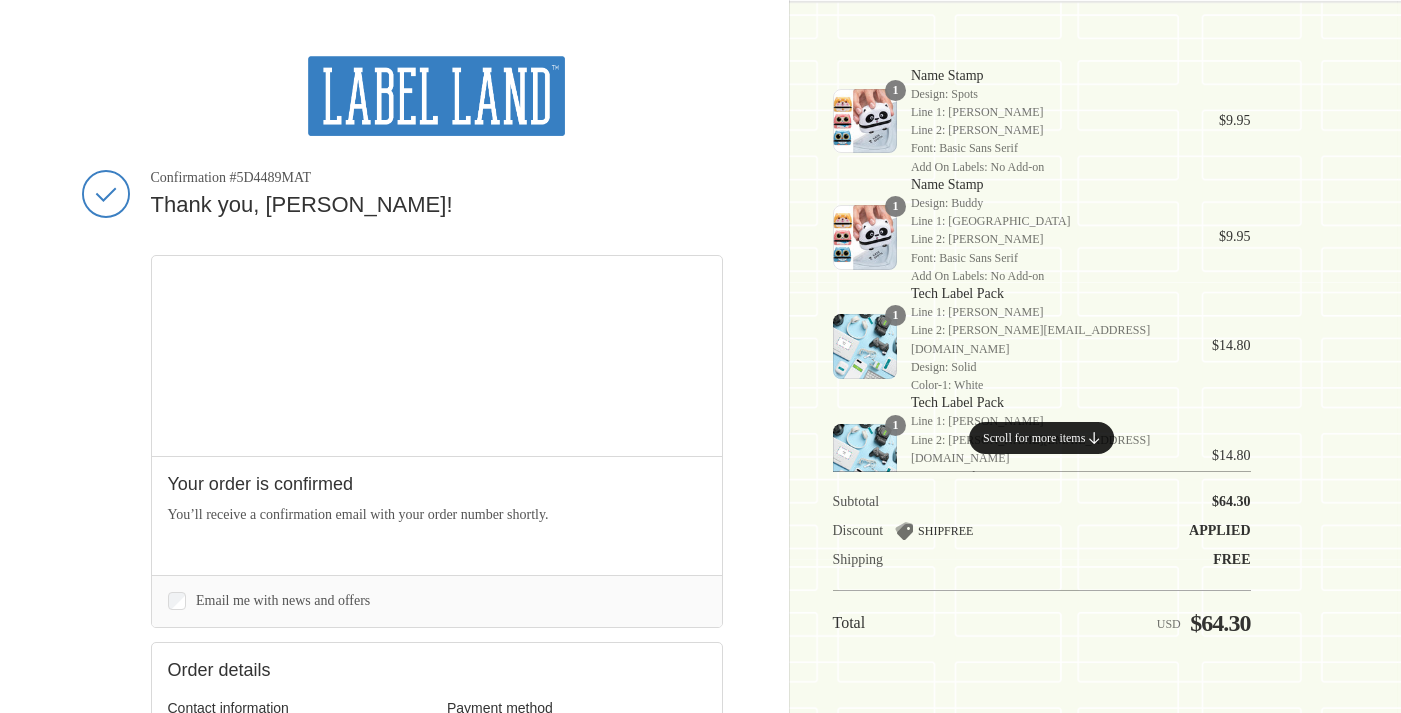 scroll, scrollTop: 0, scrollLeft: 0, axis: both 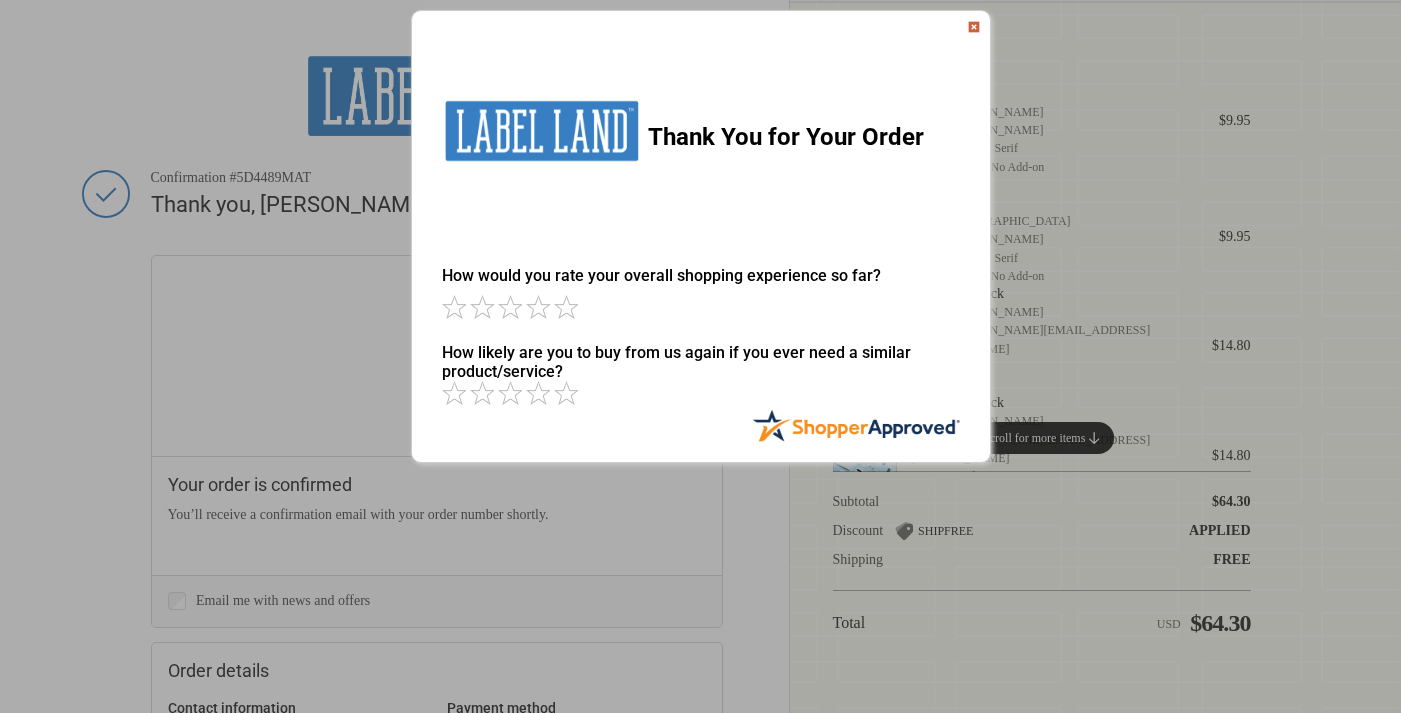 click at bounding box center (974, 27) 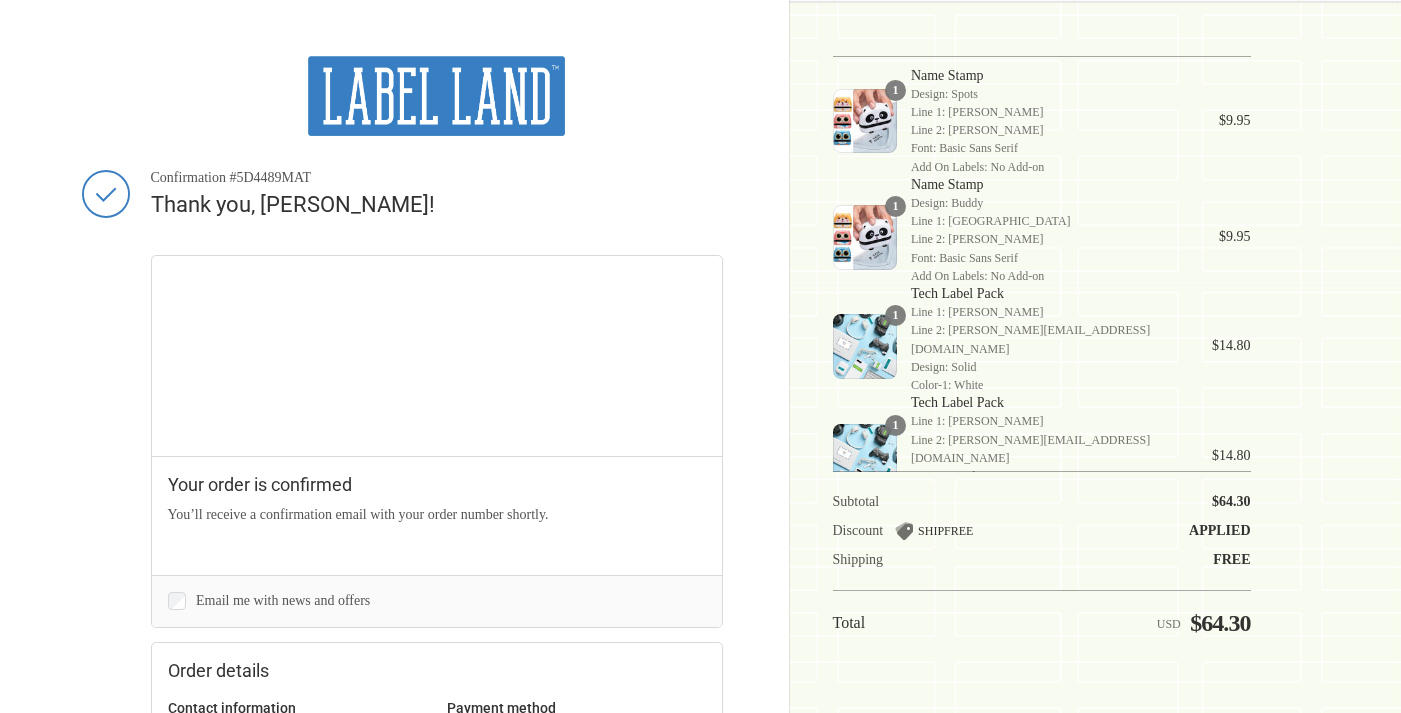 scroll, scrollTop: 106, scrollLeft: 0, axis: vertical 